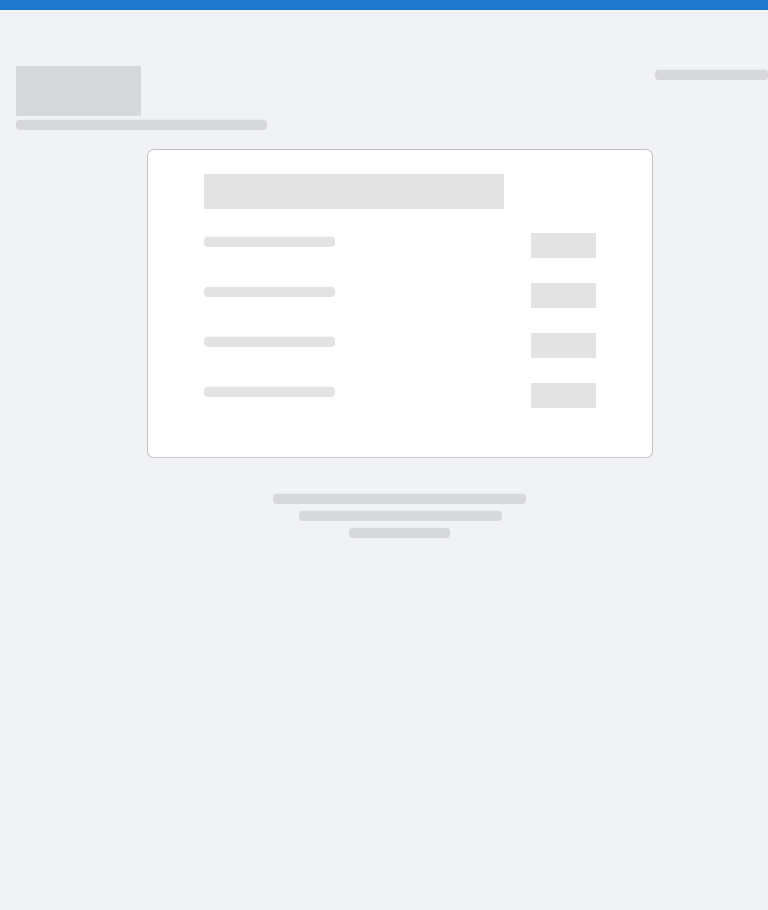 scroll, scrollTop: 0, scrollLeft: 0, axis: both 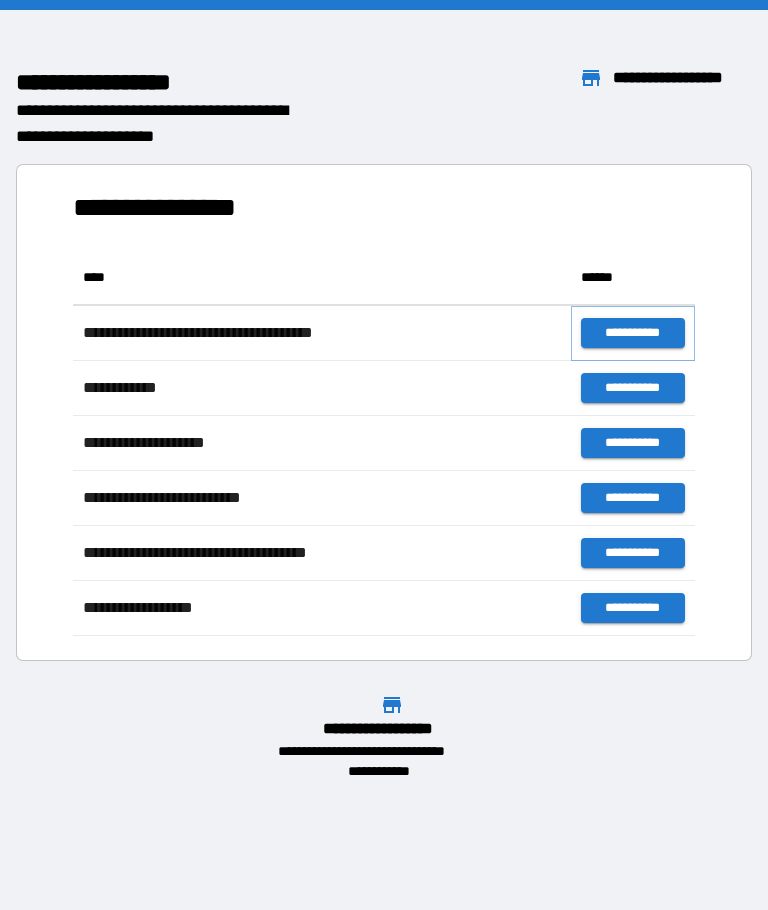 click on "**********" at bounding box center [633, 333] 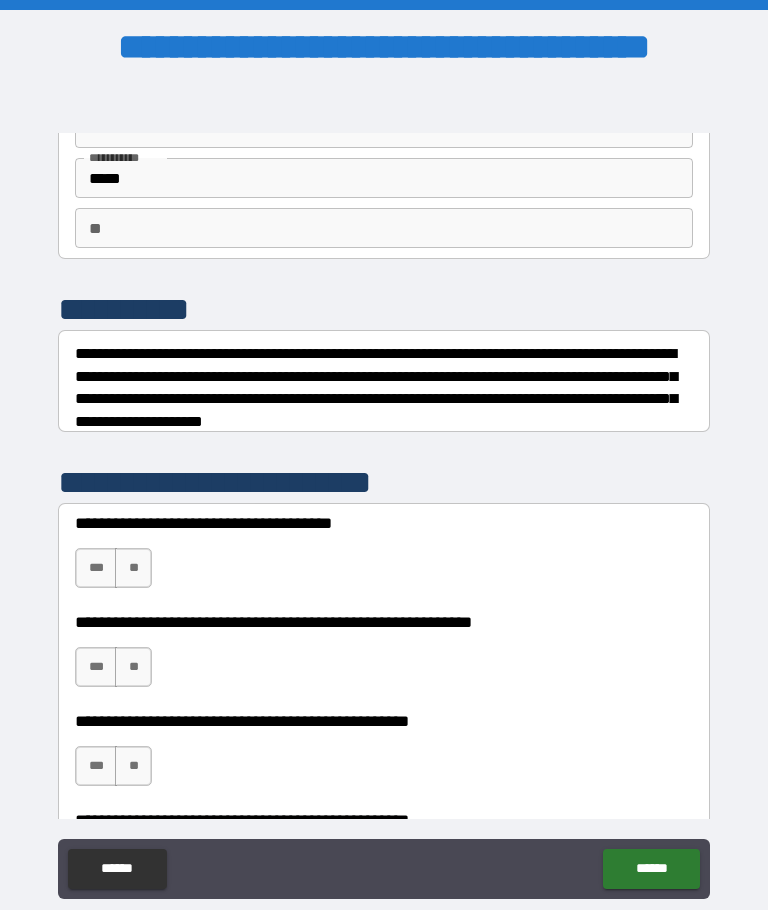 scroll, scrollTop: 128, scrollLeft: 0, axis: vertical 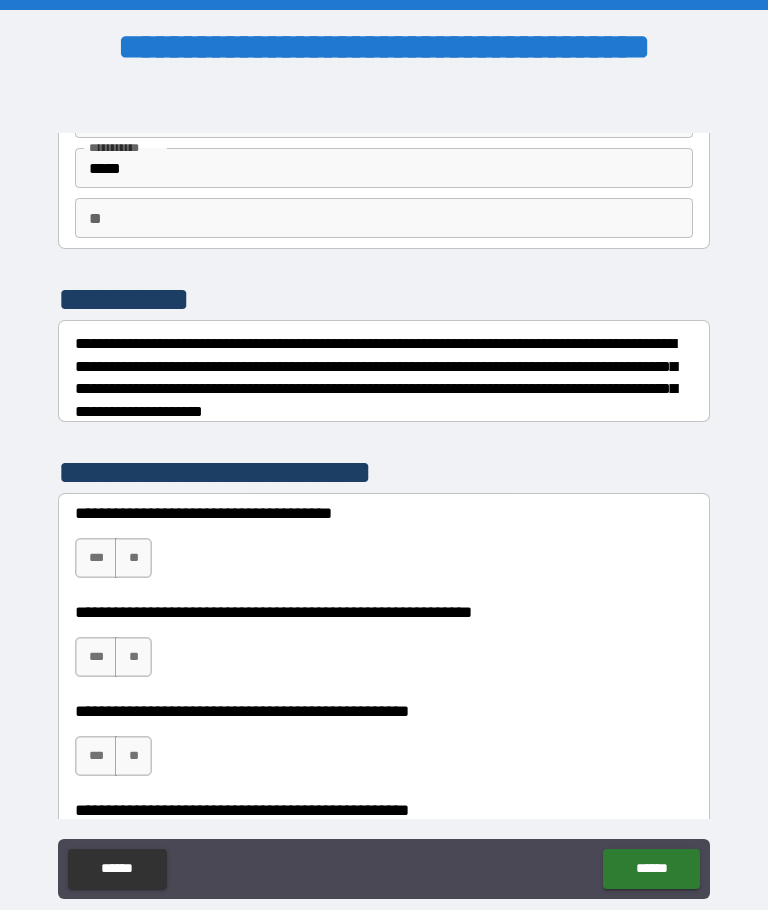 click on "***" at bounding box center (96, 558) 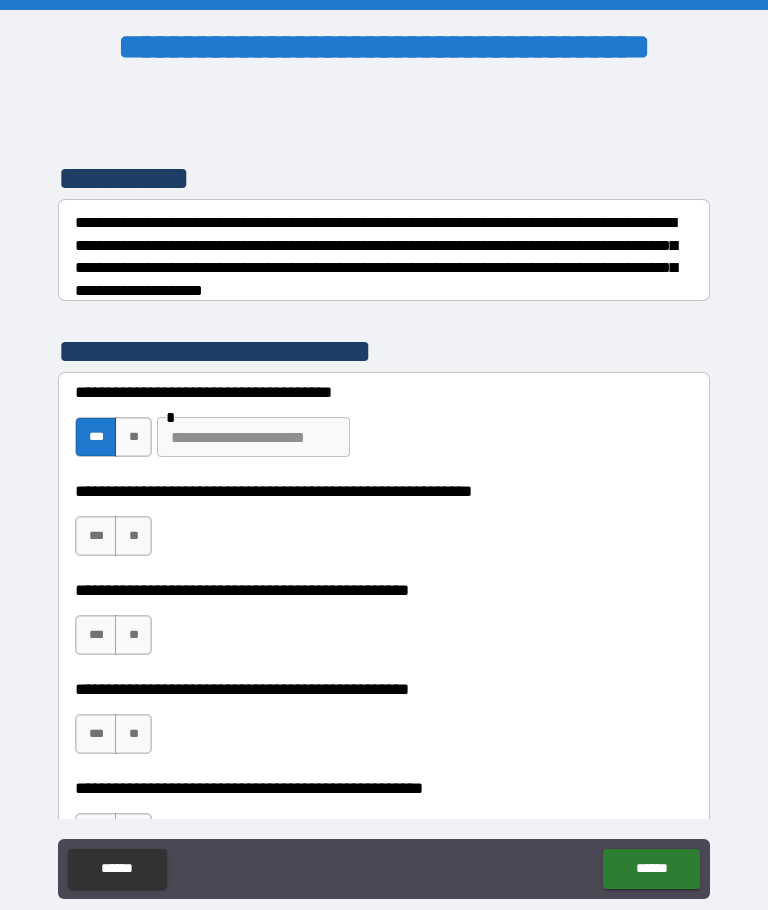 scroll, scrollTop: 250, scrollLeft: 0, axis: vertical 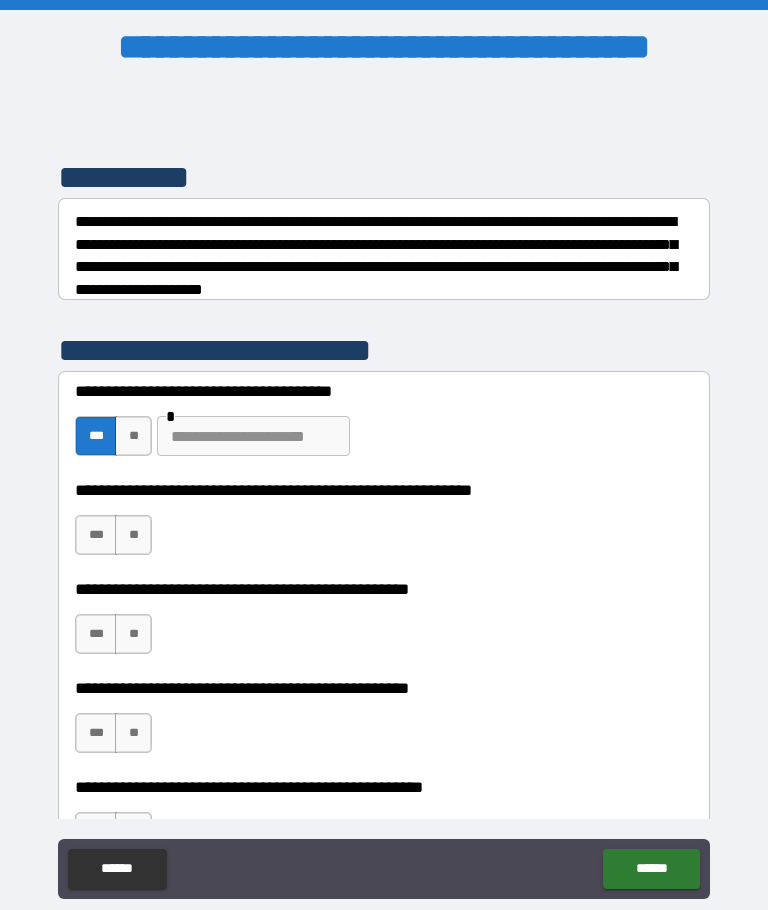 click on "***" at bounding box center [96, 535] 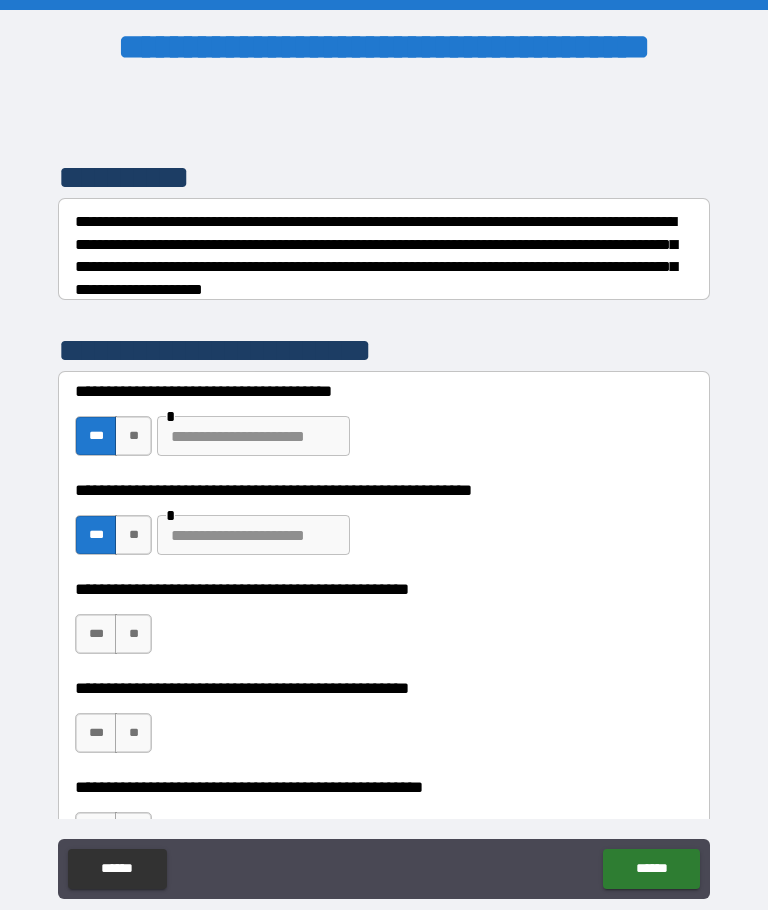 click at bounding box center (253, 535) 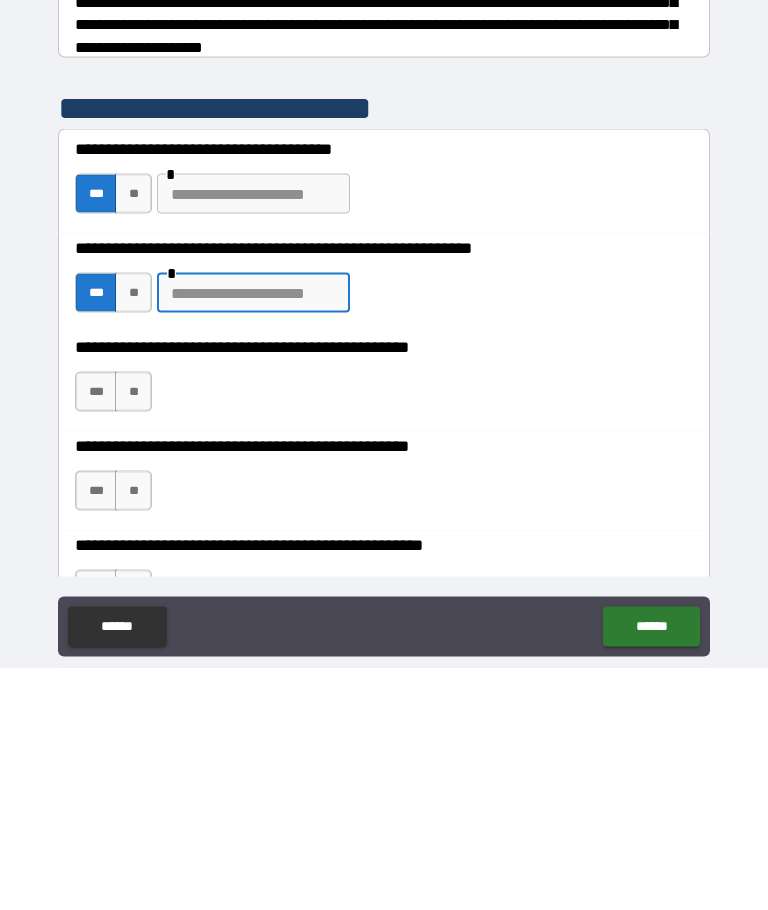 type on "*" 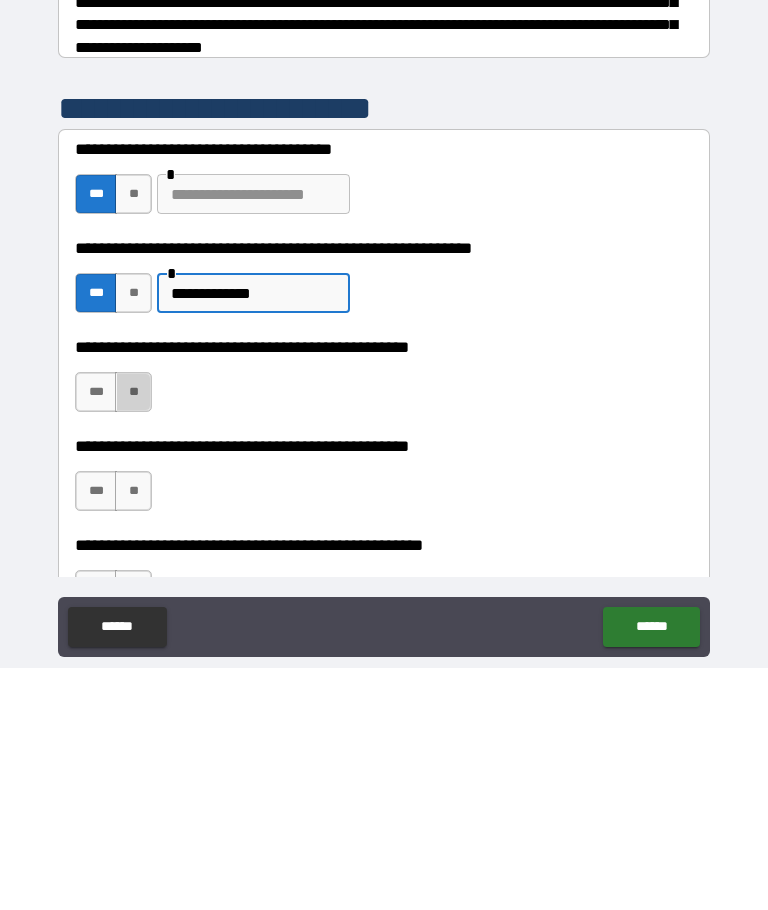 type on "**********" 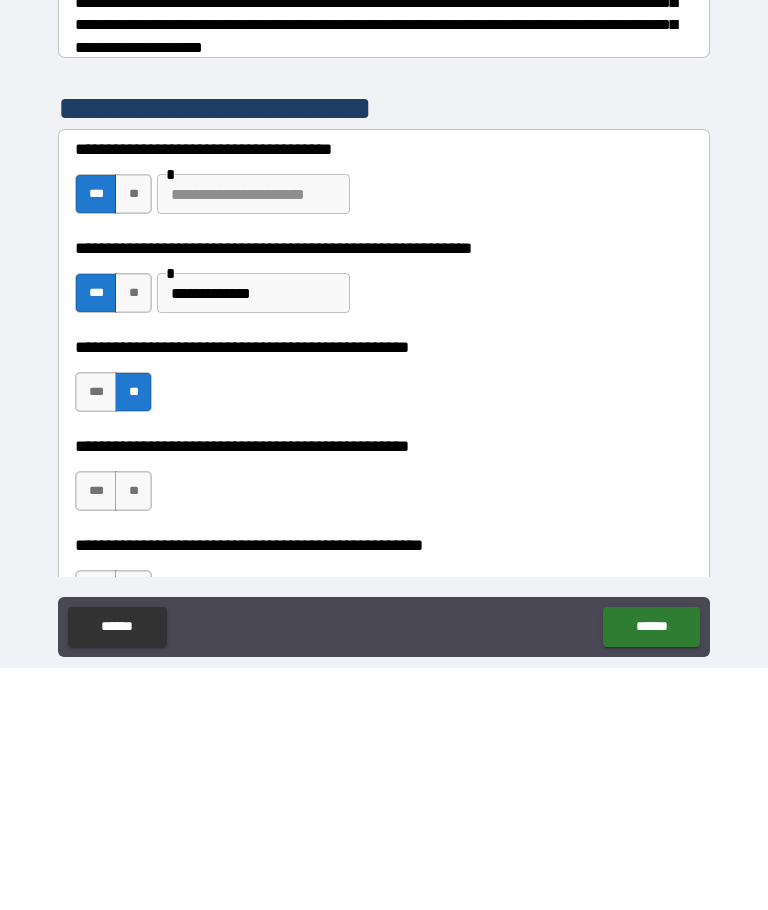 scroll, scrollTop: 69, scrollLeft: 0, axis: vertical 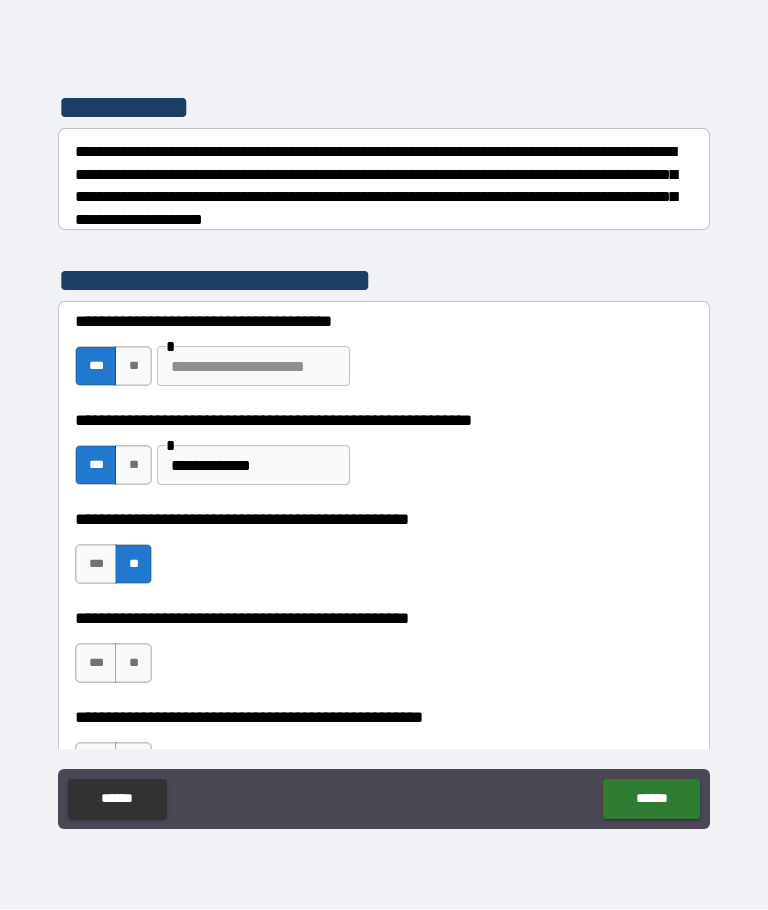 click on "***" at bounding box center [96, 664] 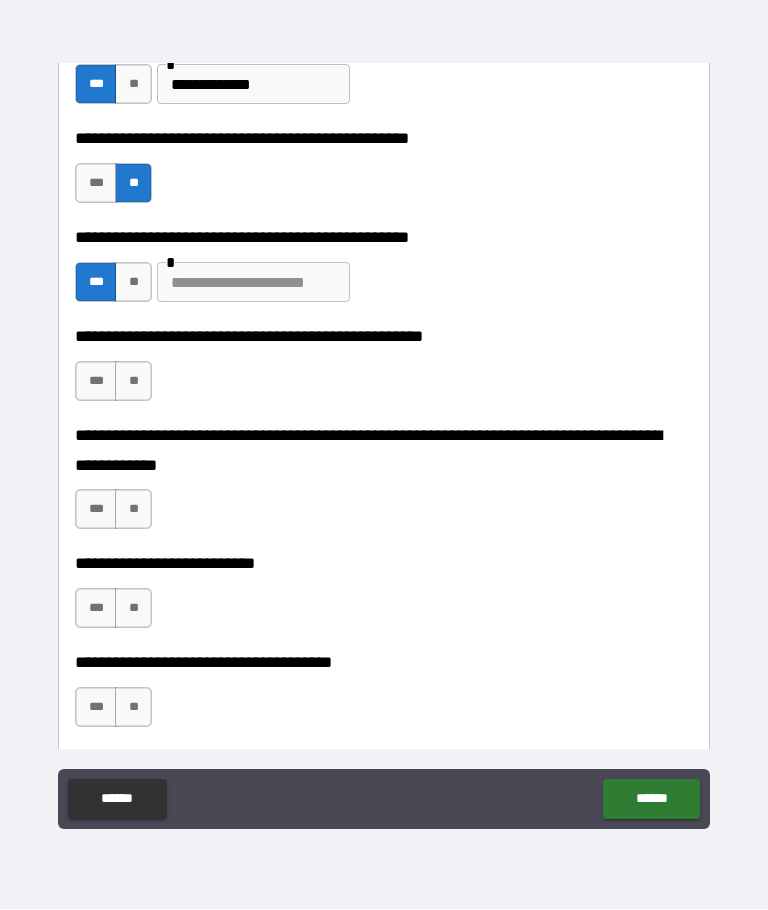 scroll, scrollTop: 632, scrollLeft: 0, axis: vertical 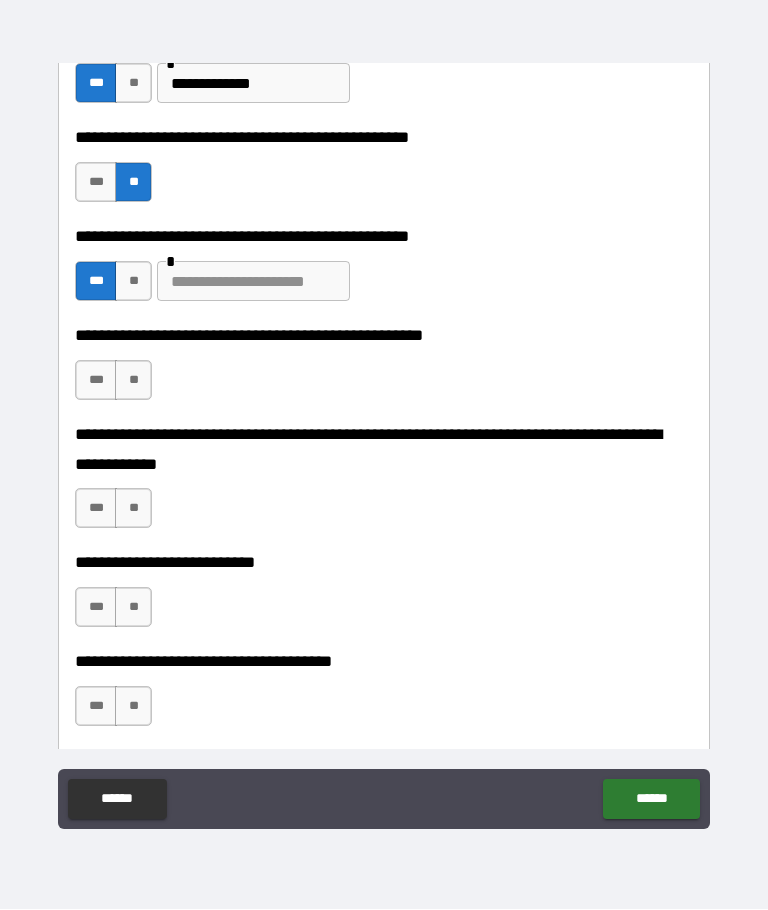 click at bounding box center (253, 282) 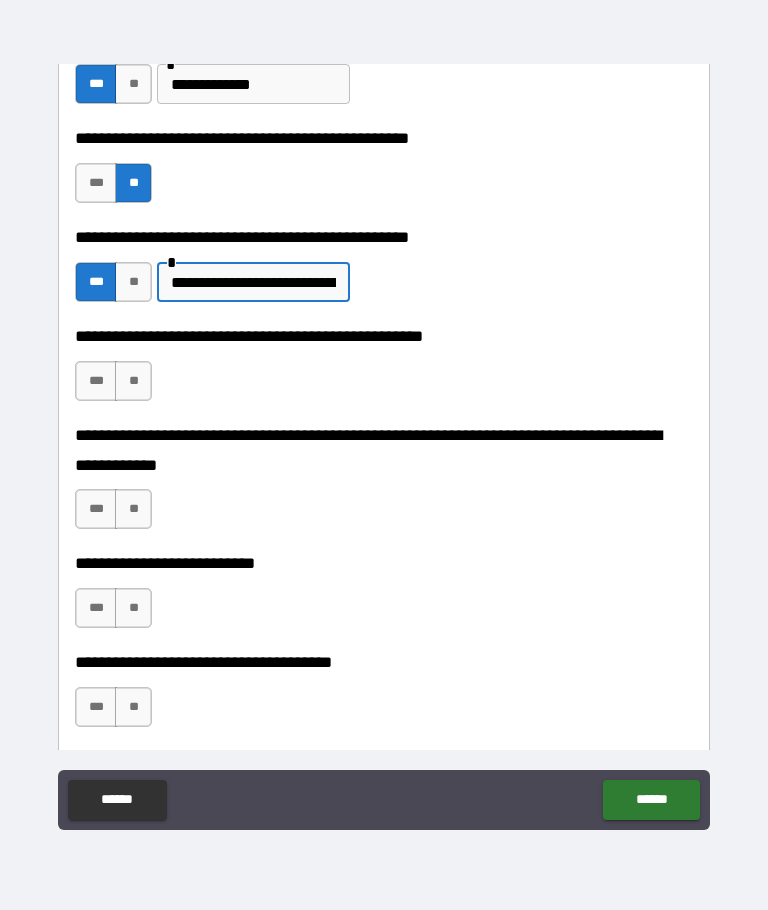 type on "**********" 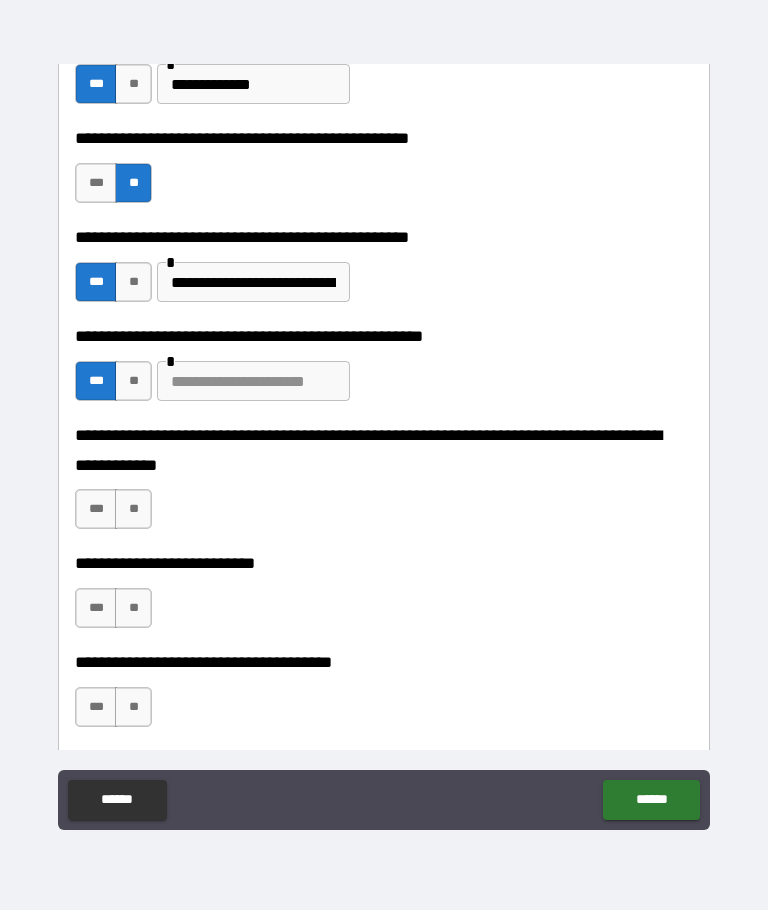 click on "**" at bounding box center (133, 381) 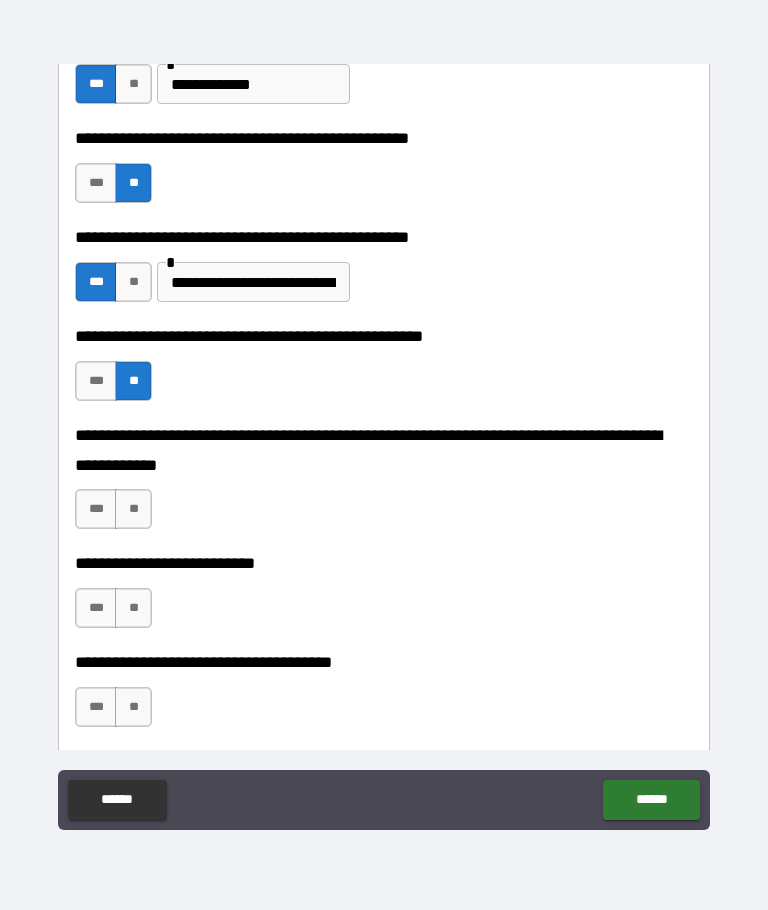click on "**" at bounding box center (133, 509) 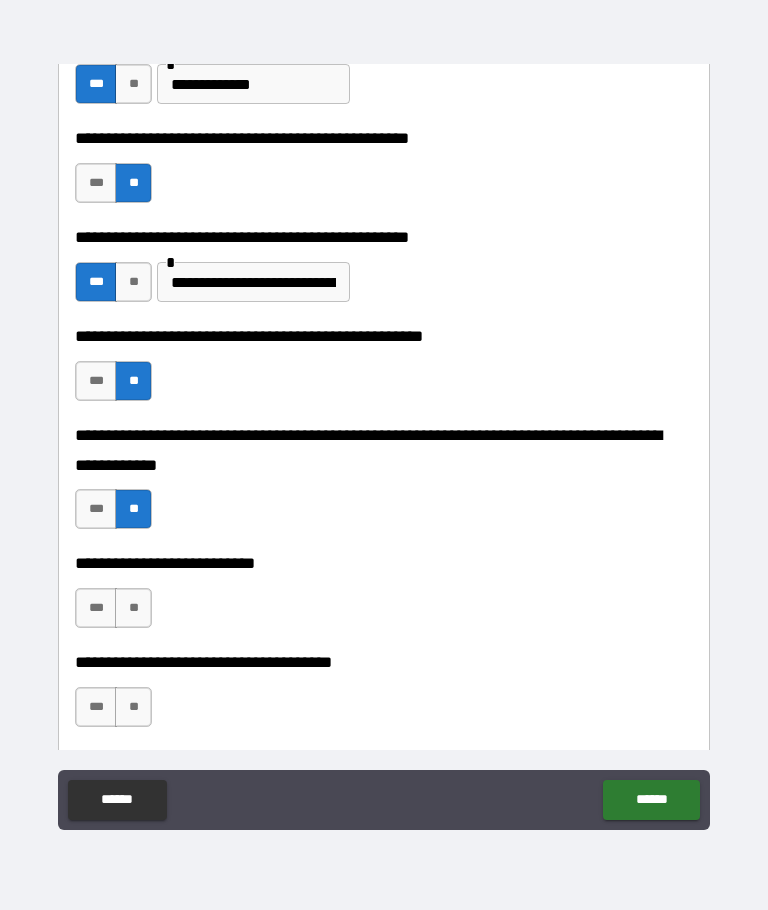 click on "***" at bounding box center [96, 608] 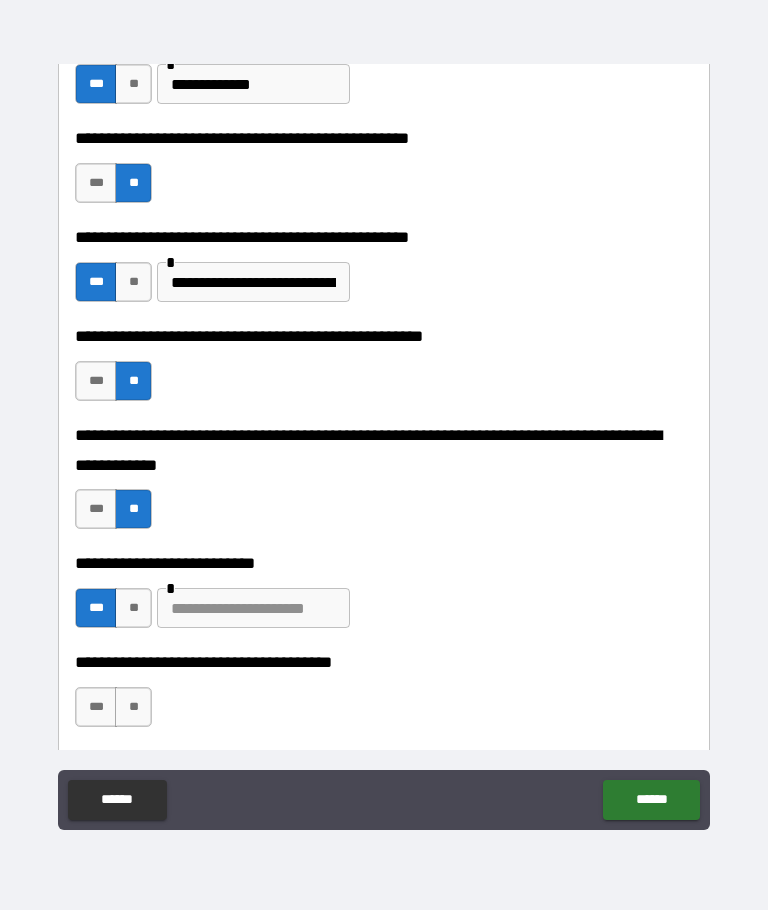 click at bounding box center (253, 608) 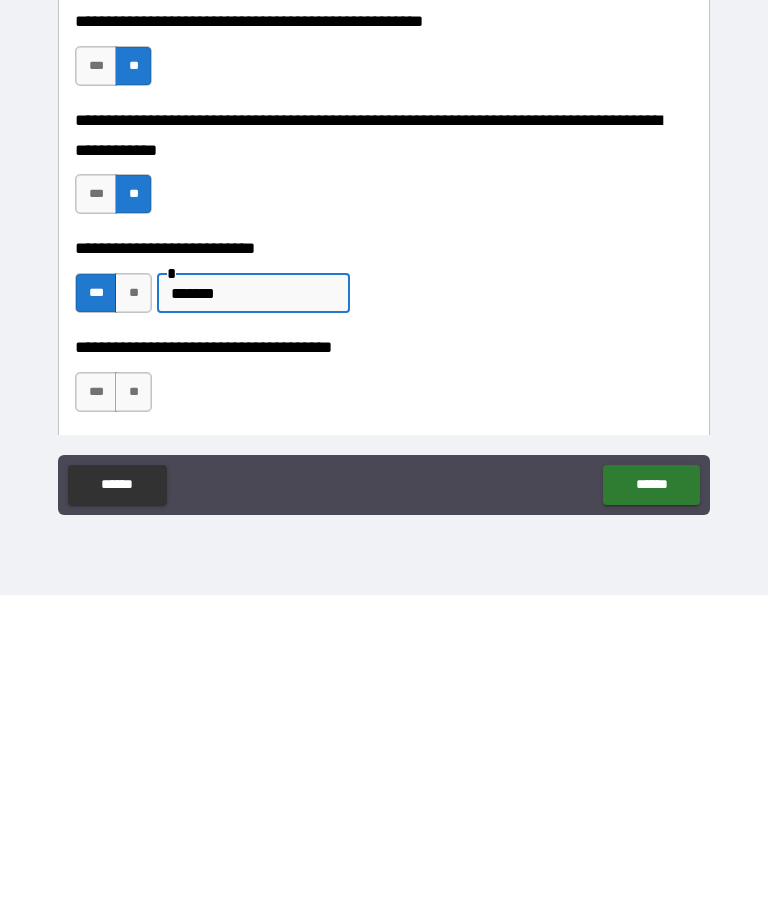 type on "******" 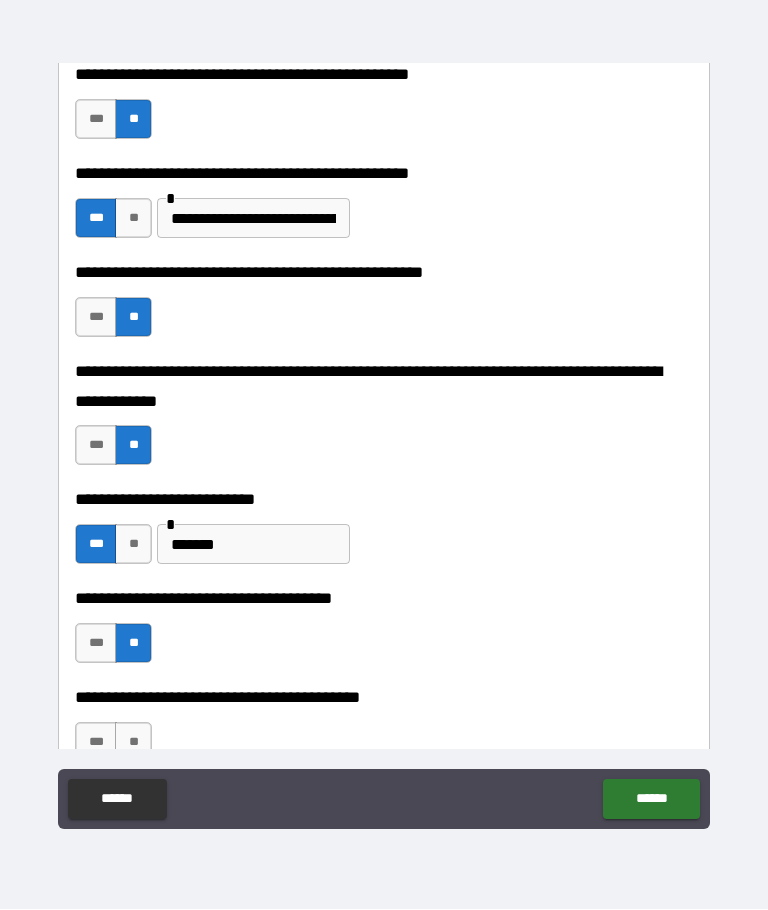 scroll, scrollTop: 695, scrollLeft: 0, axis: vertical 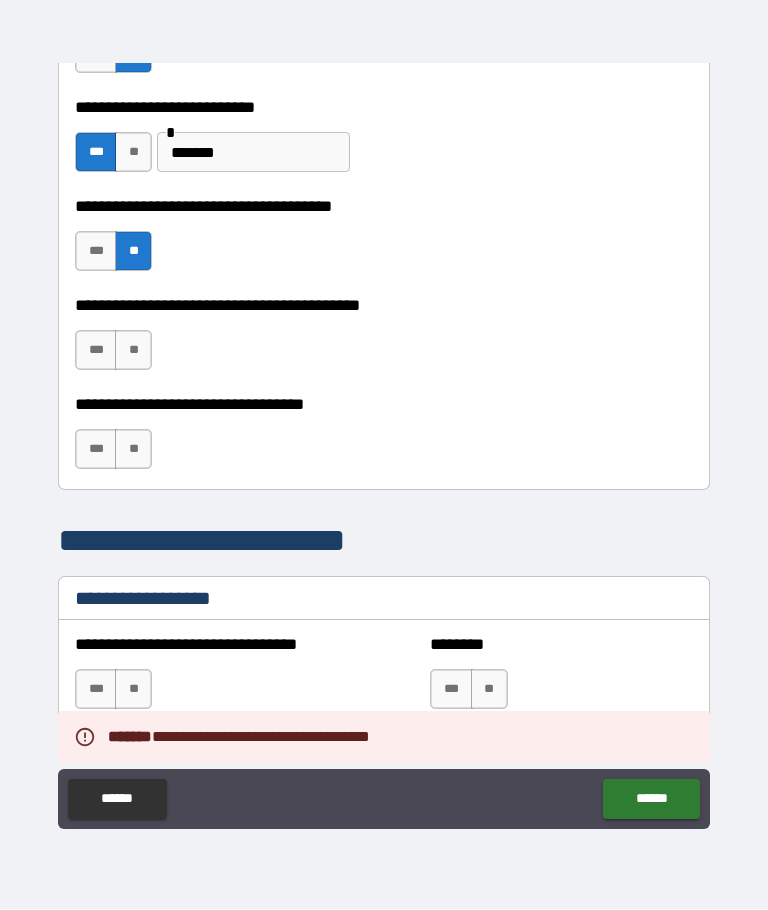 click on "**" at bounding box center (133, 450) 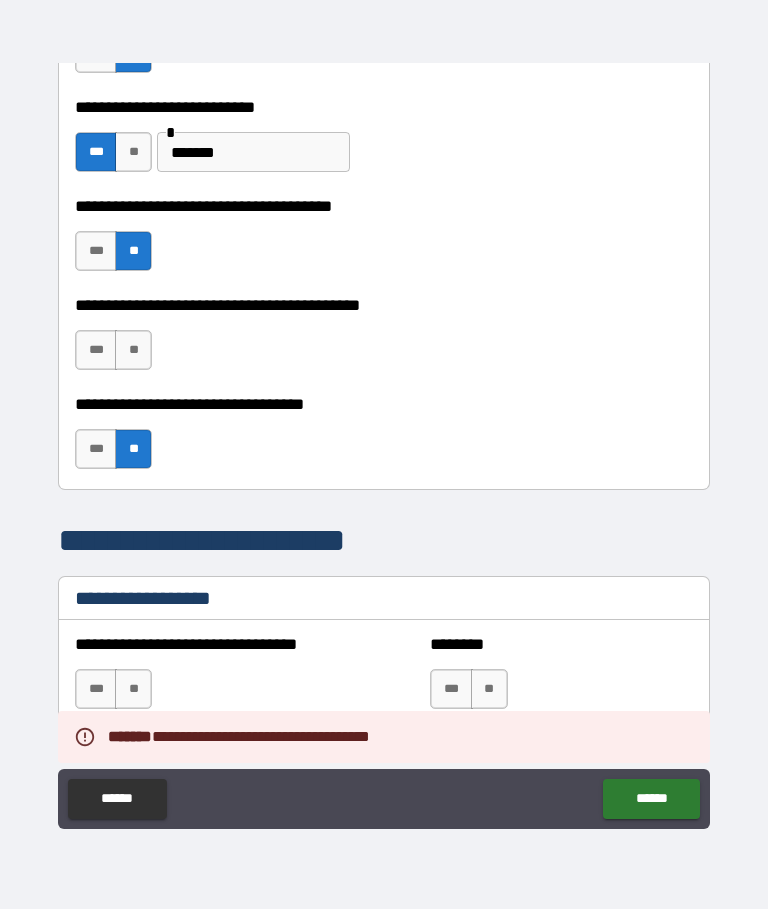 click on "**" at bounding box center (133, 351) 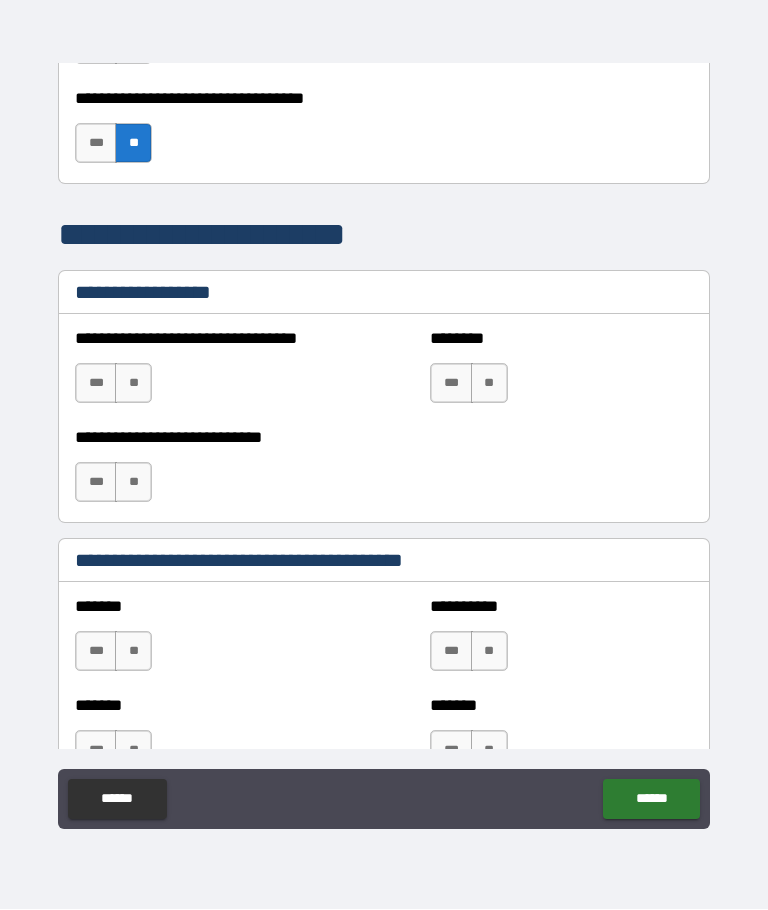 scroll, scrollTop: 1395, scrollLeft: 0, axis: vertical 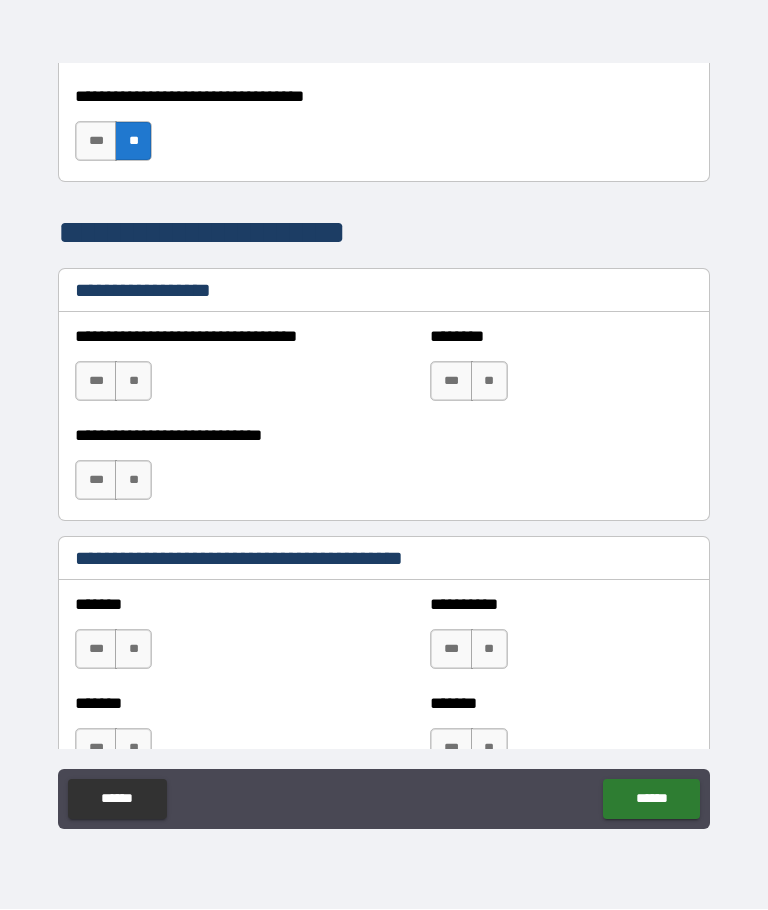 click on "**" at bounding box center (489, 382) 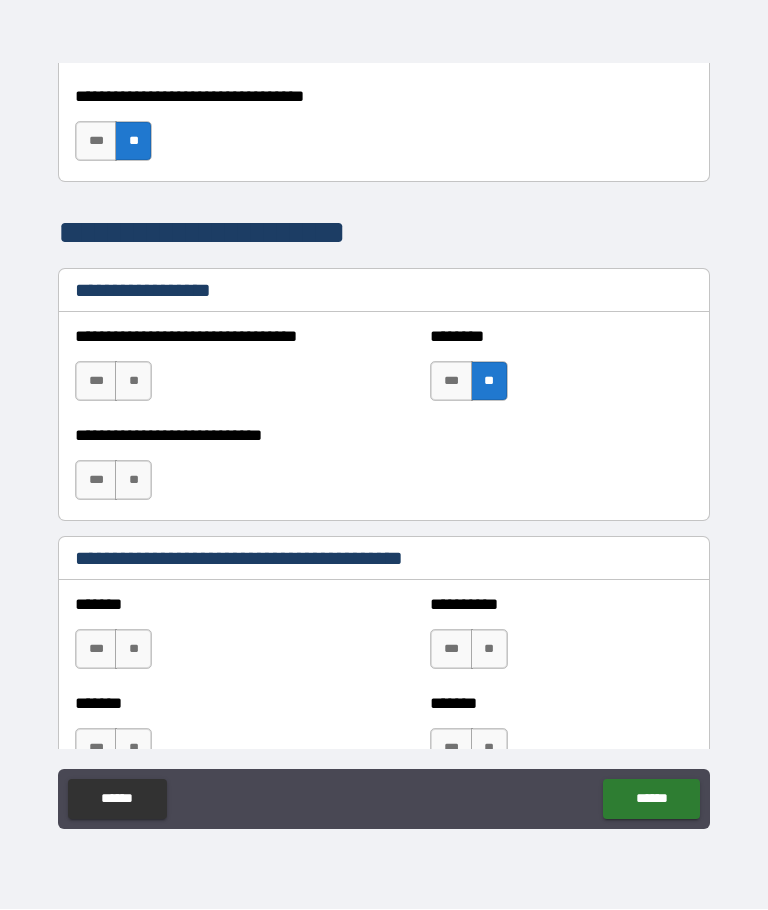 click on "**" at bounding box center (133, 382) 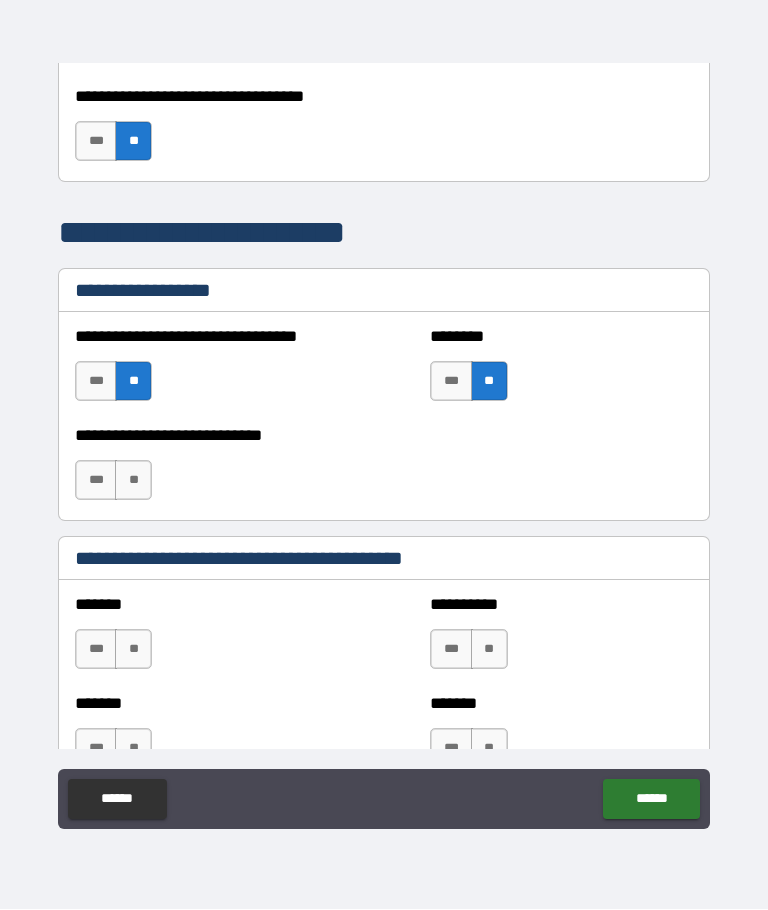 click on "**" at bounding box center [133, 481] 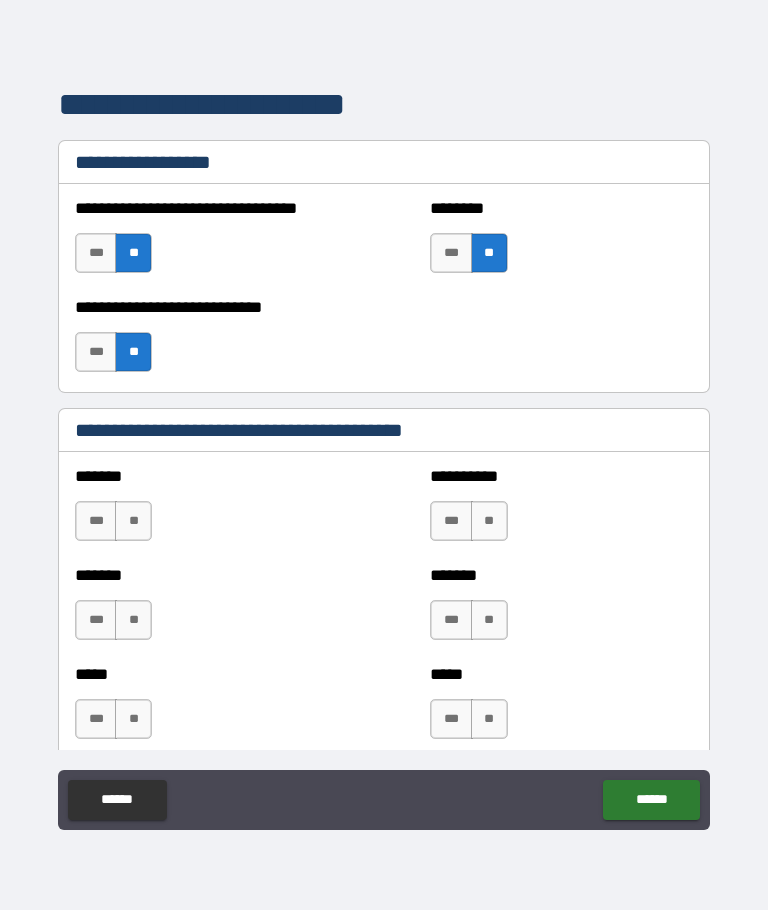 scroll, scrollTop: 1525, scrollLeft: 0, axis: vertical 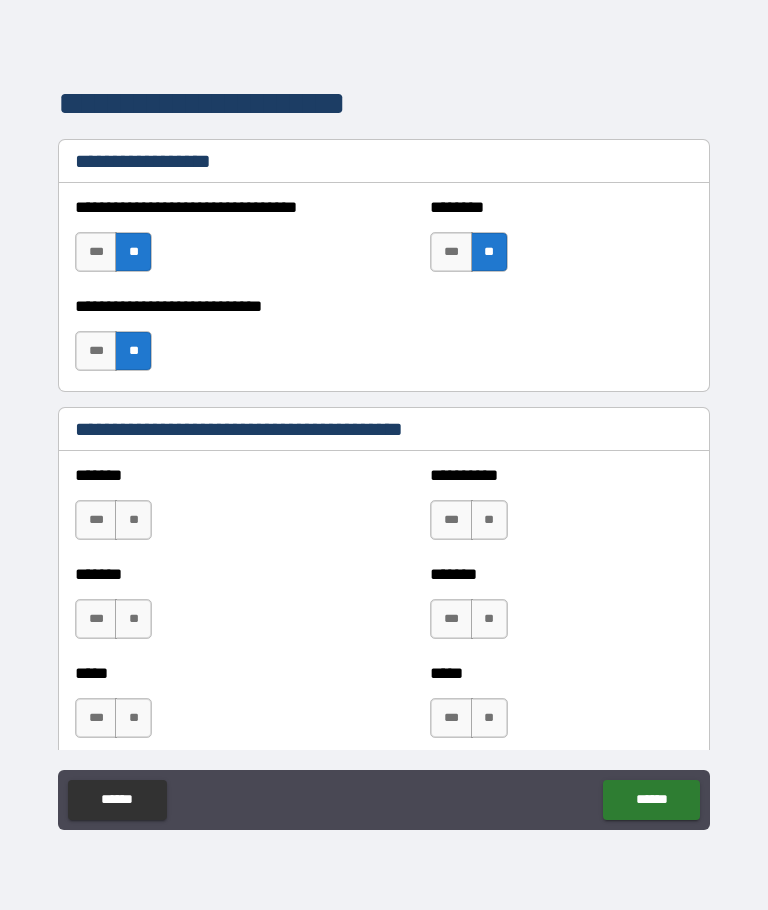 click on "***" at bounding box center [96, 520] 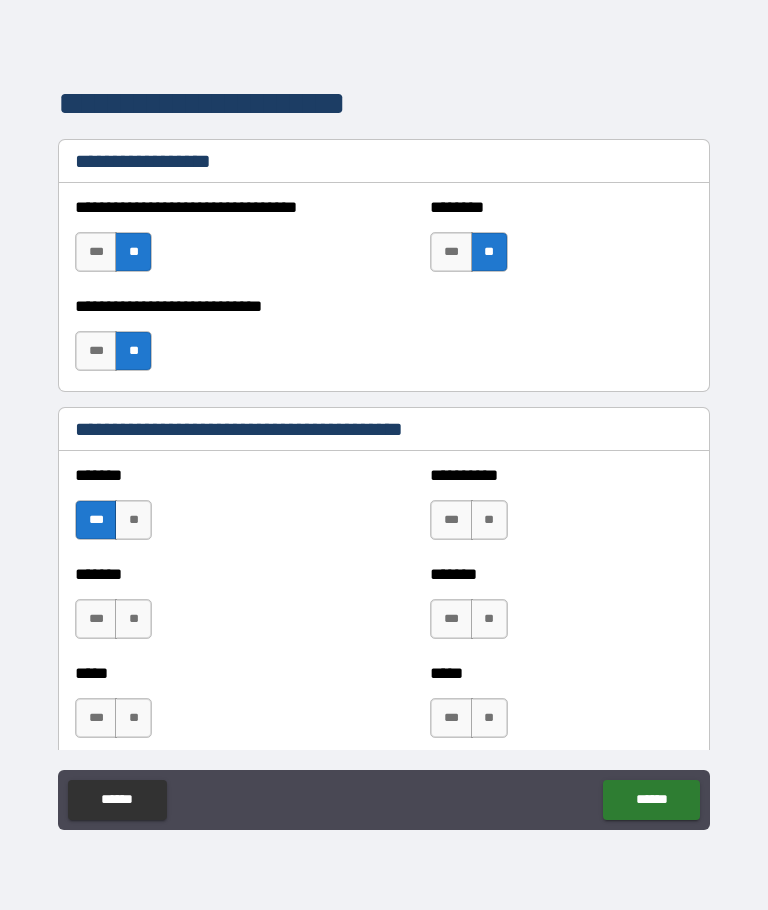 click on "***" at bounding box center (451, 520) 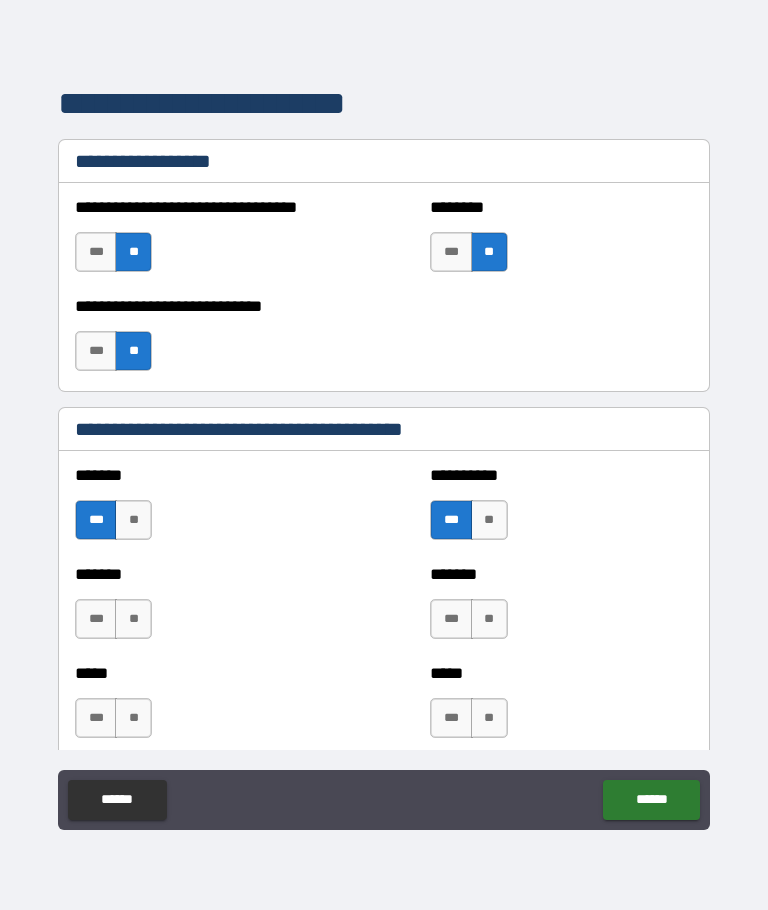 click on "**" at bounding box center (133, 619) 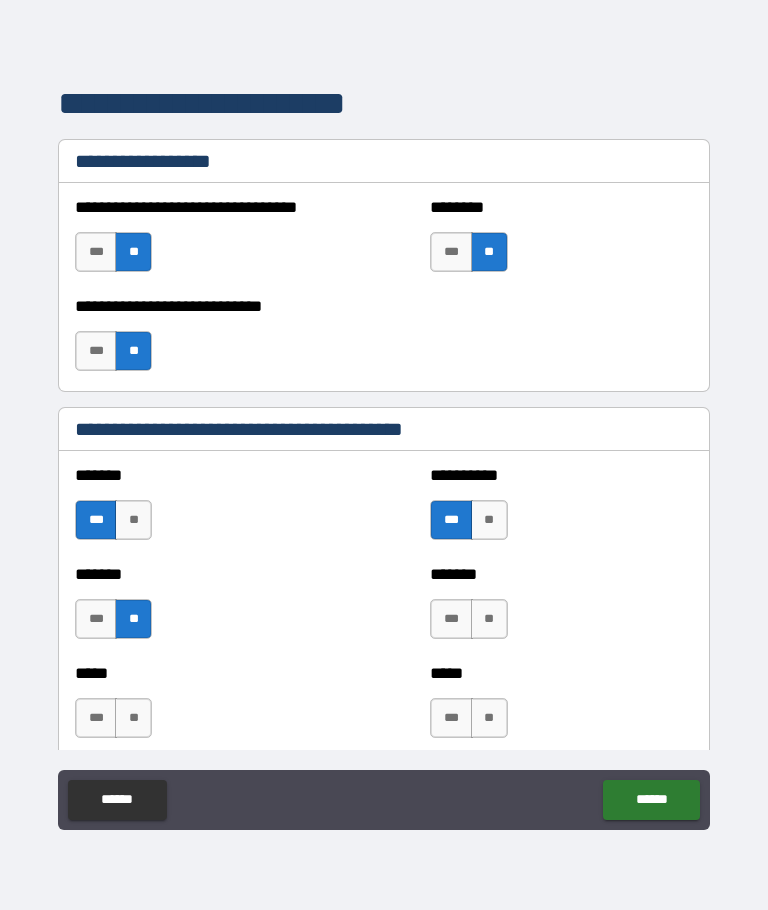 click on "**" at bounding box center (489, 619) 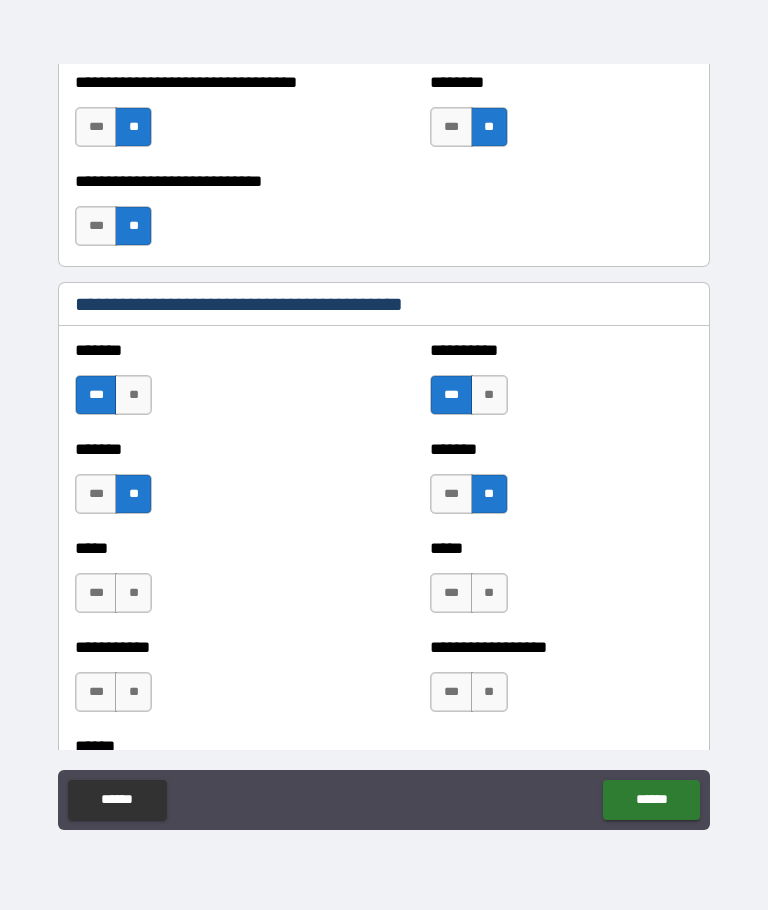 scroll, scrollTop: 1651, scrollLeft: 0, axis: vertical 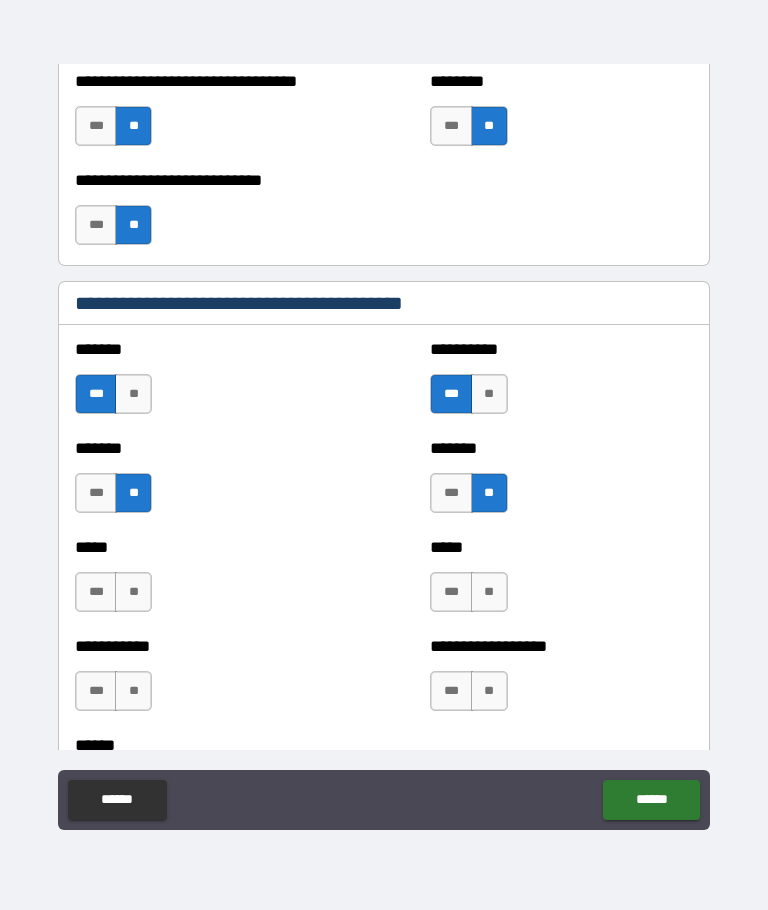 click on "**" at bounding box center (133, 592) 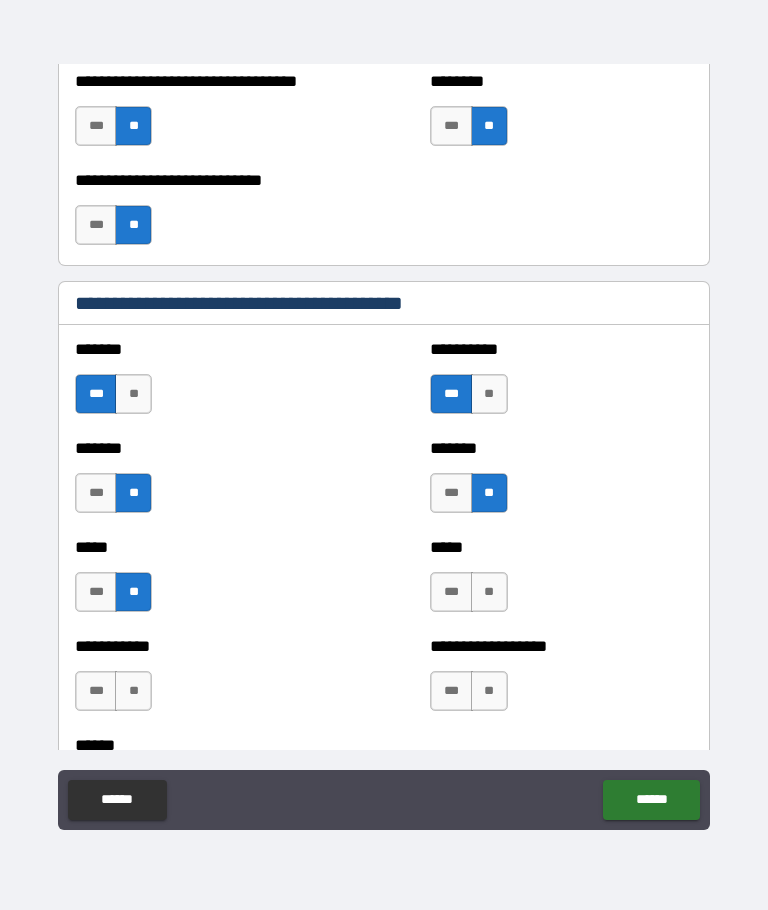click on "**" at bounding box center (489, 592) 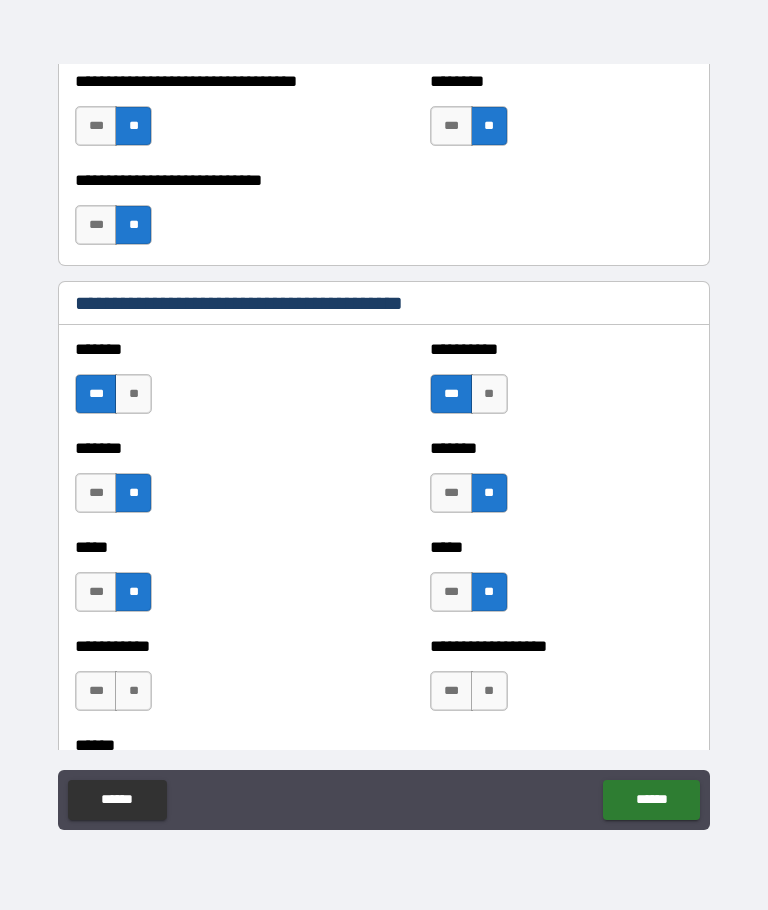 click on "**" at bounding box center [133, 691] 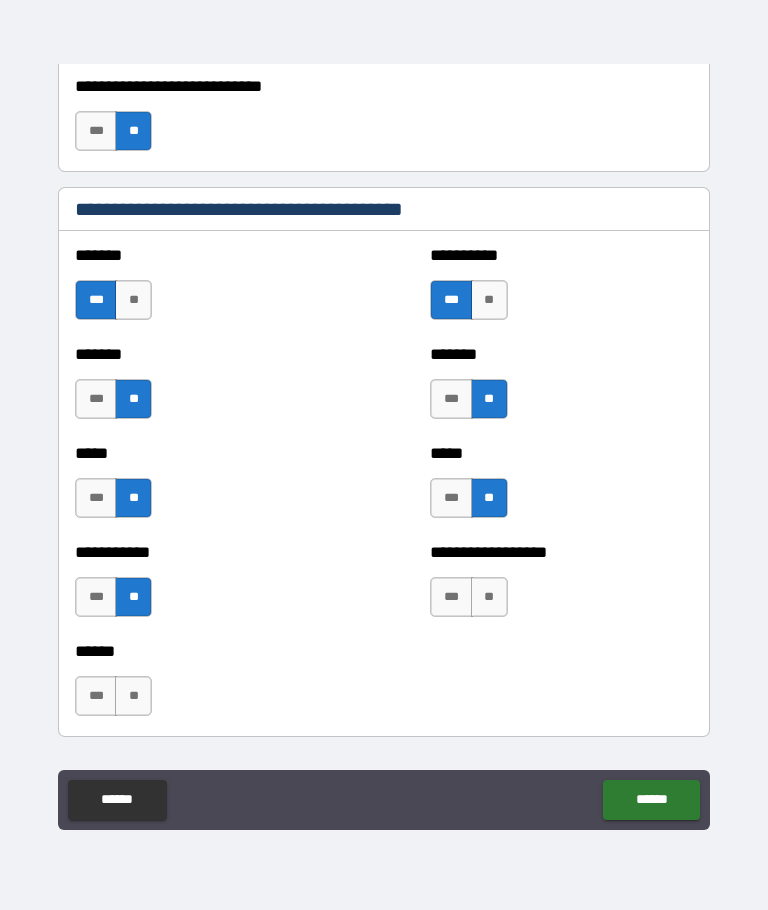 scroll, scrollTop: 1752, scrollLeft: 0, axis: vertical 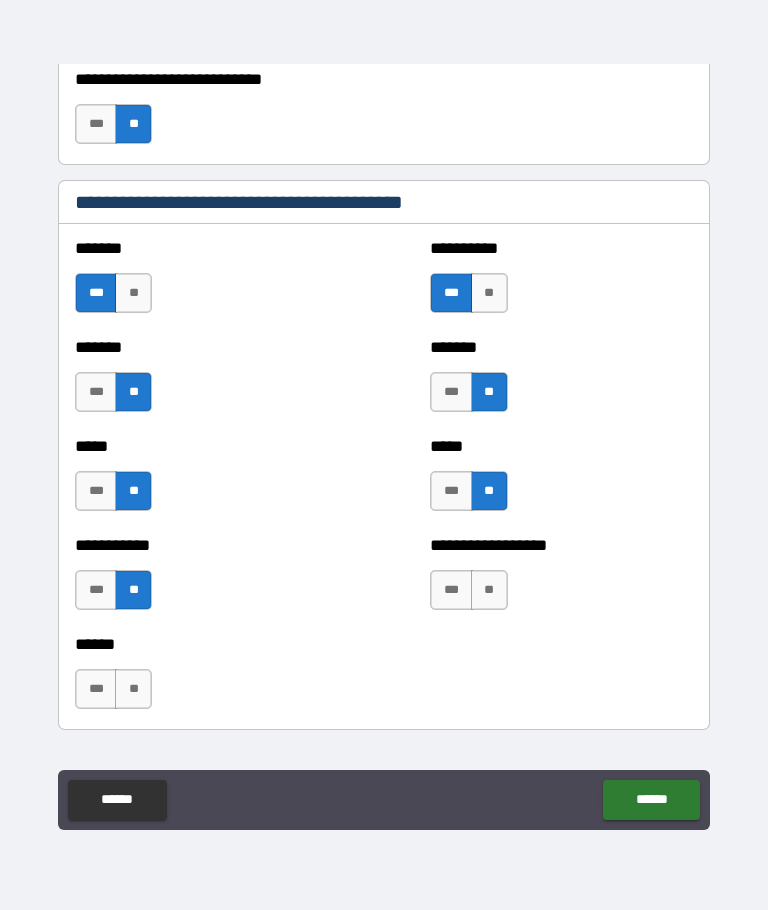 click on "**" at bounding box center (489, 590) 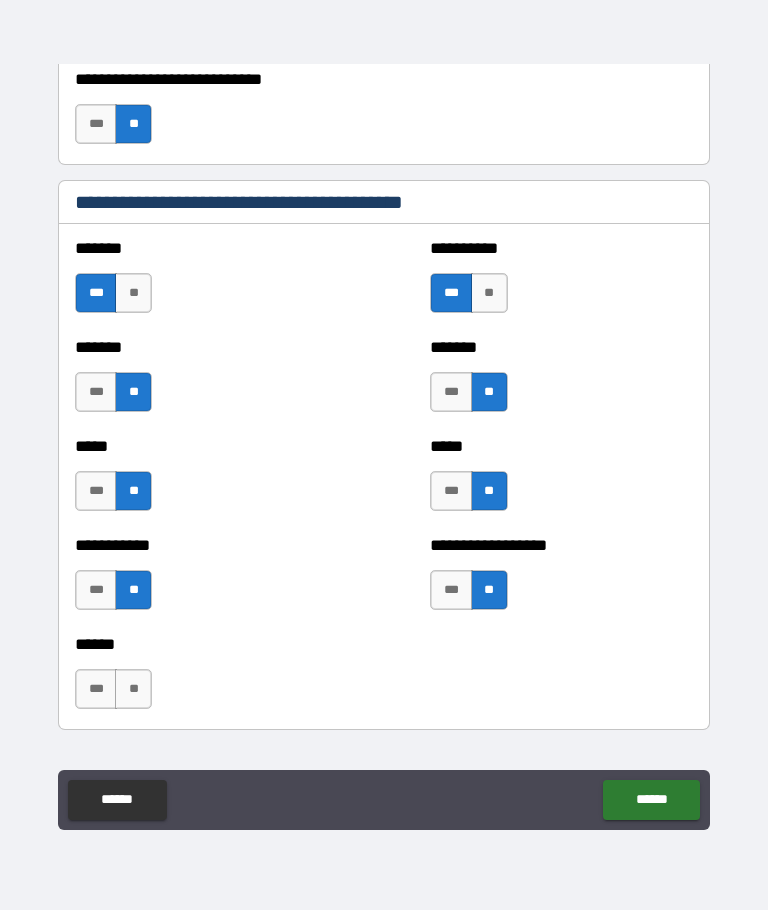 click on "***" at bounding box center [96, 689] 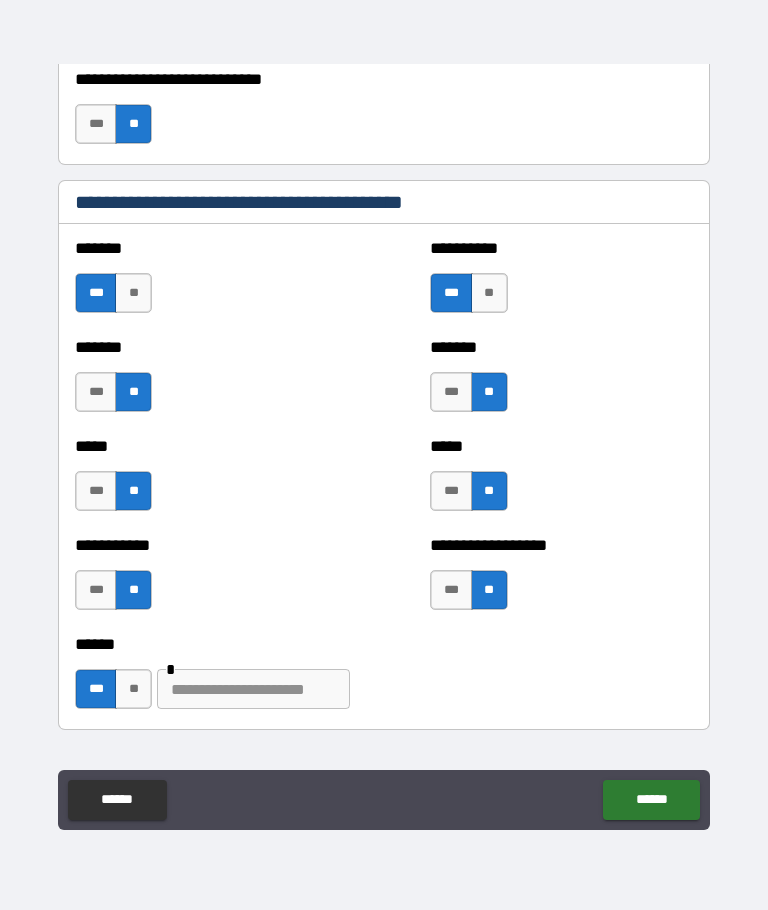 click at bounding box center (253, 689) 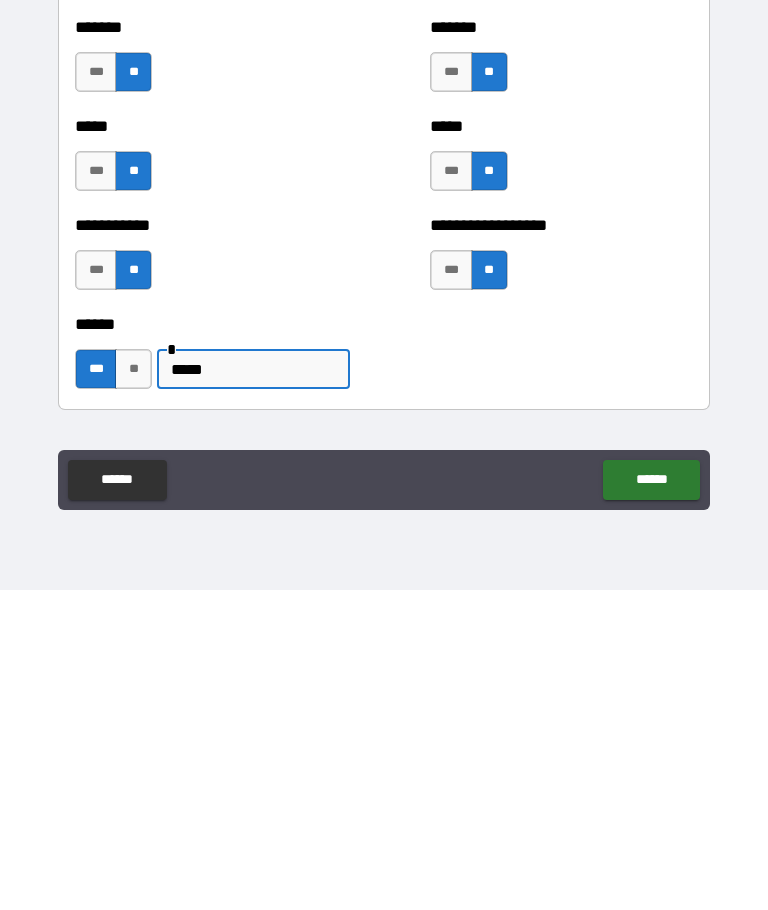 type on "*****" 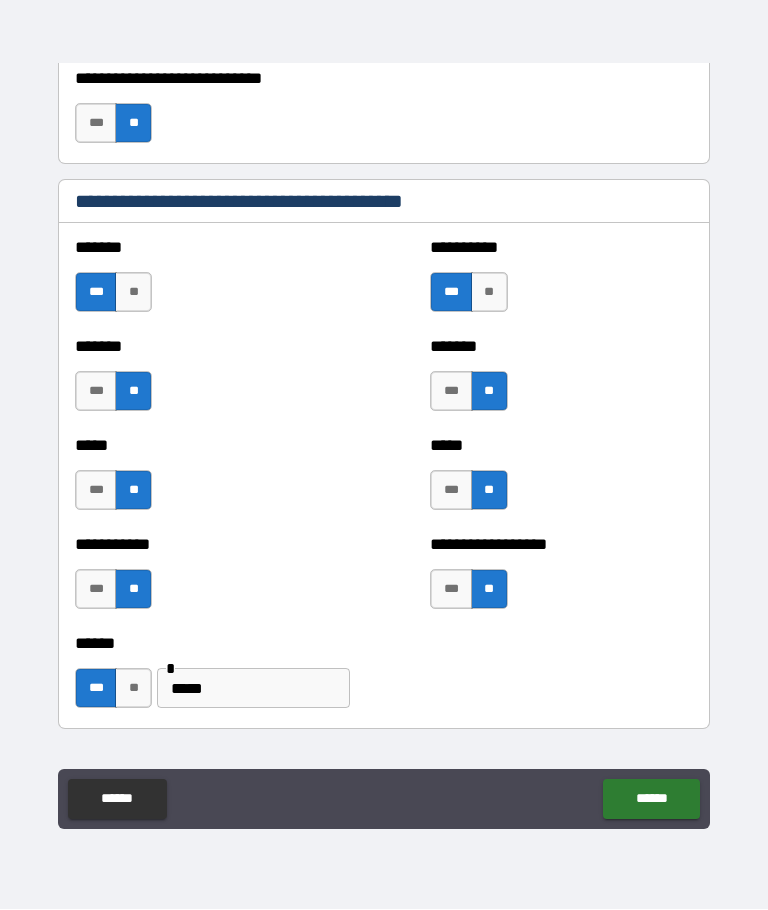 click on "******" at bounding box center (651, 800) 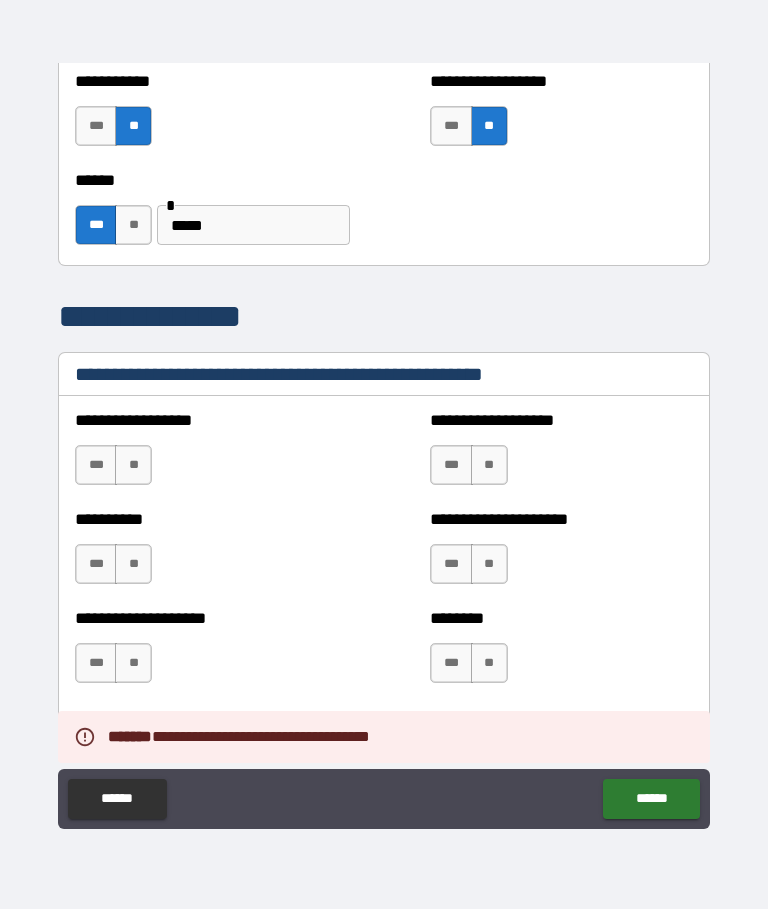 scroll, scrollTop: 2216, scrollLeft: 0, axis: vertical 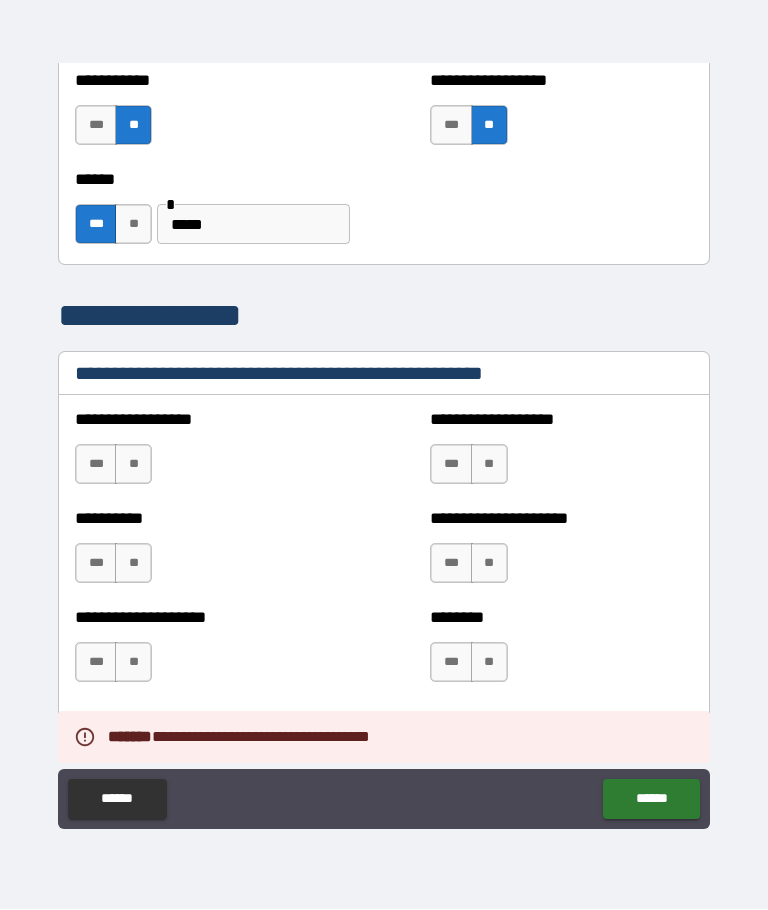 click on "**" at bounding box center [133, 465] 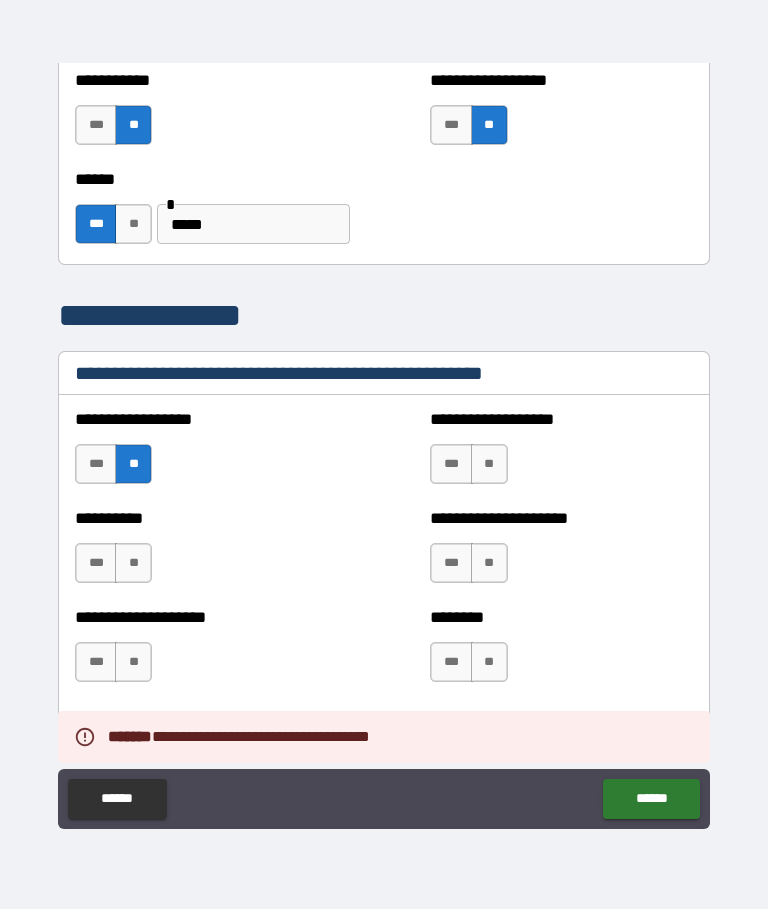 click on "**" at bounding box center (489, 465) 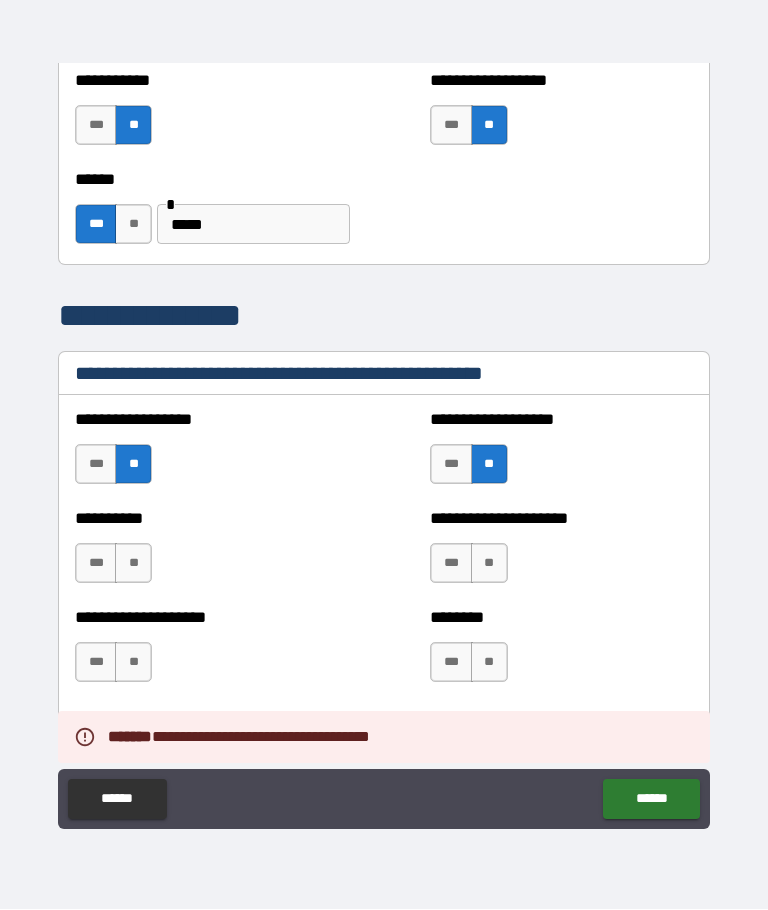 click on "**" at bounding box center [133, 564] 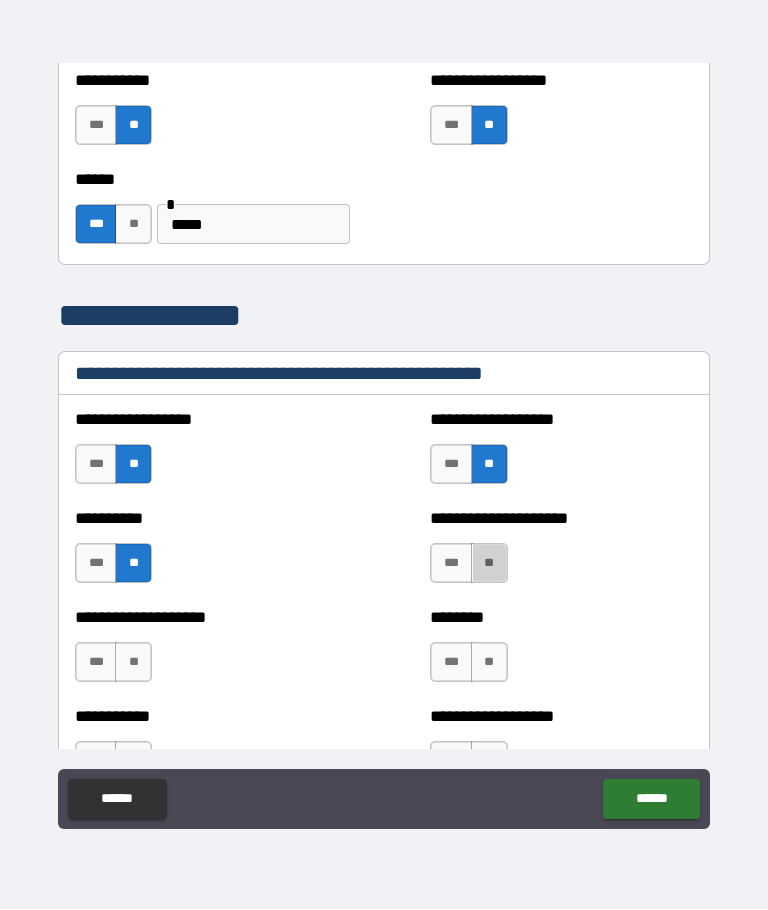 click on "**" at bounding box center (489, 564) 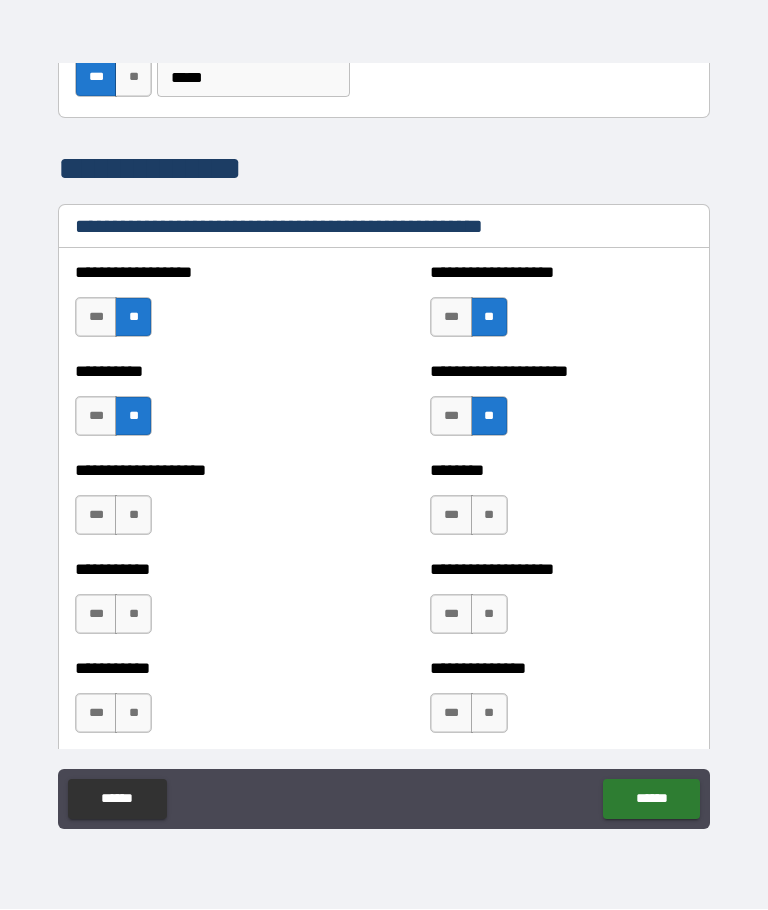 scroll, scrollTop: 2366, scrollLeft: 0, axis: vertical 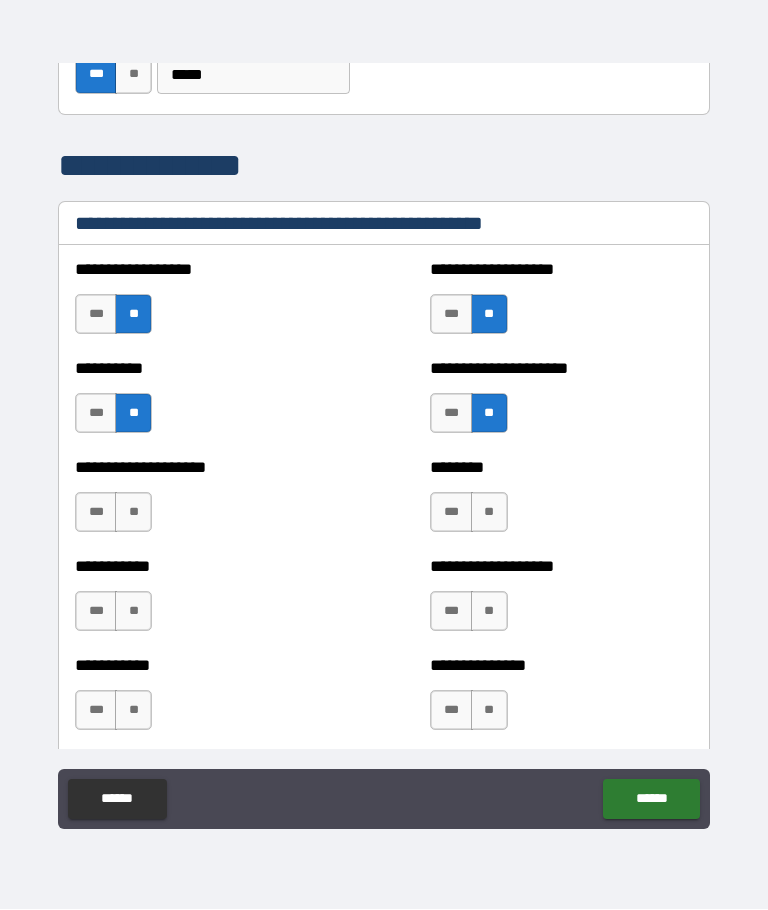 click on "**" at bounding box center [133, 513] 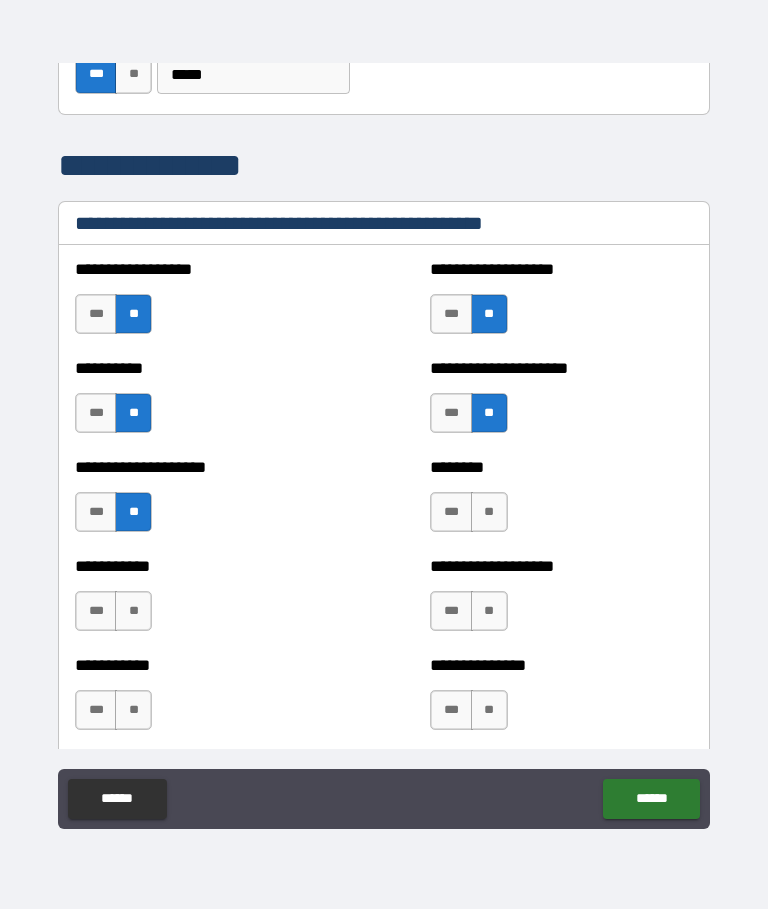 click on "**" at bounding box center (489, 513) 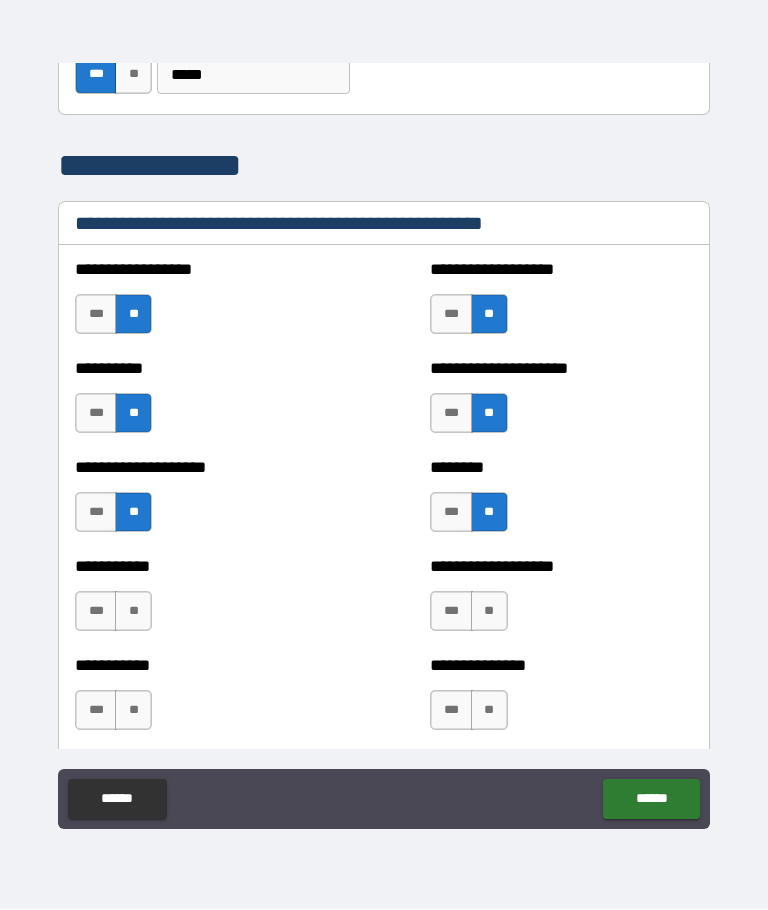 click on "**" at bounding box center [133, 612] 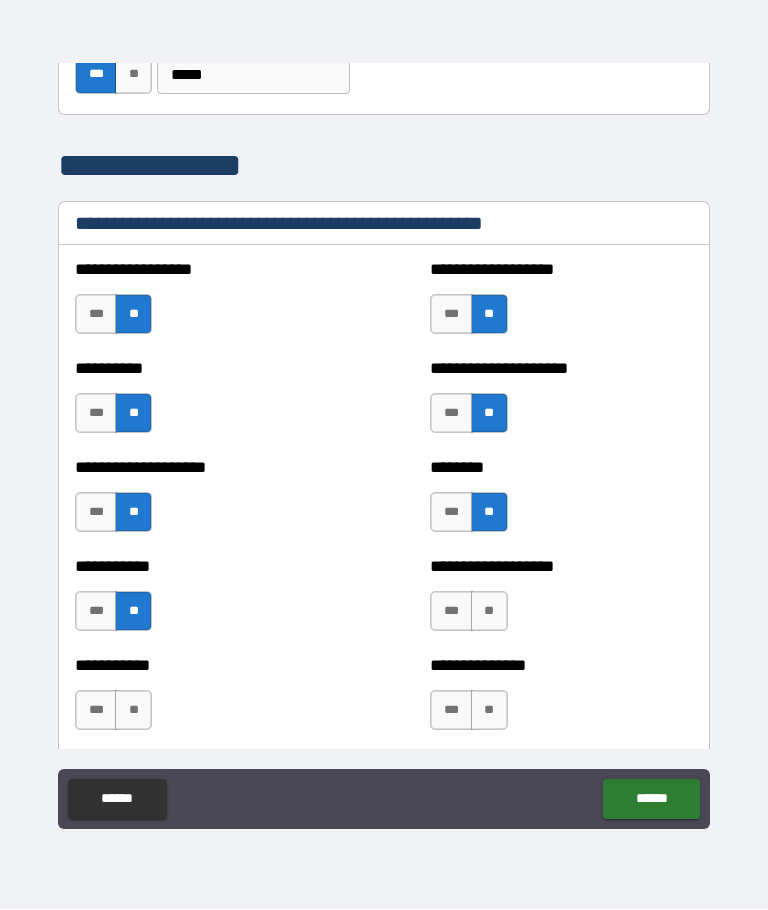 click on "**" at bounding box center (489, 612) 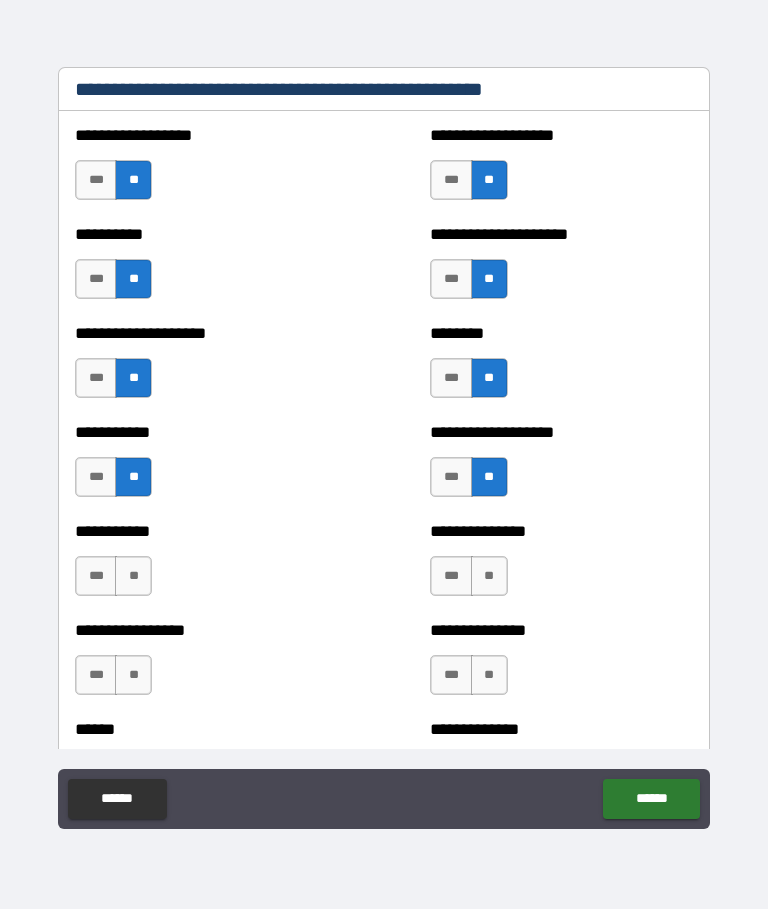 scroll, scrollTop: 2501, scrollLeft: 0, axis: vertical 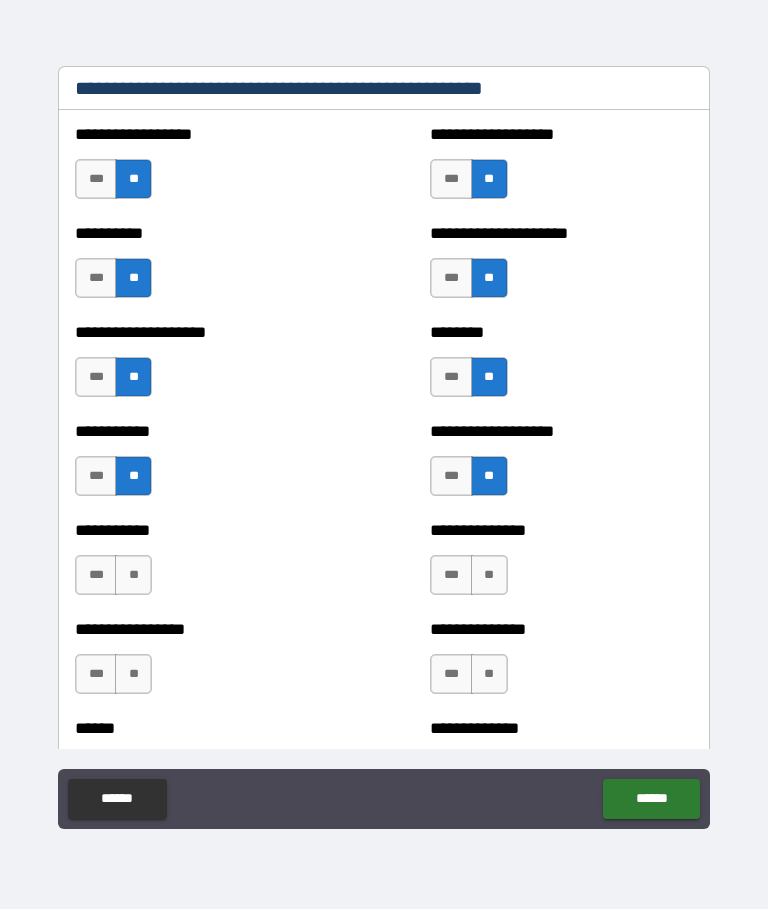 click on "**" at bounding box center [133, 576] 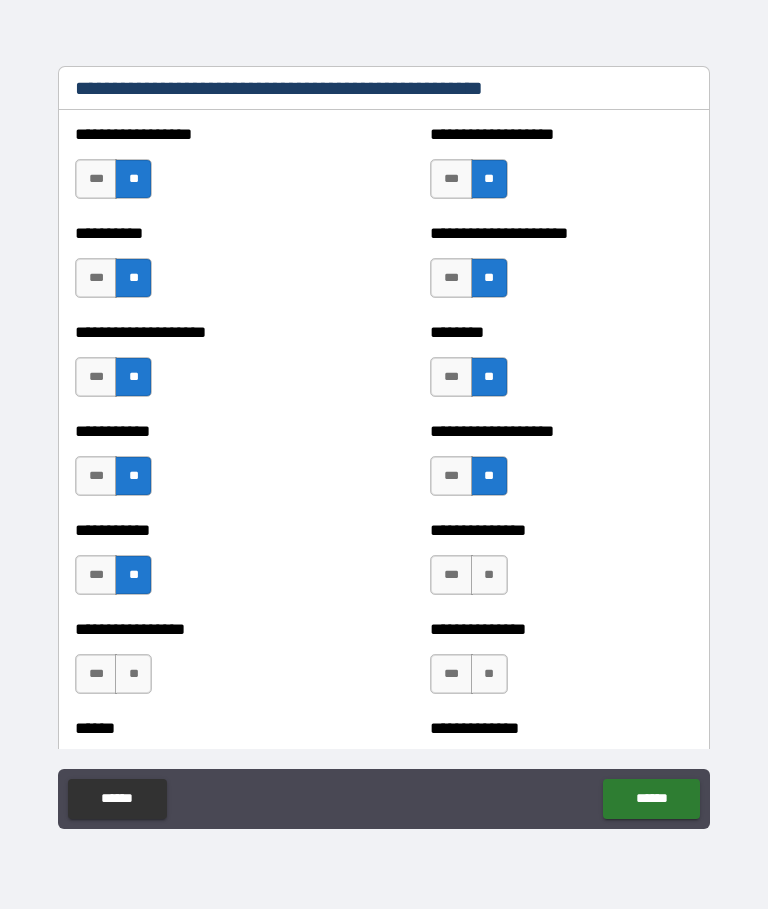 click on "**" at bounding box center (489, 576) 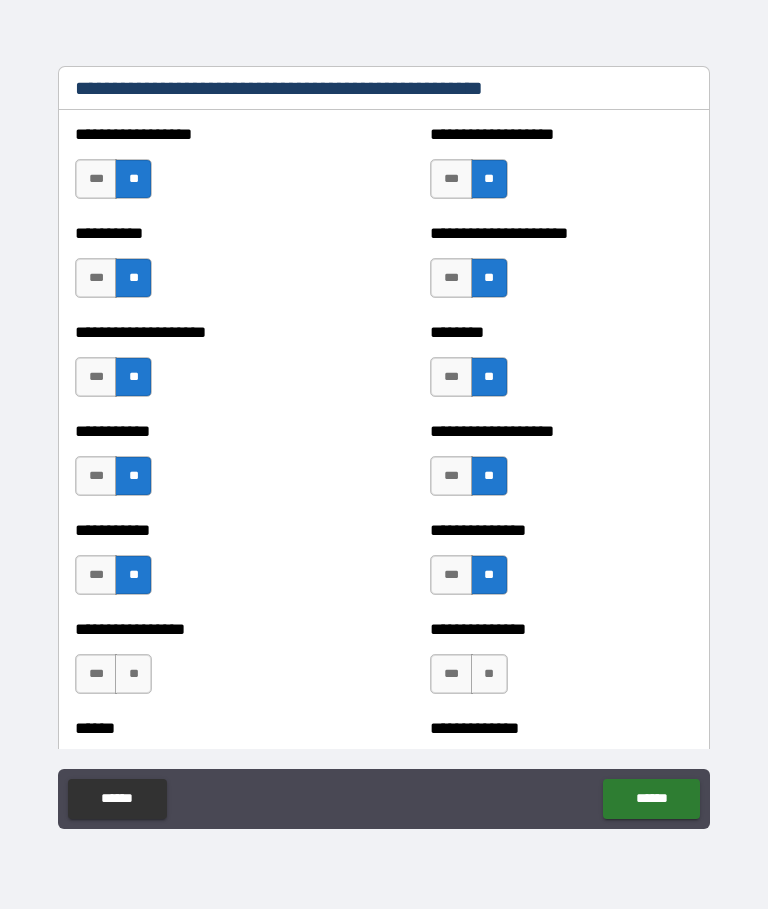 click on "**" at bounding box center (133, 675) 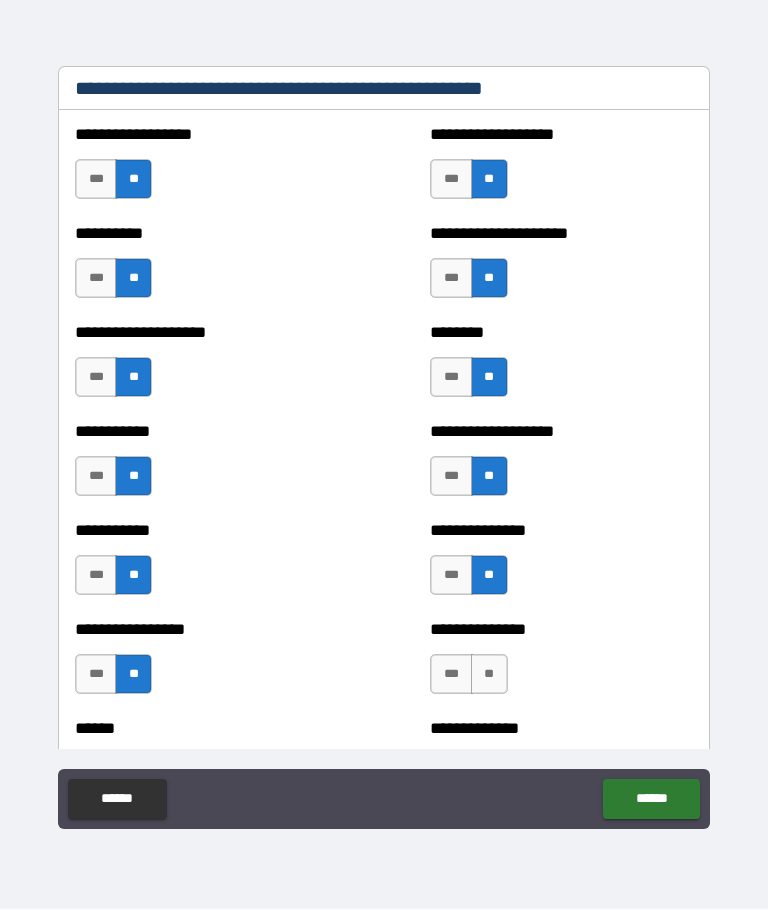 click on "**" at bounding box center (489, 675) 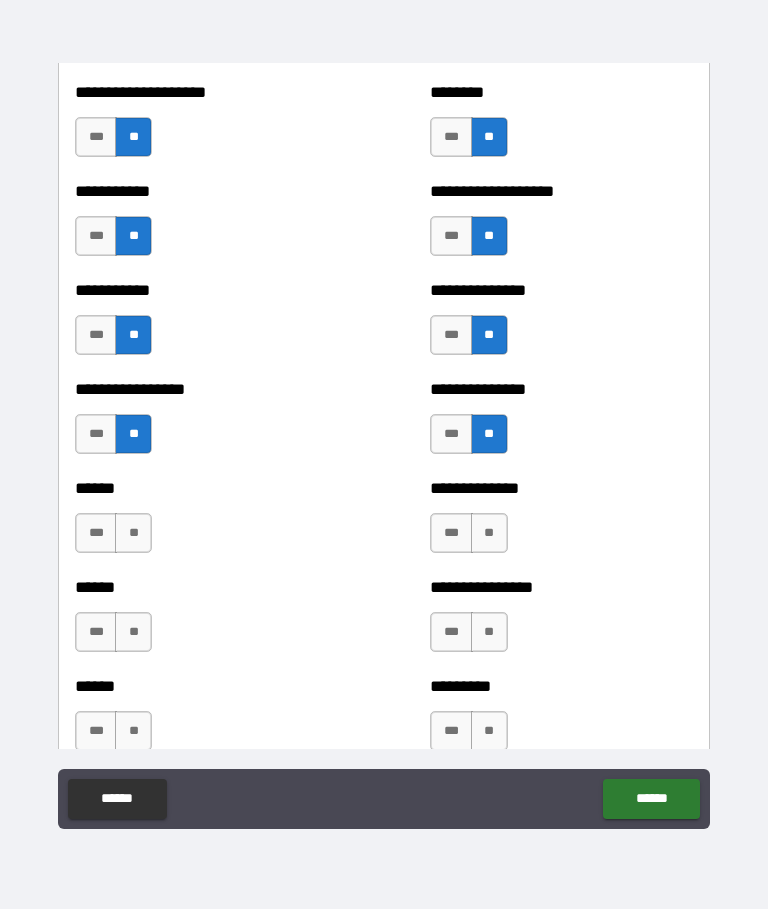 scroll, scrollTop: 2742, scrollLeft: 0, axis: vertical 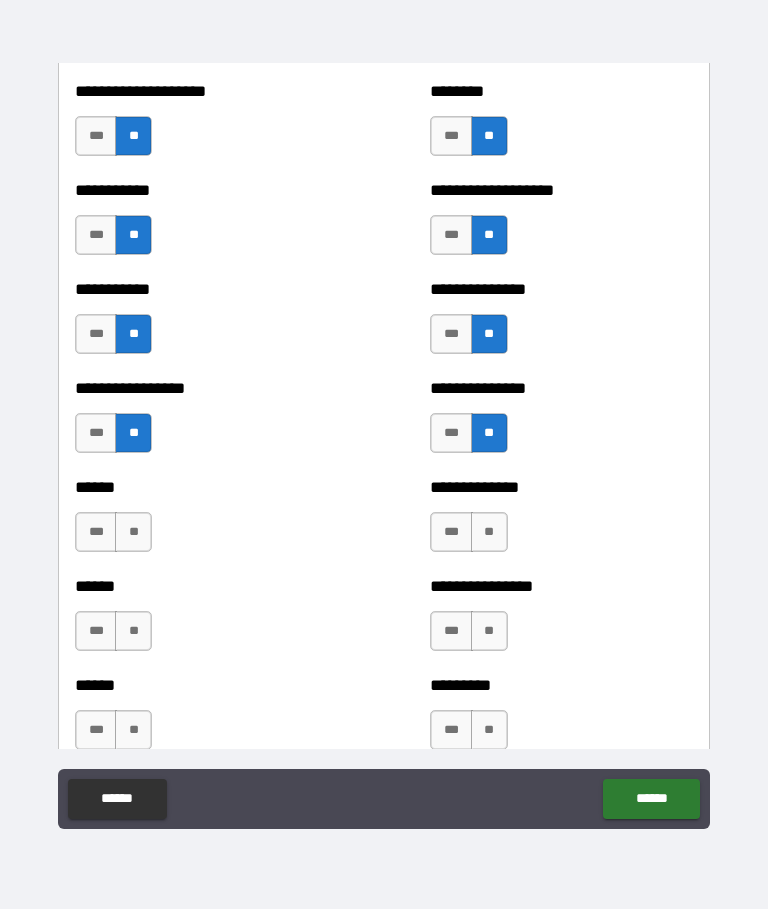 click on "**" at bounding box center [133, 533] 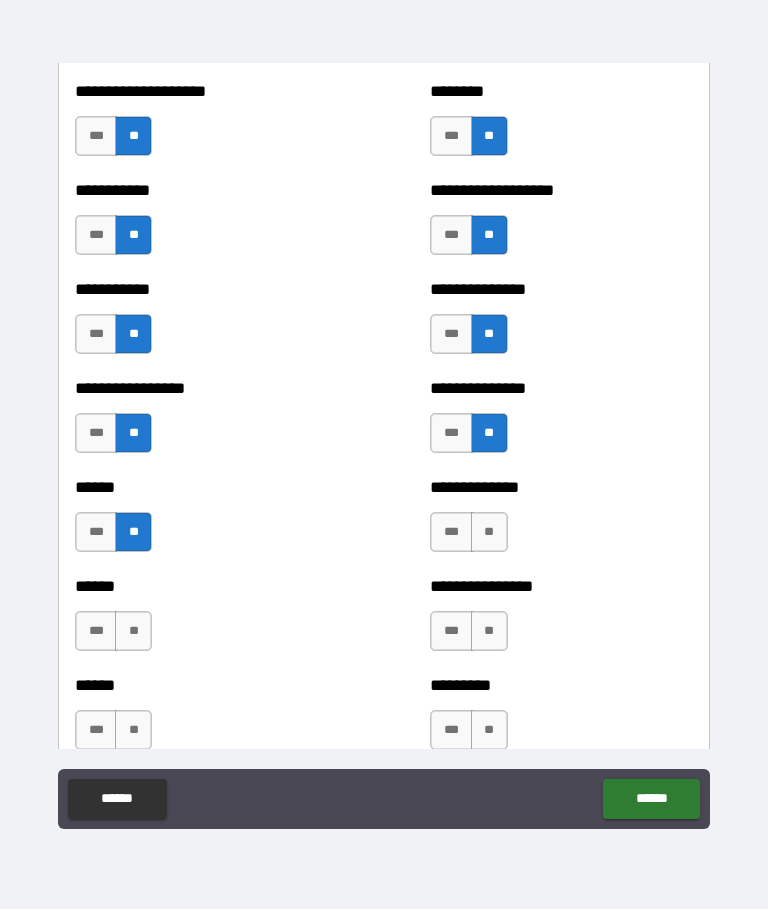 click on "***" at bounding box center [96, 533] 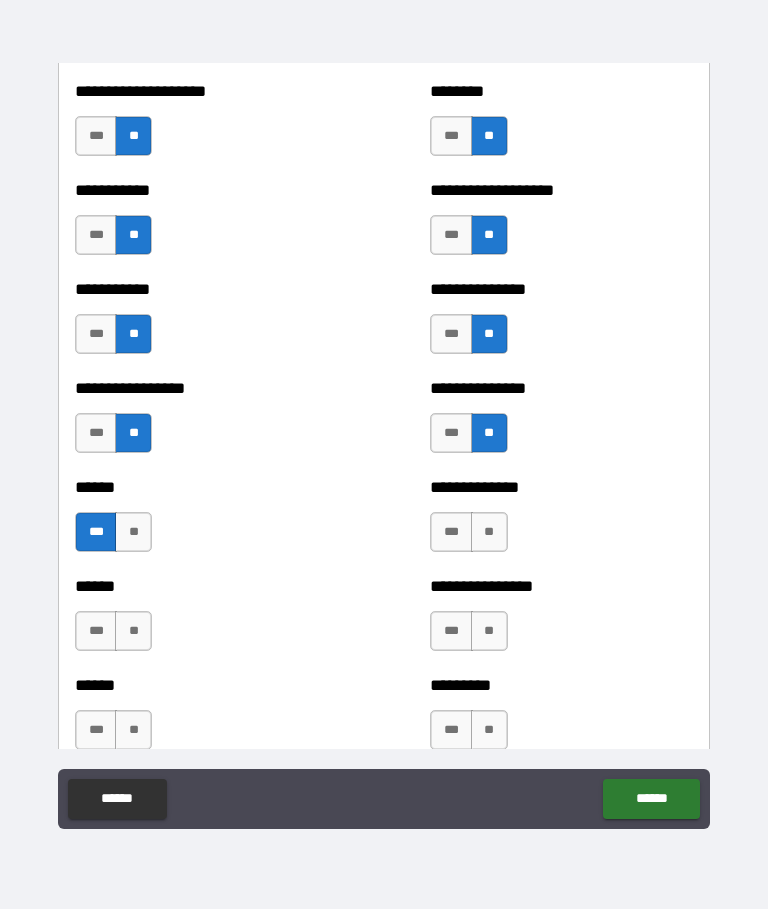 click on "**" at bounding box center (489, 533) 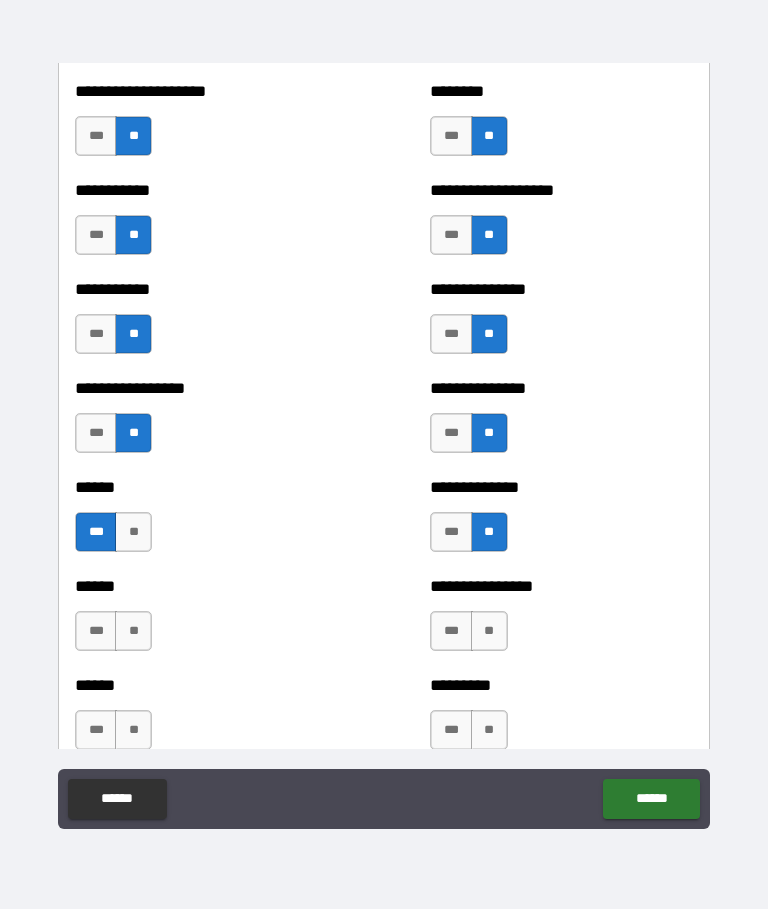 click on "**" at bounding box center [489, 632] 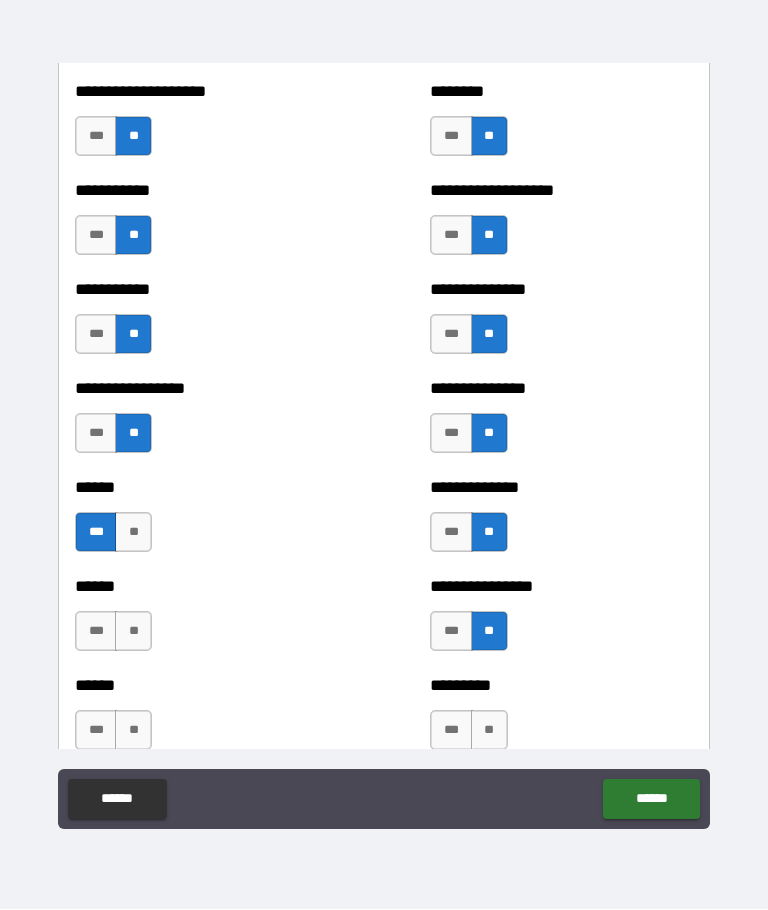 click on "****** *** **" at bounding box center [206, 622] 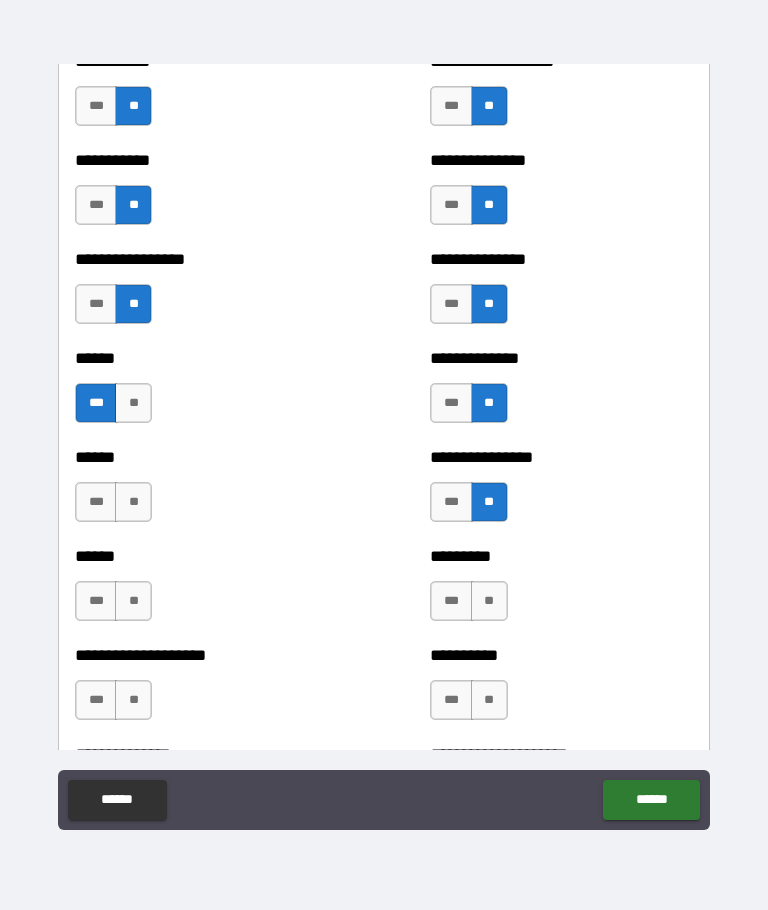 scroll, scrollTop: 2892, scrollLeft: 0, axis: vertical 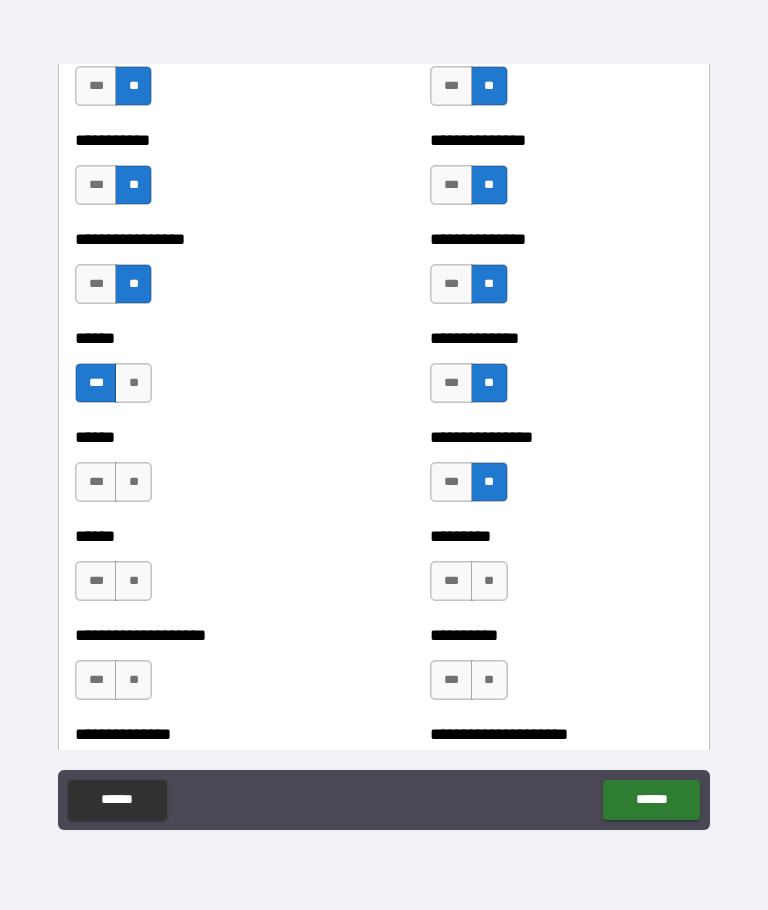 click on "**" at bounding box center (133, 482) 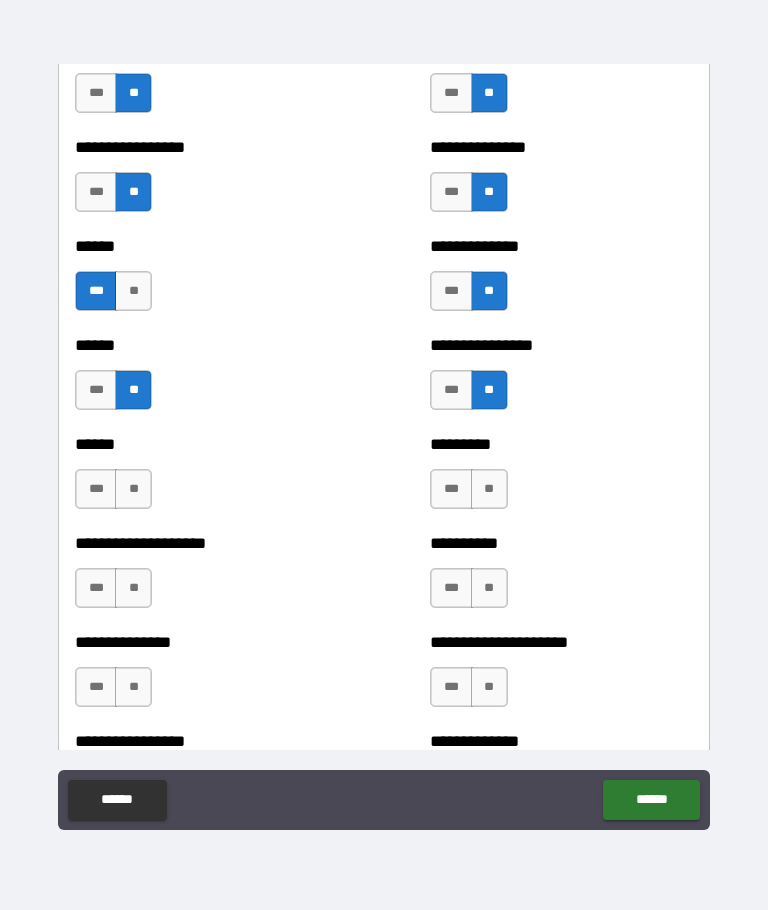 scroll, scrollTop: 2985, scrollLeft: 0, axis: vertical 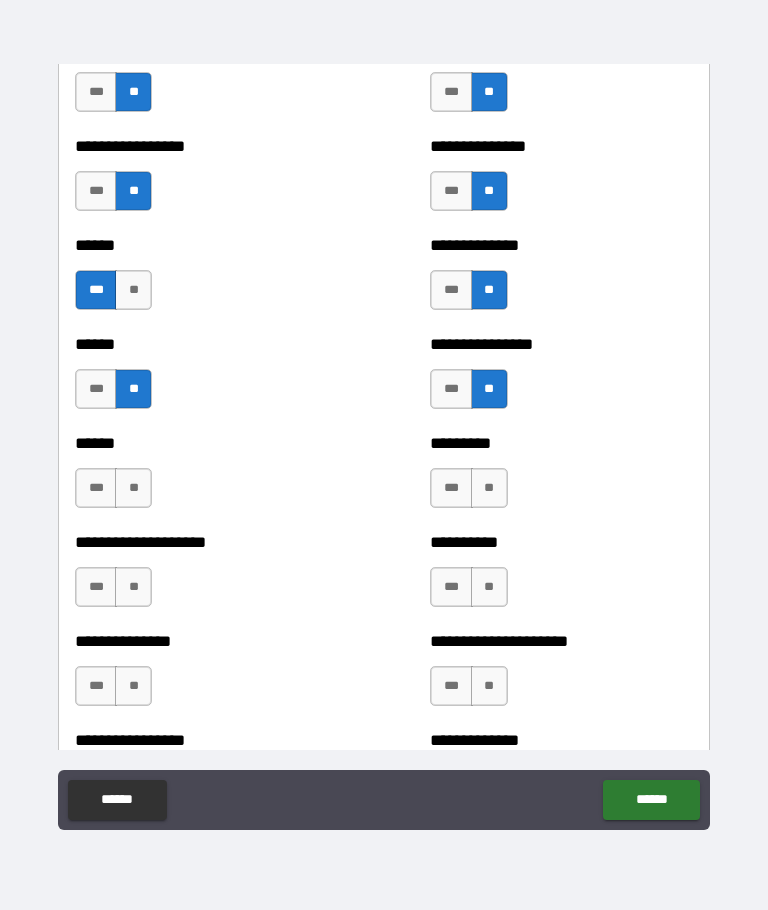 click on "**" at bounding box center [133, 488] 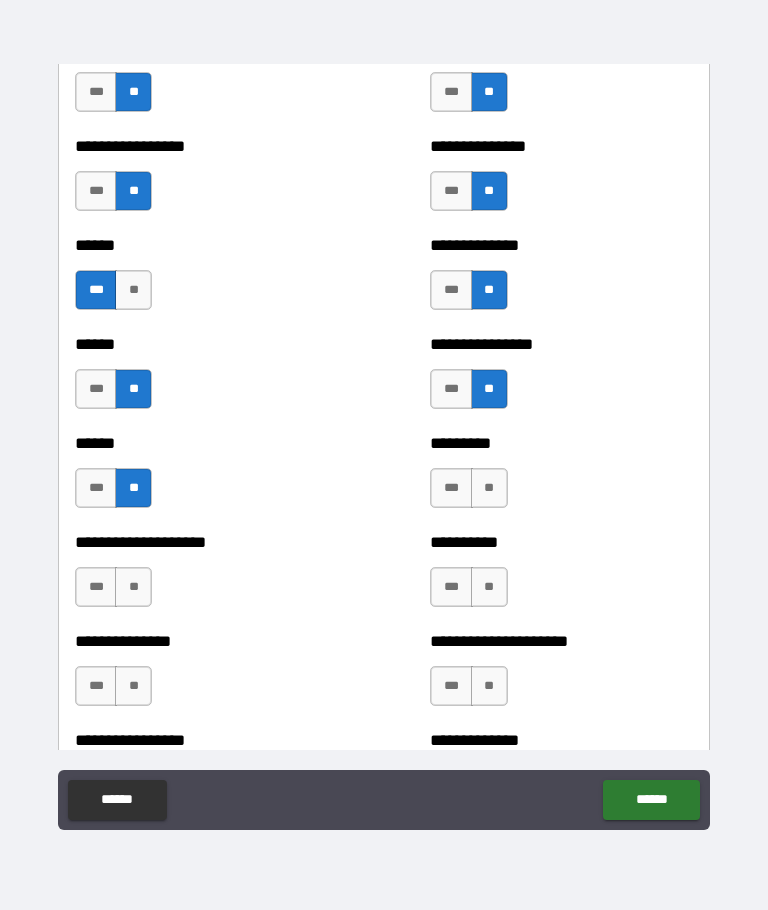 click on "**" at bounding box center (489, 488) 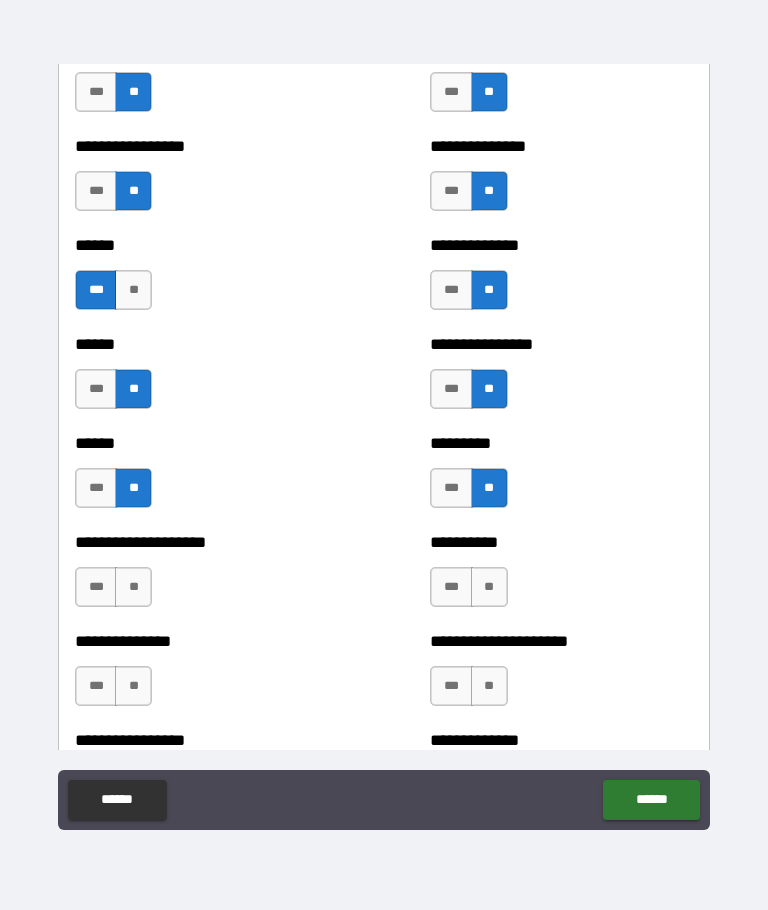 click on "**" at bounding box center (133, 587) 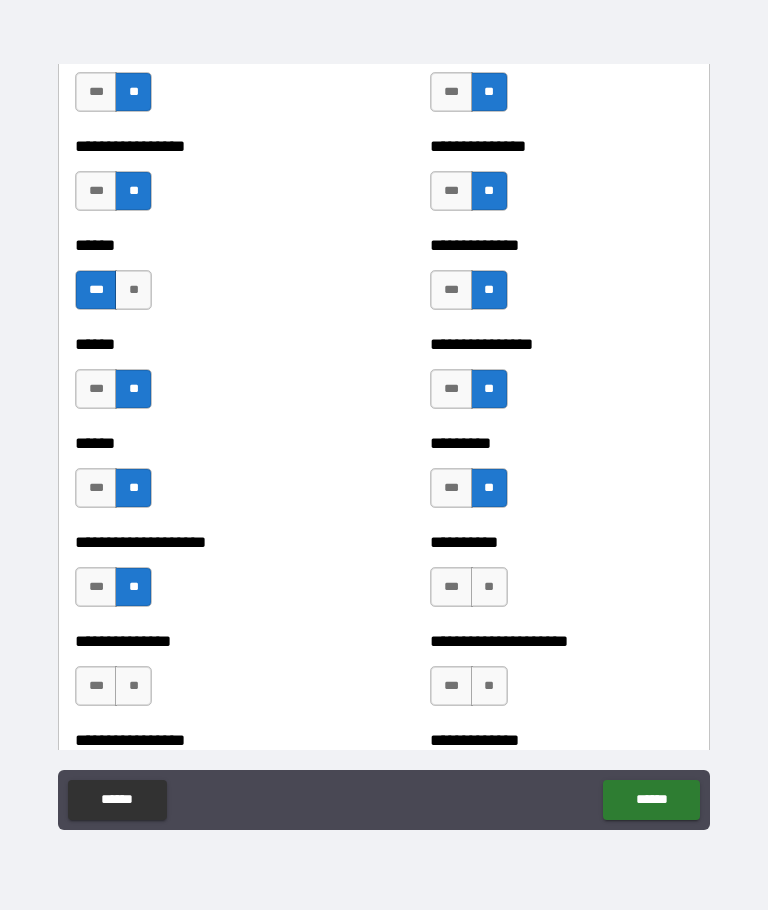 click on "**" at bounding box center [489, 587] 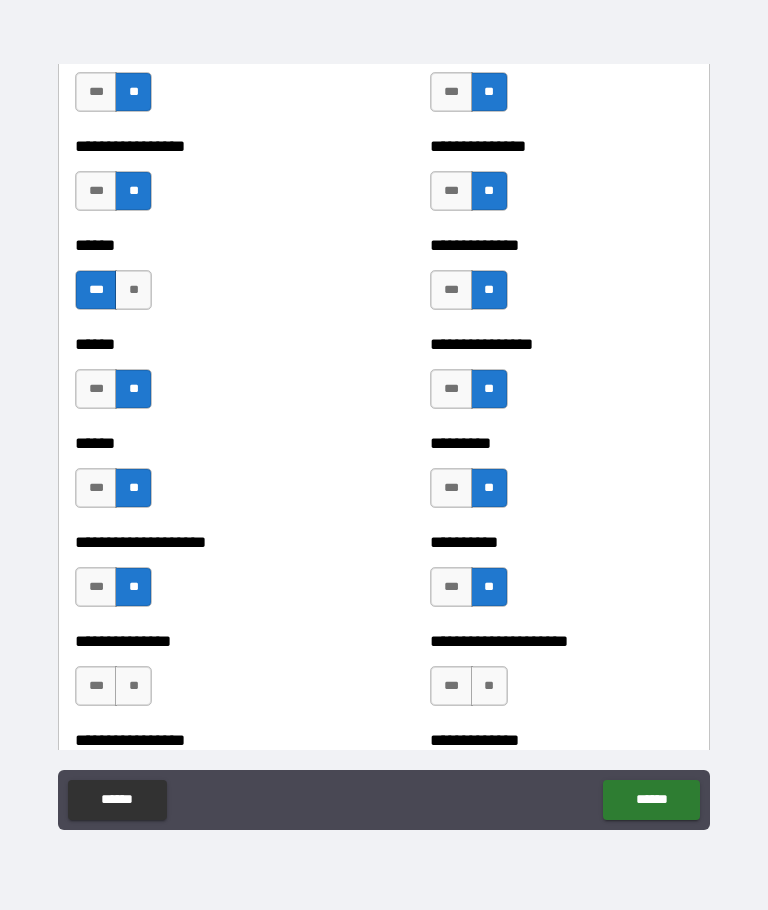 click on "**" at bounding box center [133, 686] 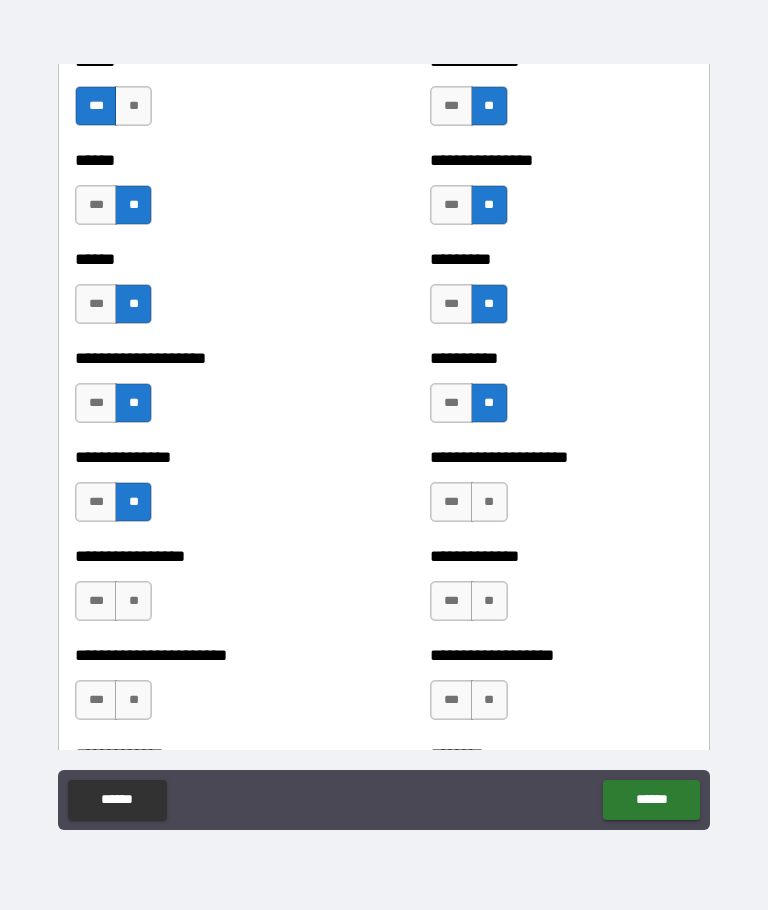 scroll, scrollTop: 3190, scrollLeft: 0, axis: vertical 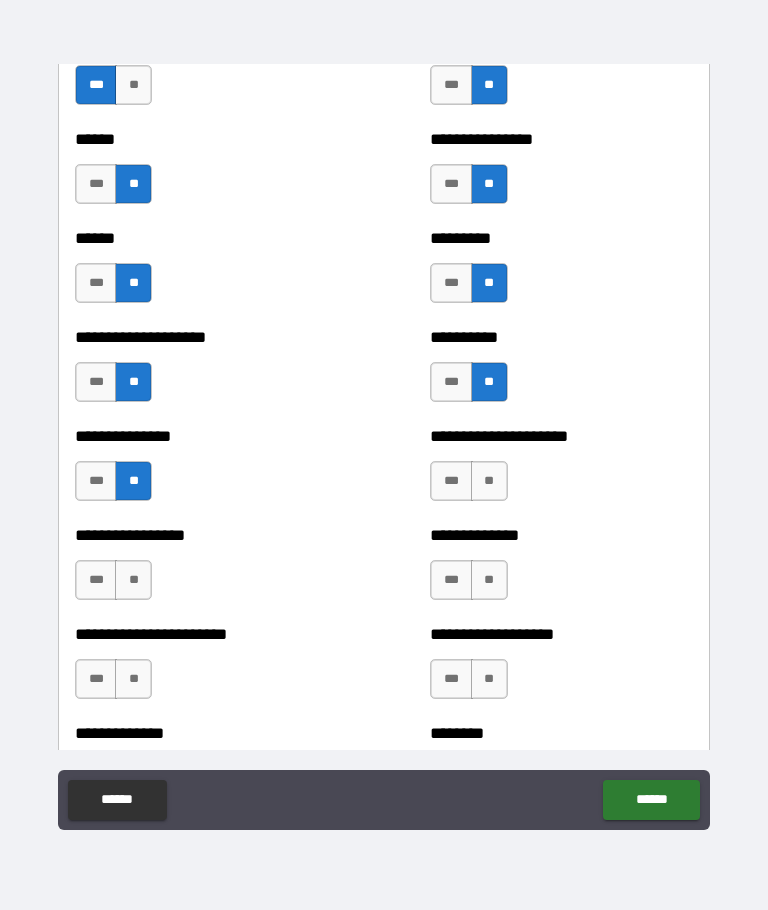 click on "**" at bounding box center (489, 481) 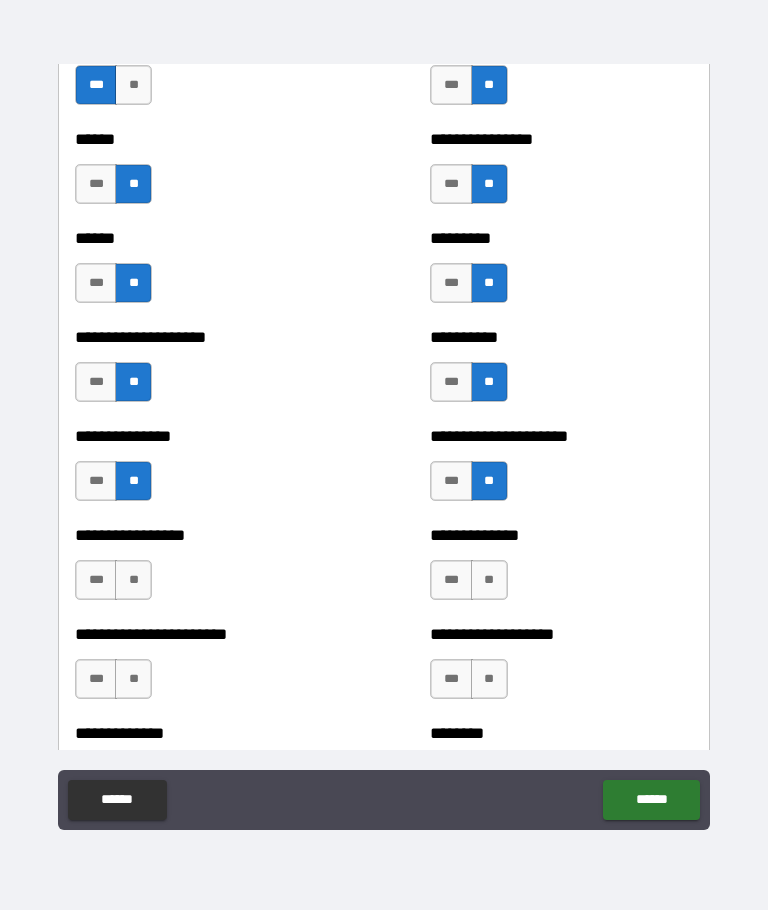 click on "**" at bounding box center (133, 580) 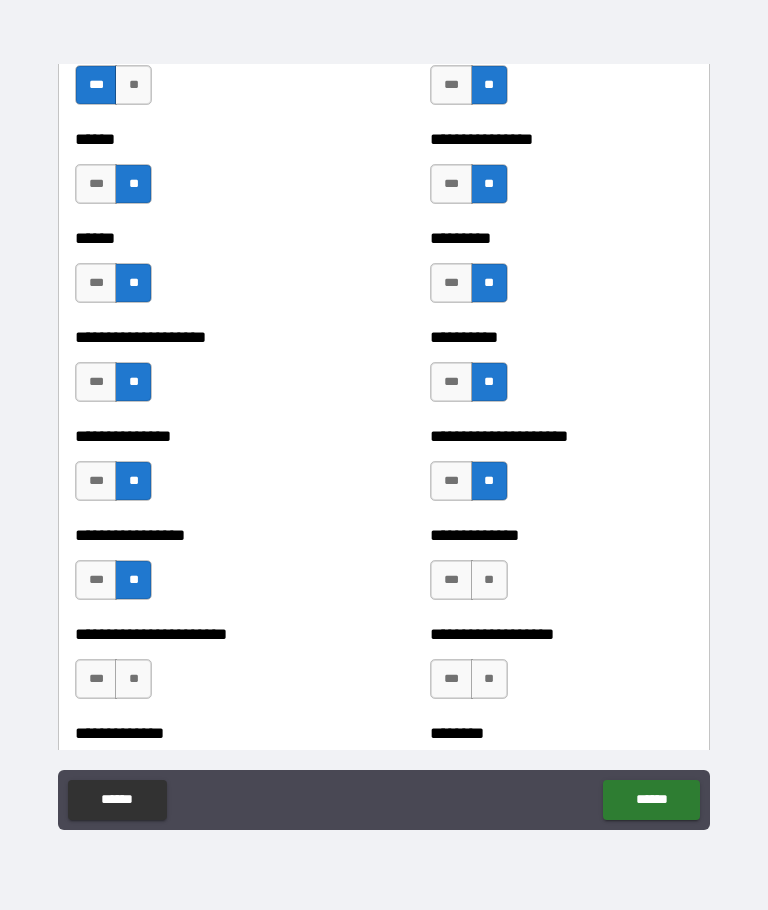 click on "**" at bounding box center [489, 580] 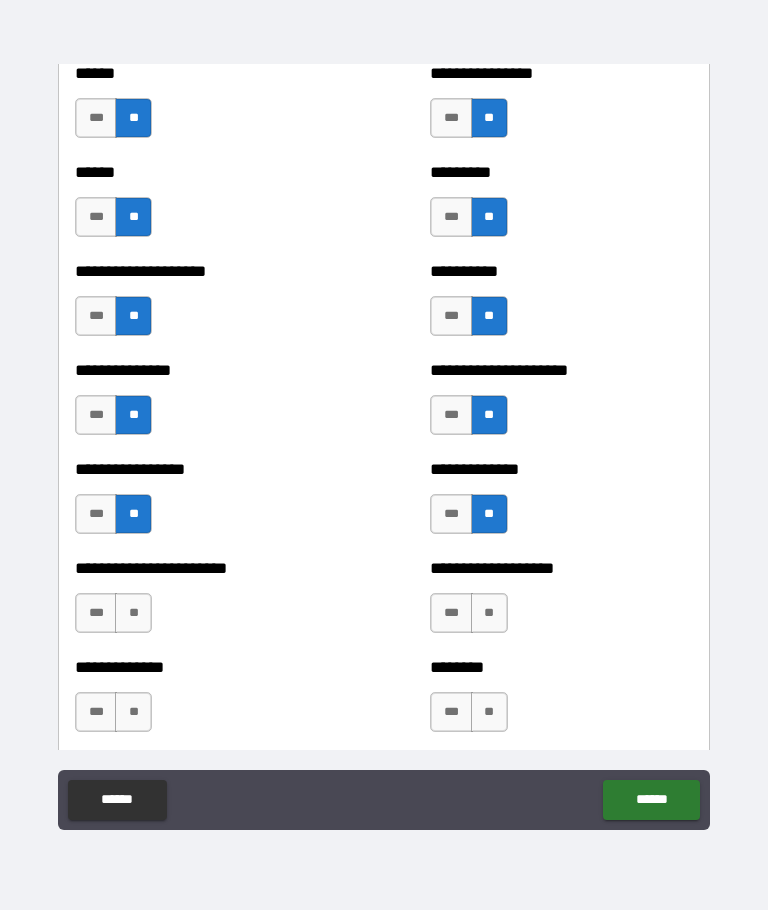 scroll, scrollTop: 3258, scrollLeft: 0, axis: vertical 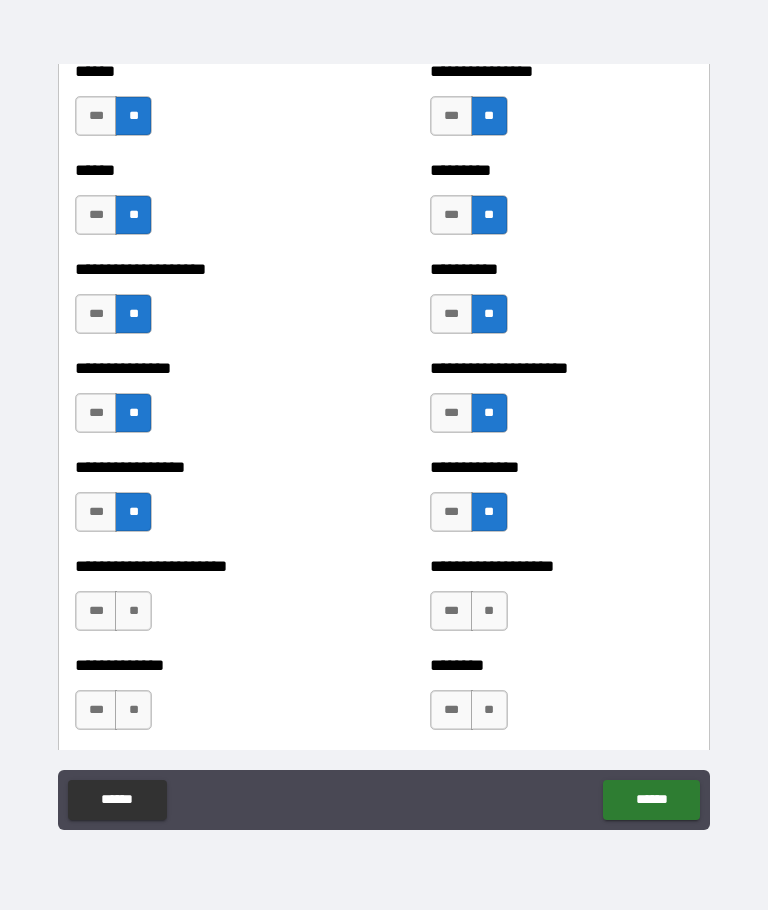 click on "**" at bounding box center (133, 611) 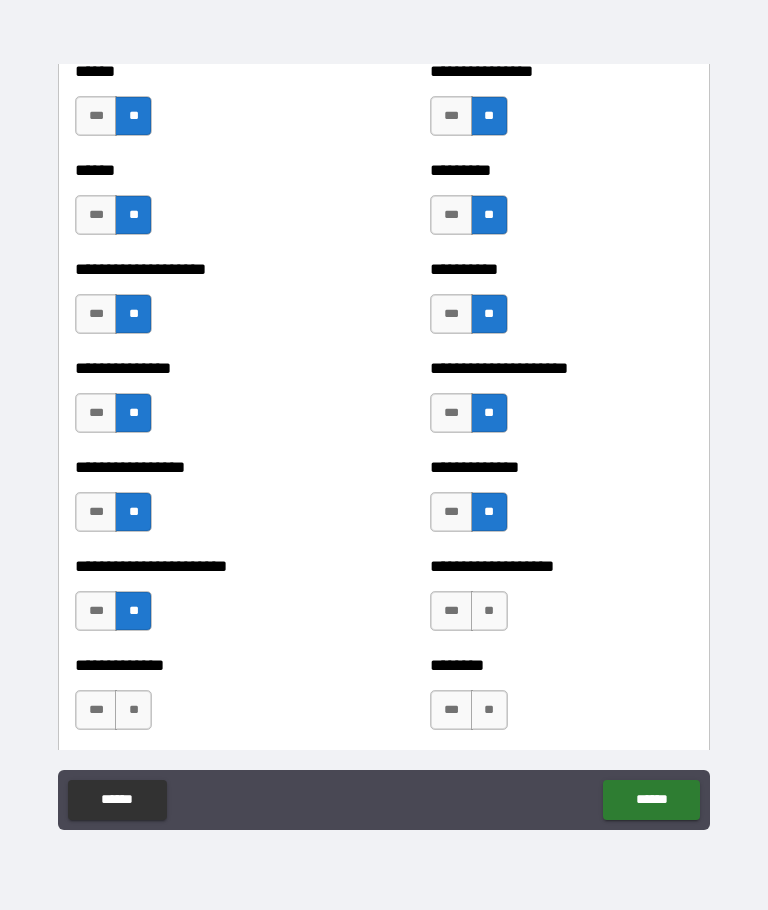 click on "**" at bounding box center [489, 611] 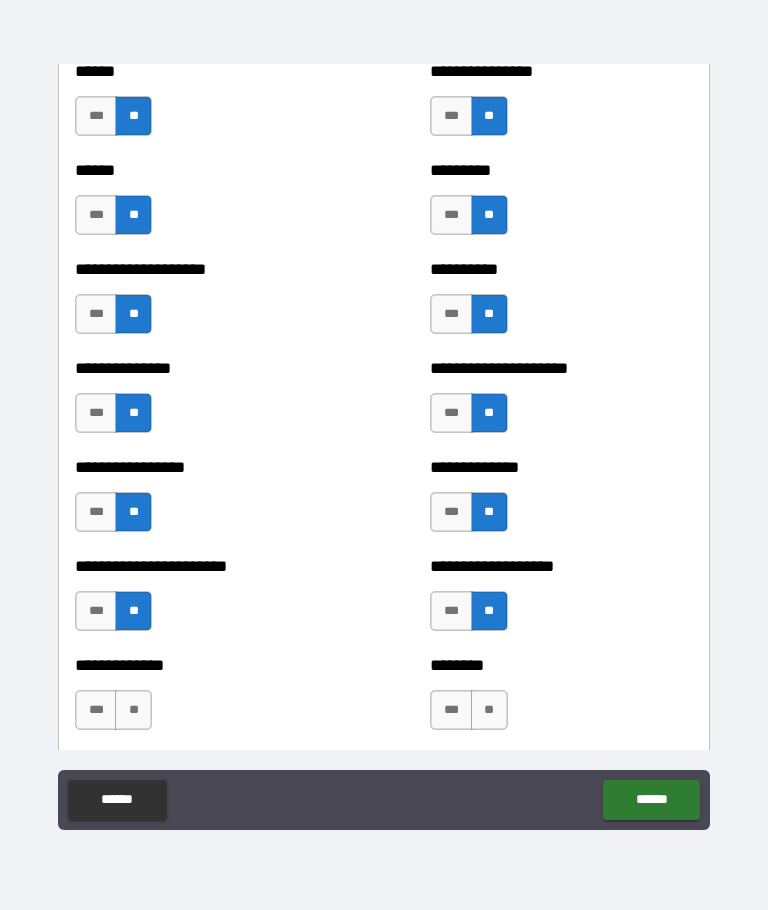 click on "**" at bounding box center [133, 710] 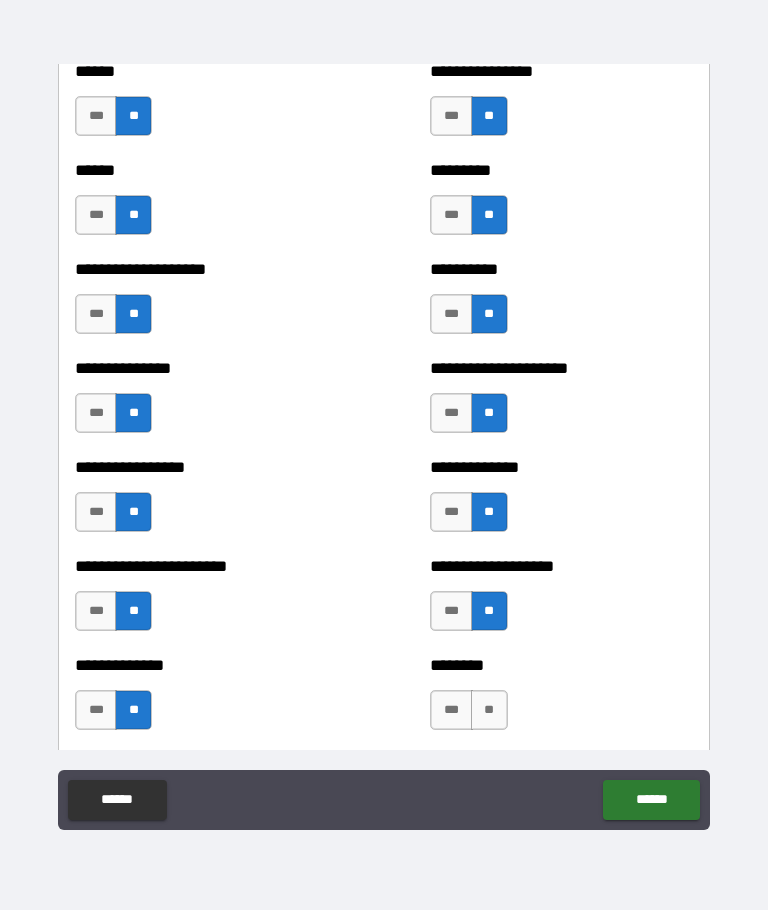 click on "***" at bounding box center [96, 710] 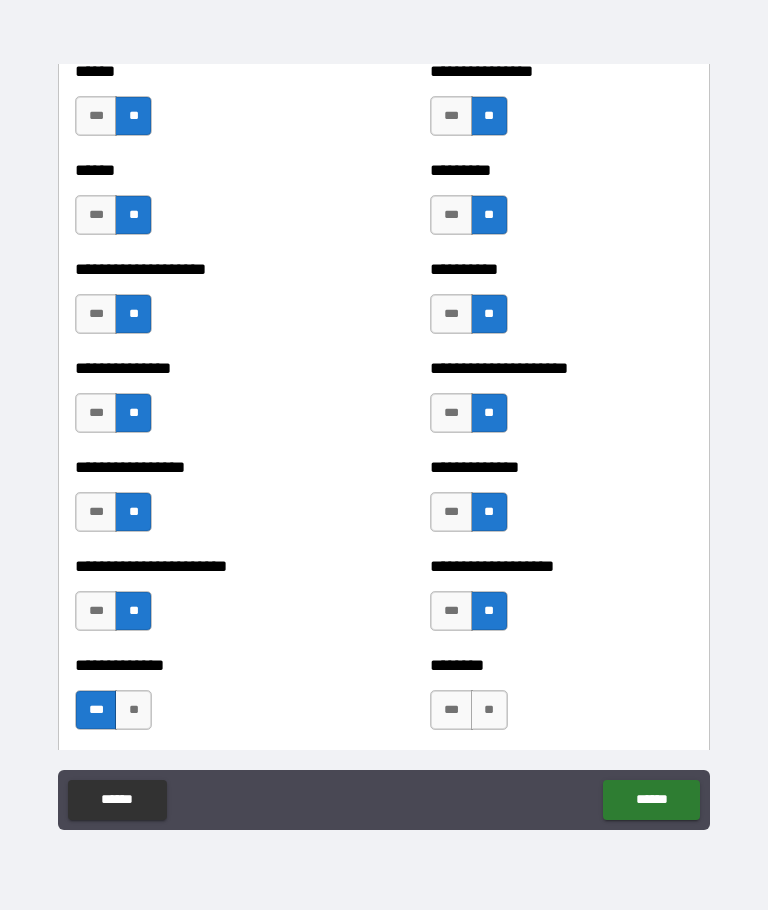 click on "**" at bounding box center [133, 710] 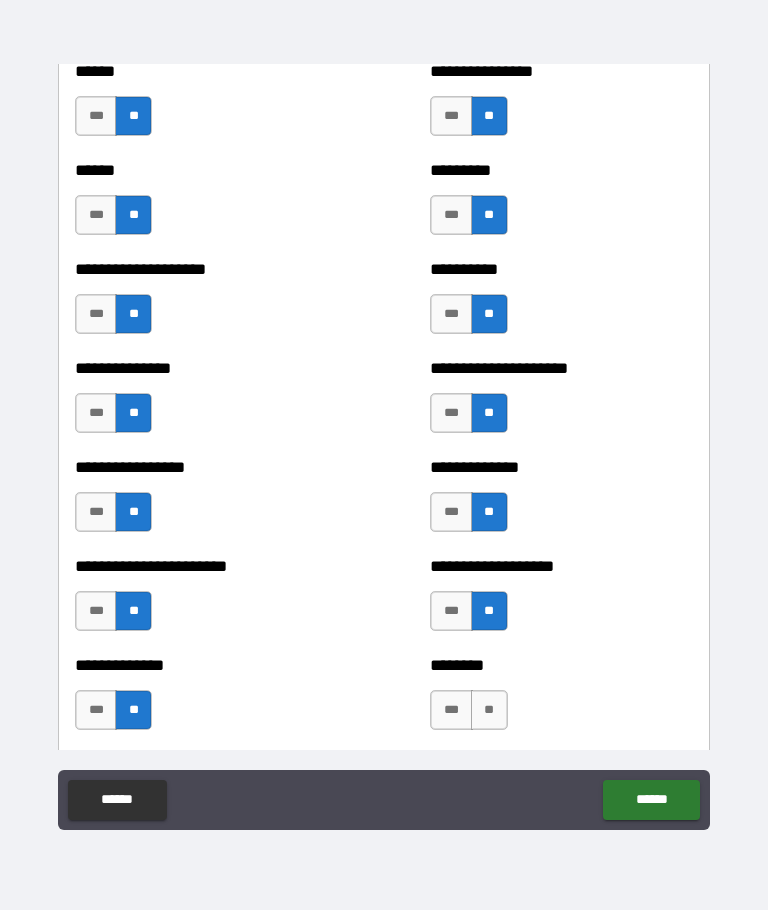 click on "**" at bounding box center (489, 710) 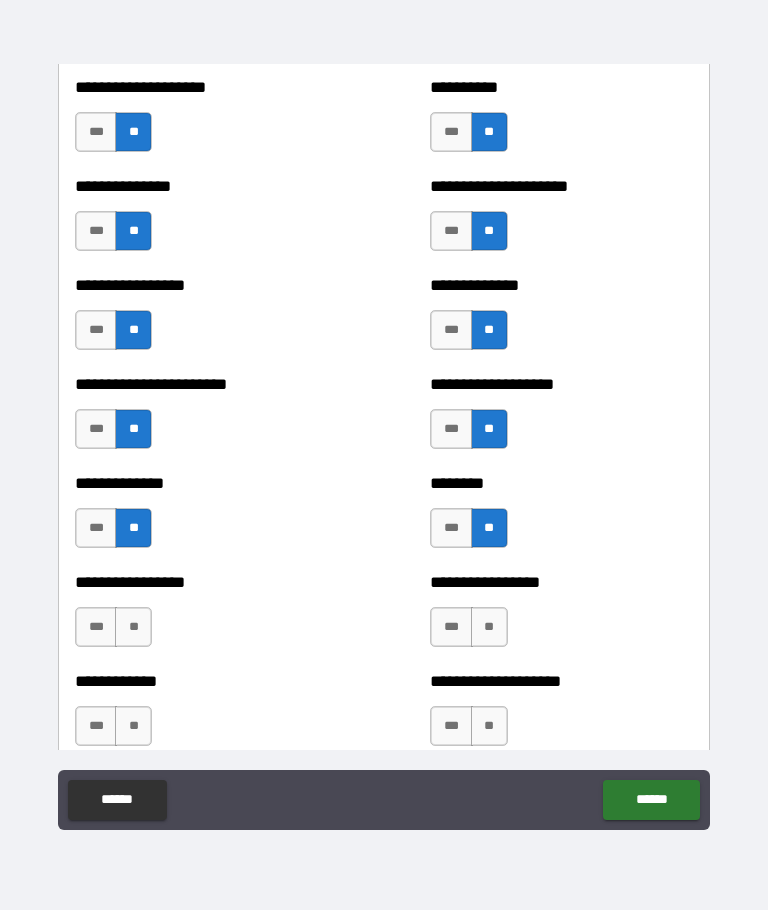 scroll, scrollTop: 3519, scrollLeft: 0, axis: vertical 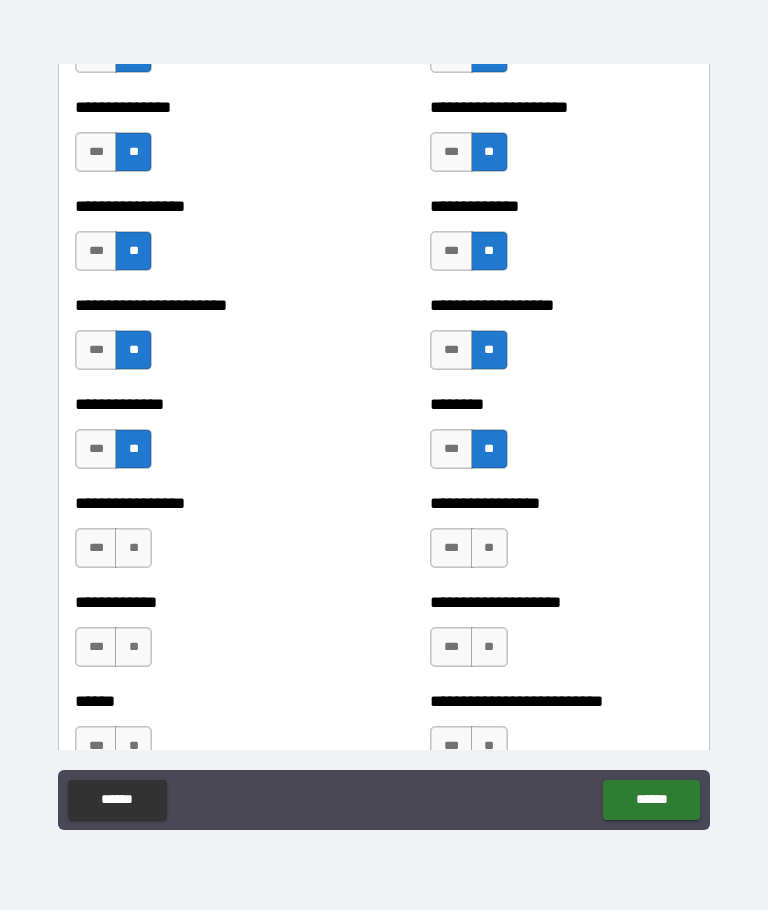 click on "**" at bounding box center [133, 548] 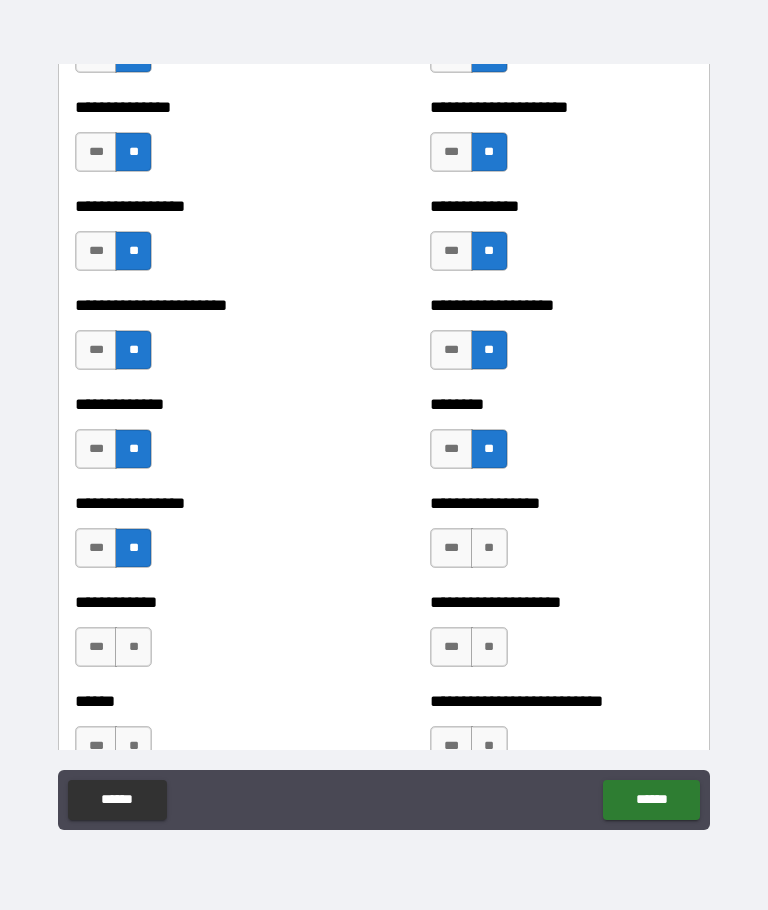 click on "**" at bounding box center (489, 548) 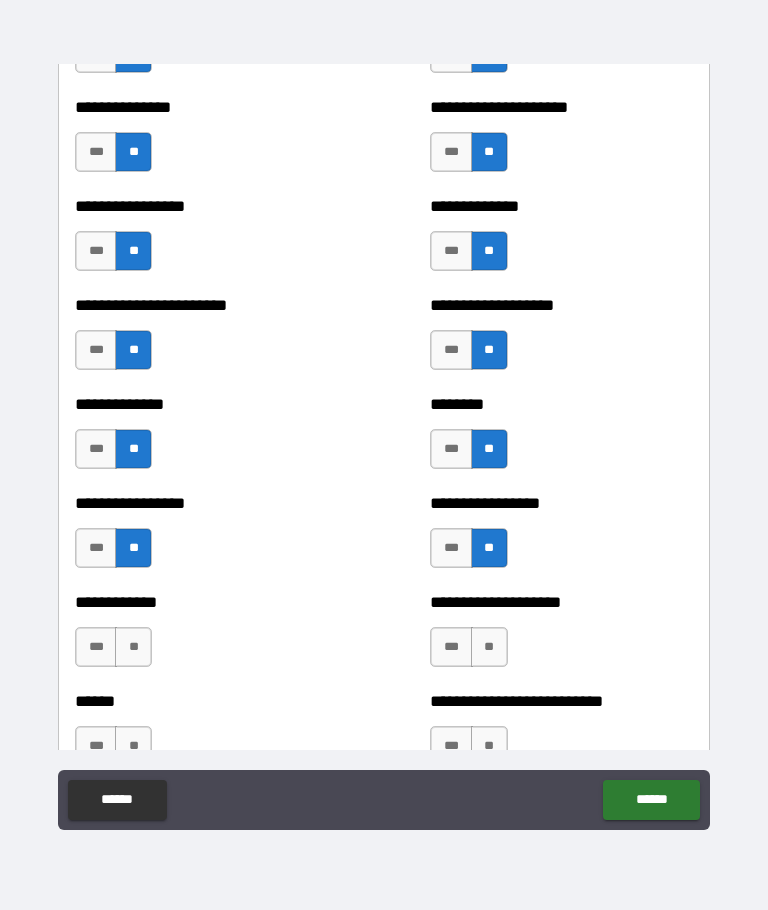 click on "**" at bounding box center [133, 647] 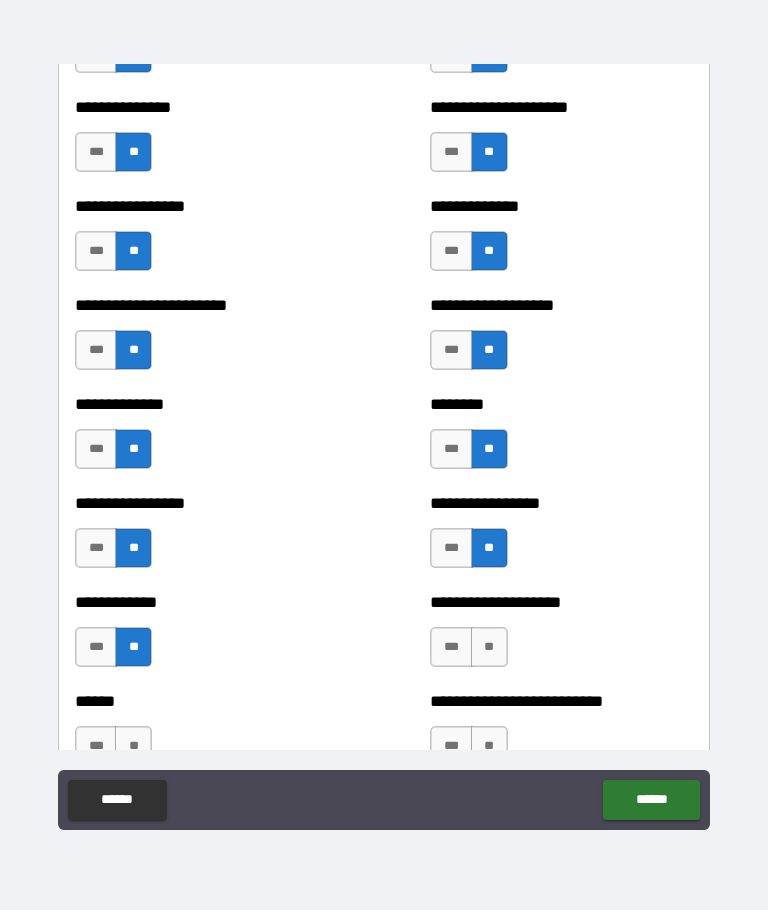 click on "**" at bounding box center (489, 647) 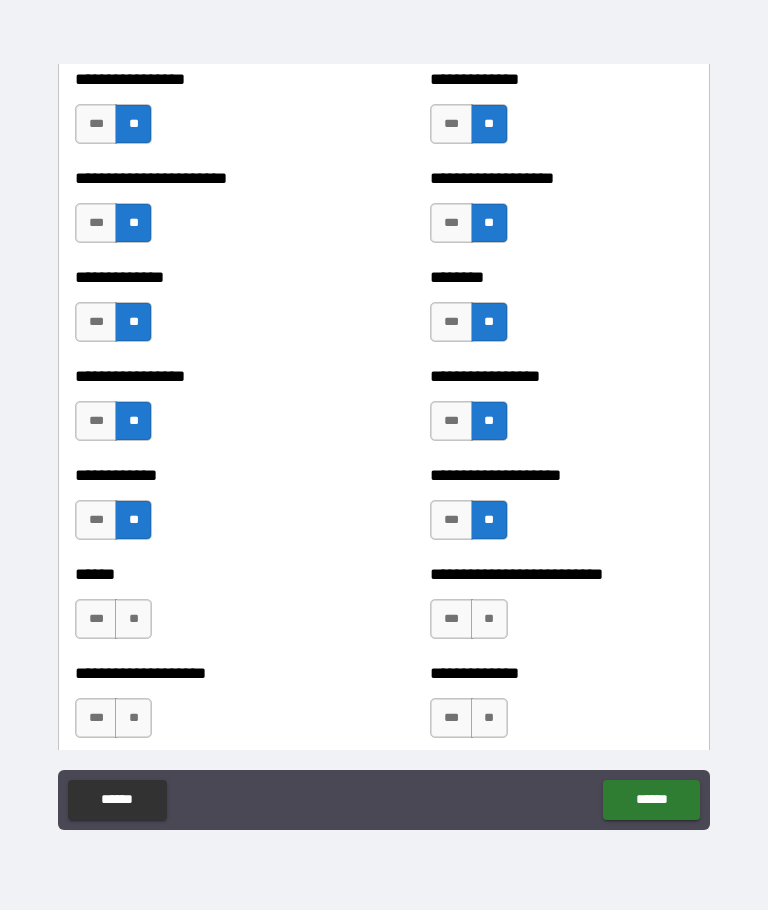 scroll, scrollTop: 3647, scrollLeft: 0, axis: vertical 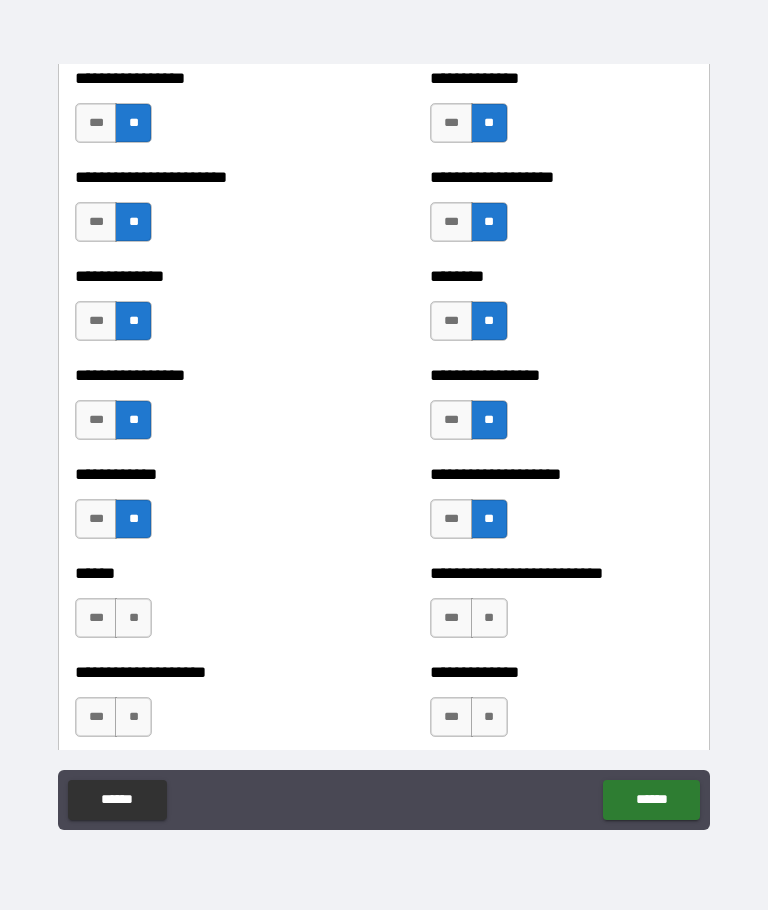 click on "**********" at bounding box center (384, 608) 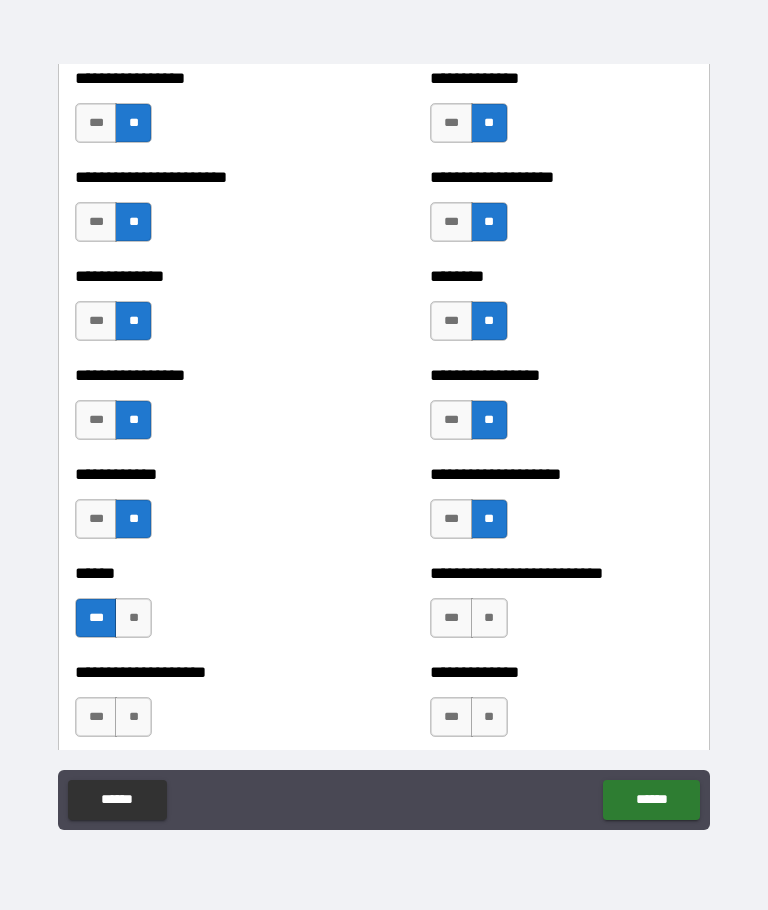click on "***" at bounding box center (451, 618) 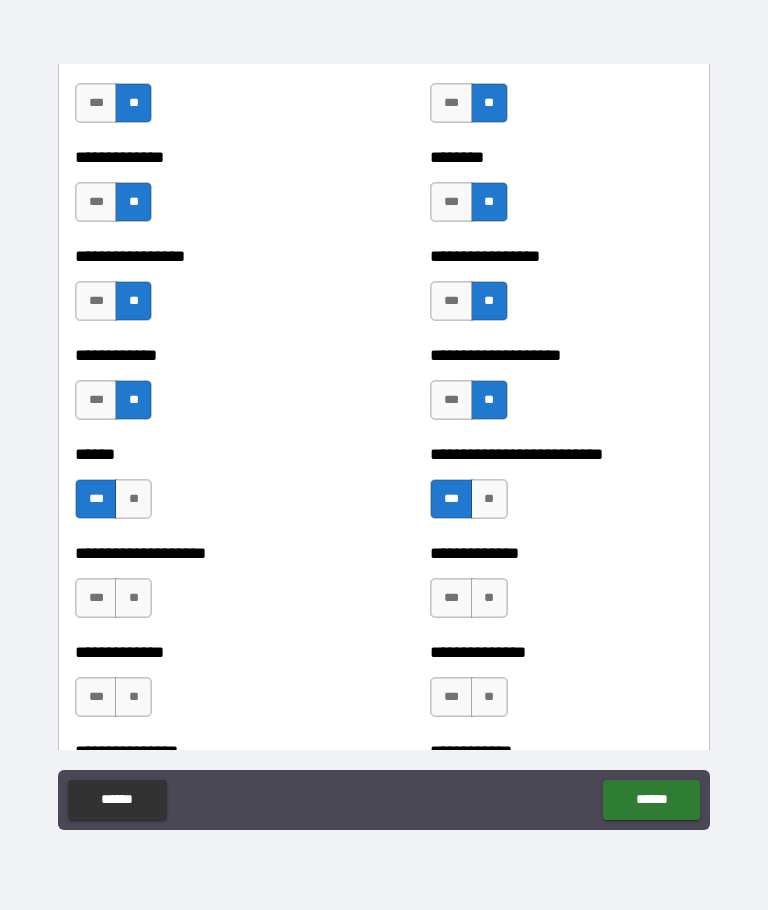 scroll, scrollTop: 3767, scrollLeft: 0, axis: vertical 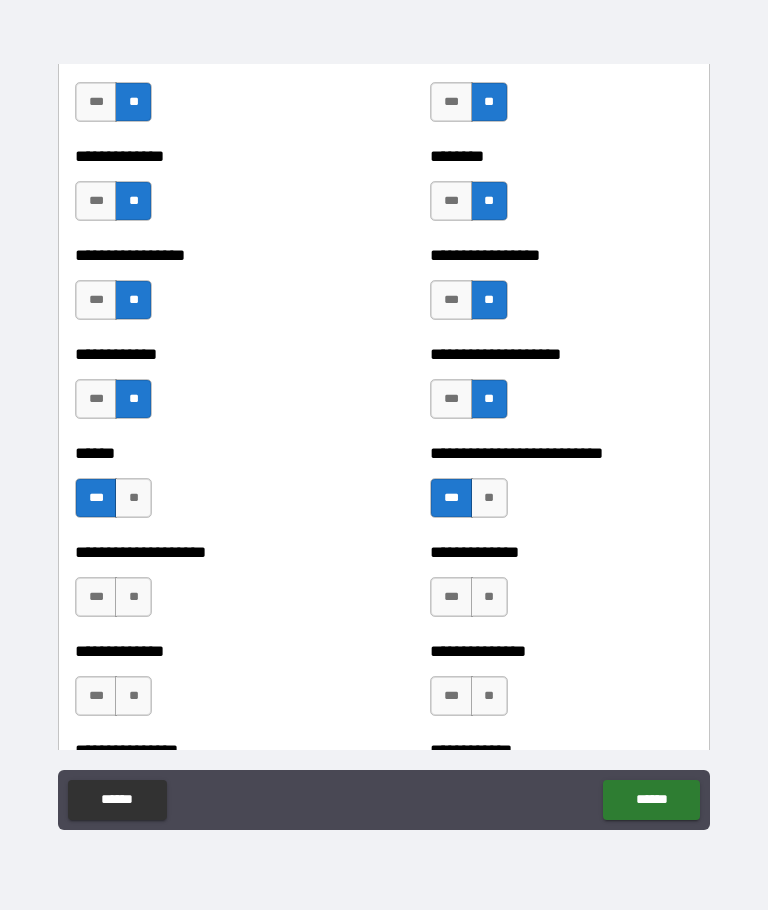 click on "**********" at bounding box center [384, 587] 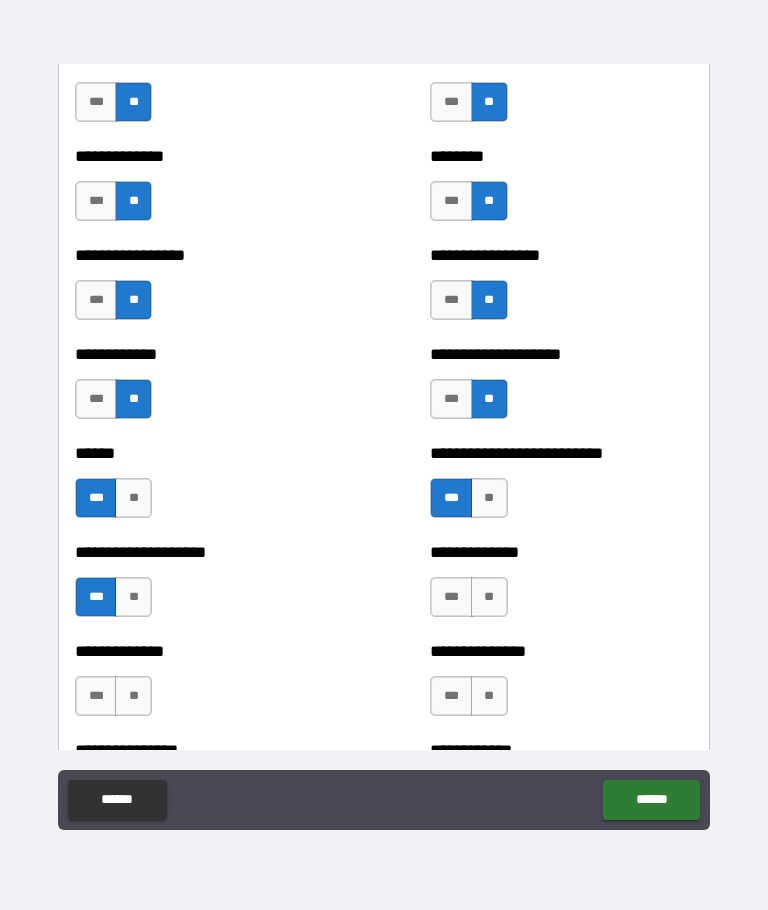 click on "***" at bounding box center (451, 597) 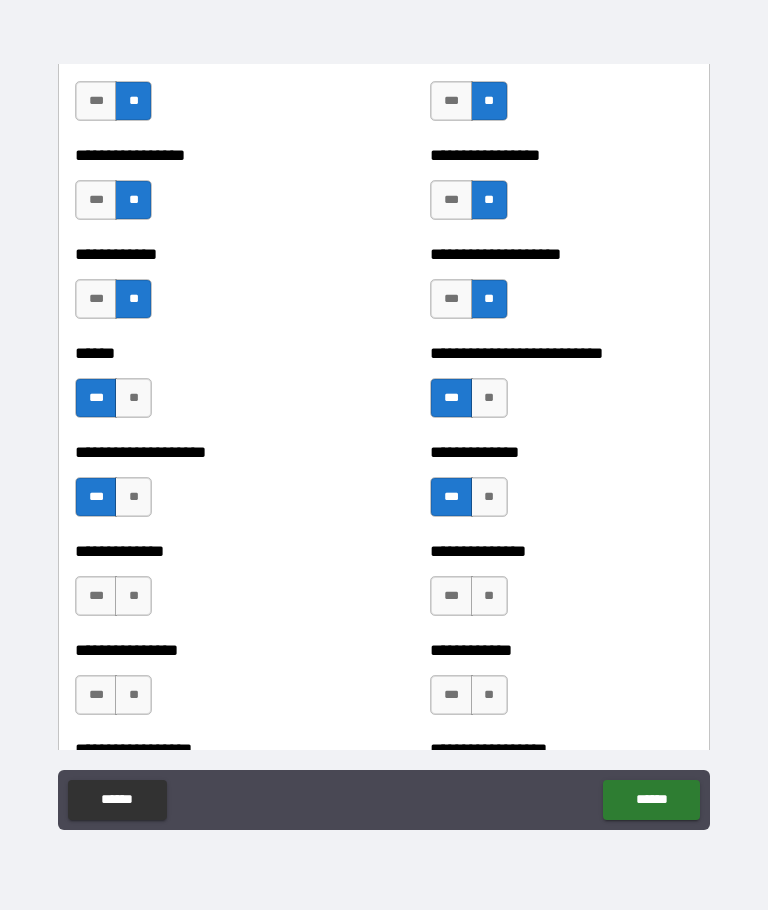 scroll, scrollTop: 3875, scrollLeft: 0, axis: vertical 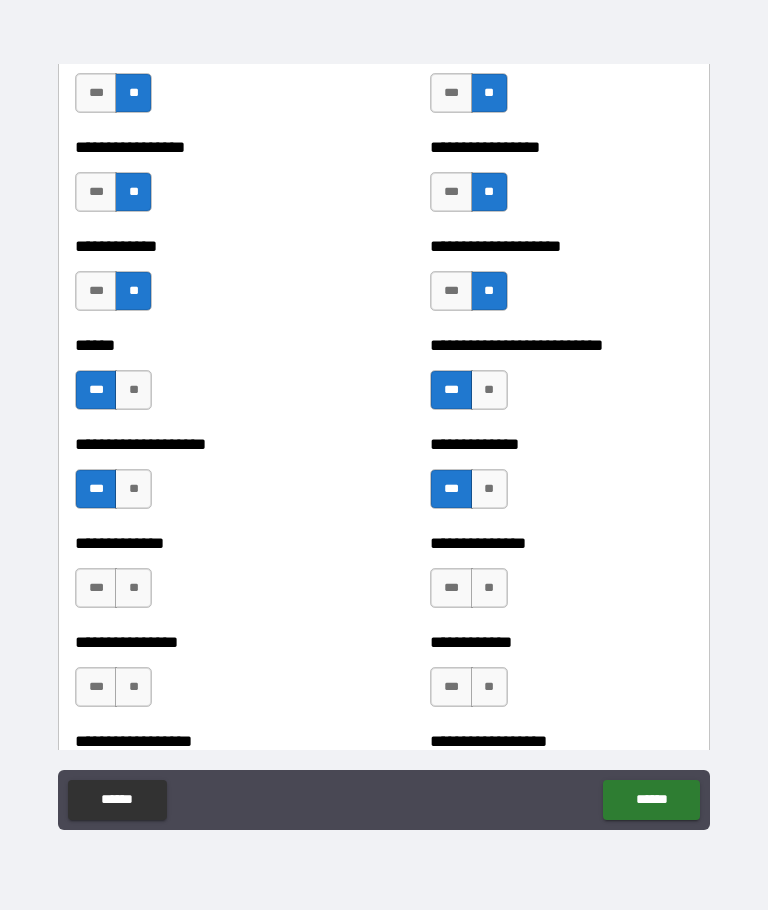 click on "**" at bounding box center (133, 588) 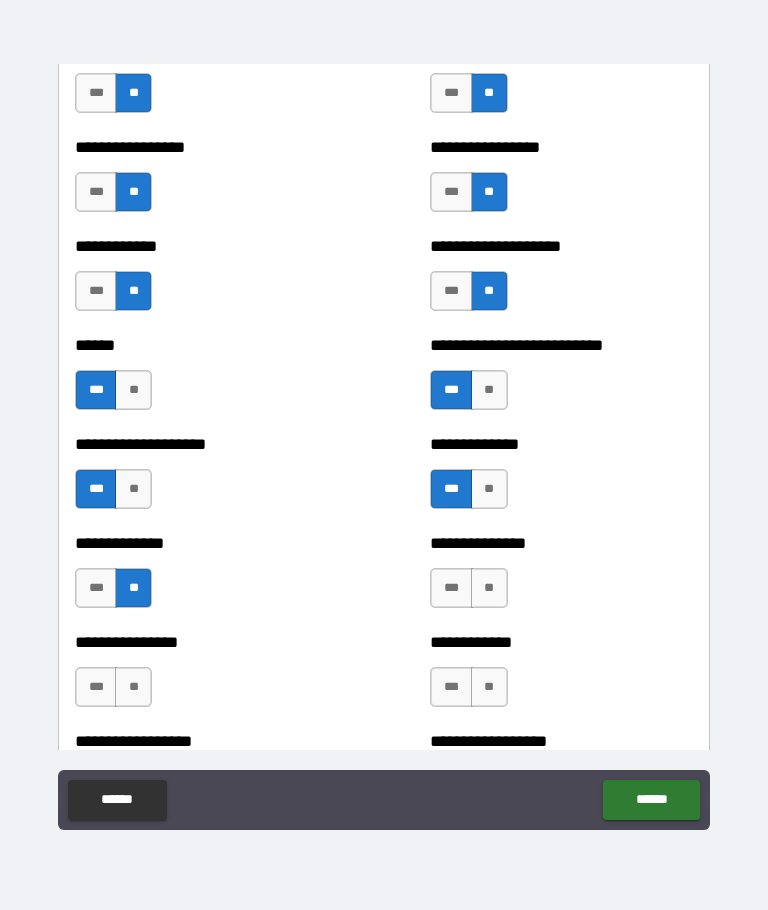 click on "**" at bounding box center [489, 588] 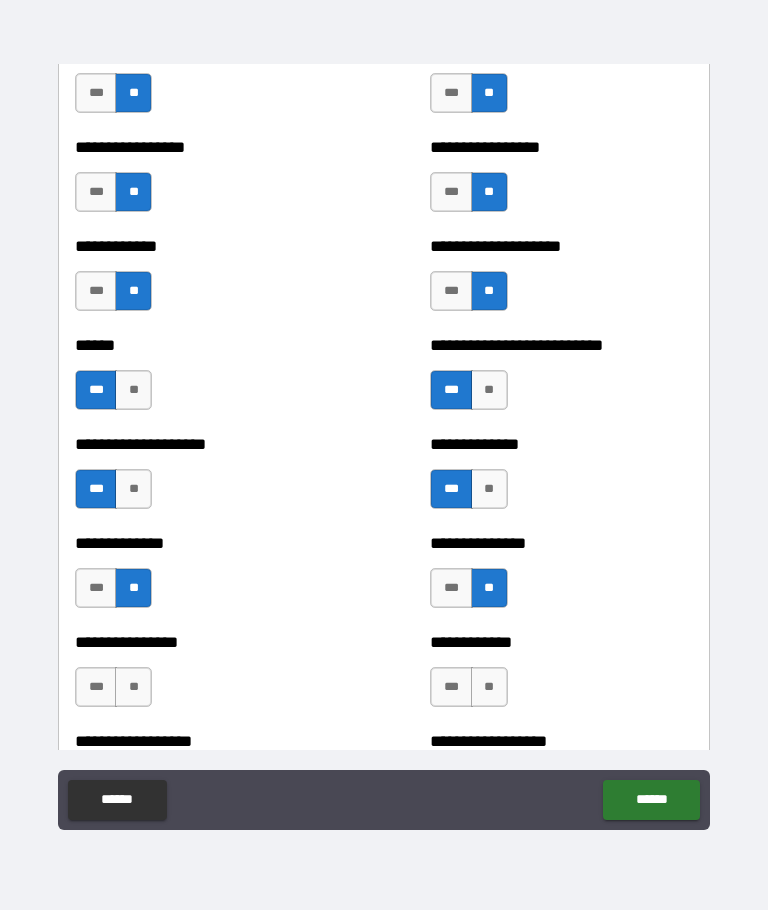 click on "***" at bounding box center [96, 588] 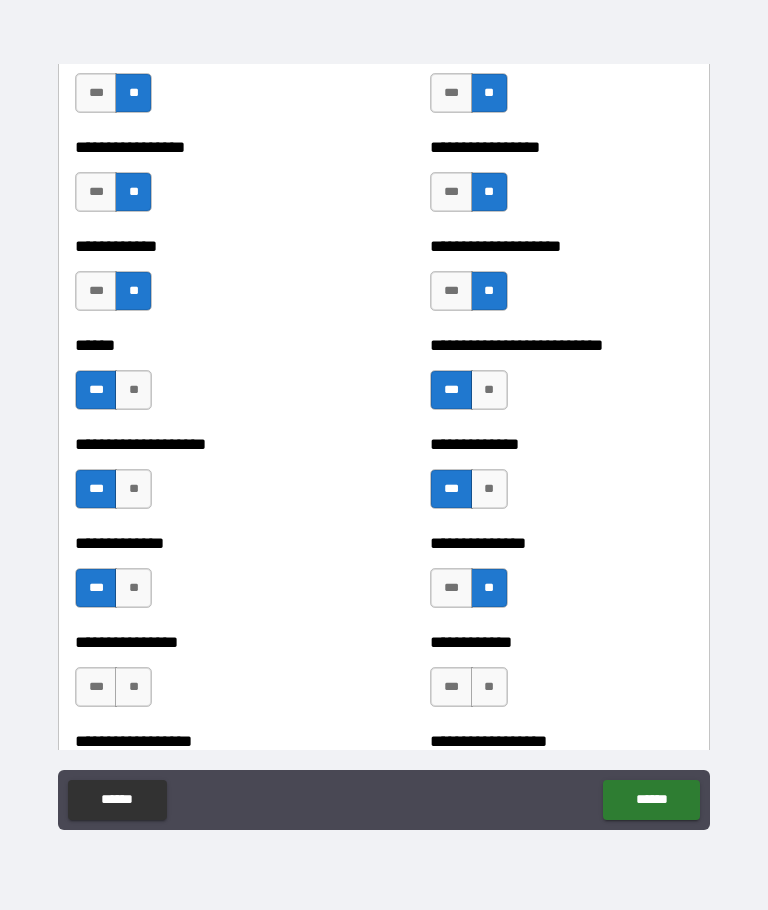 click on "**" at bounding box center [133, 687] 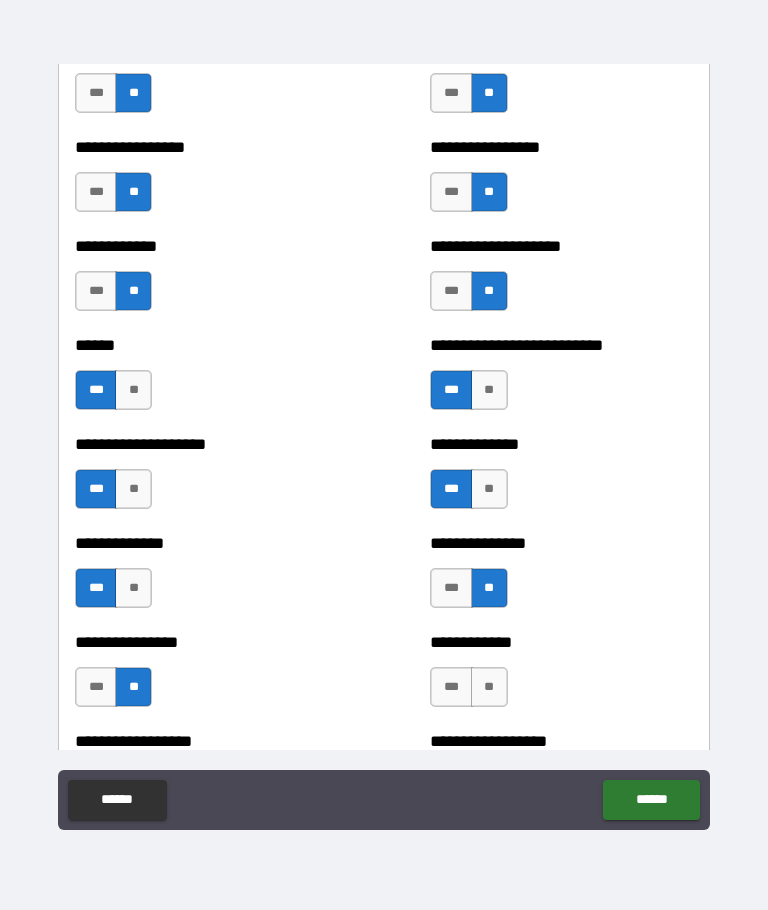 click on "**" at bounding box center (489, 687) 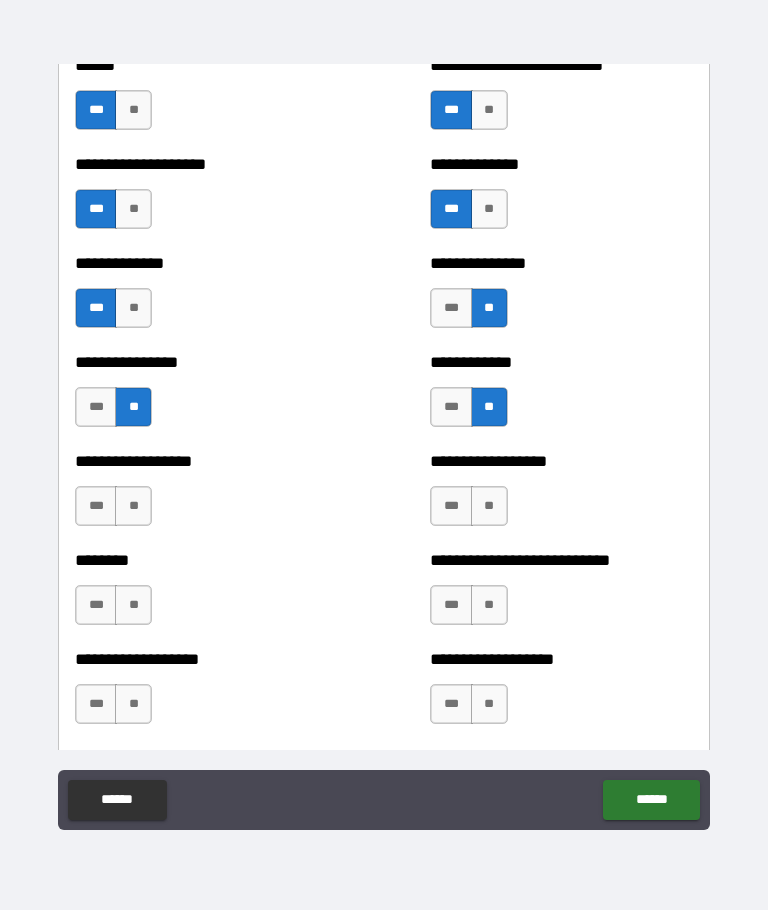 scroll, scrollTop: 4173, scrollLeft: 0, axis: vertical 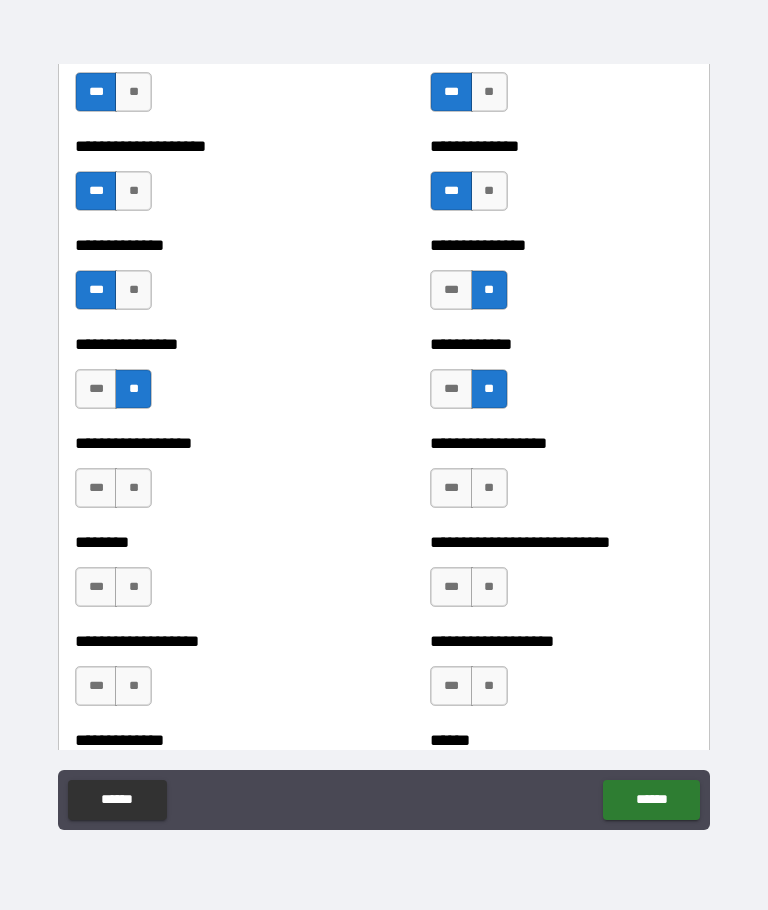 click on "**" at bounding box center [133, 488] 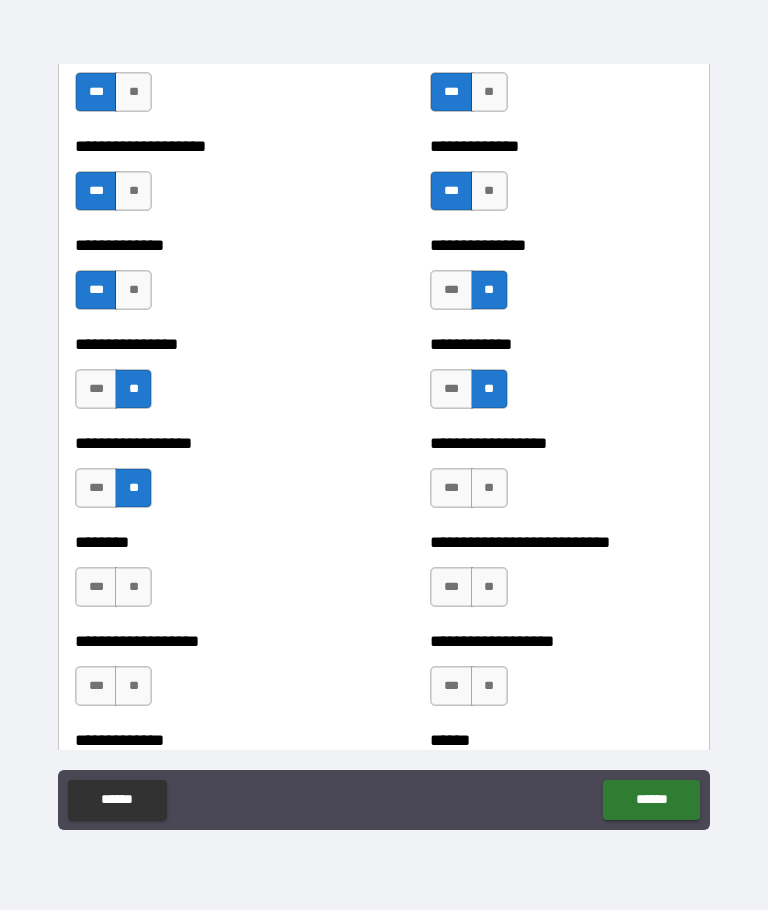 click on "***" at bounding box center (451, 488) 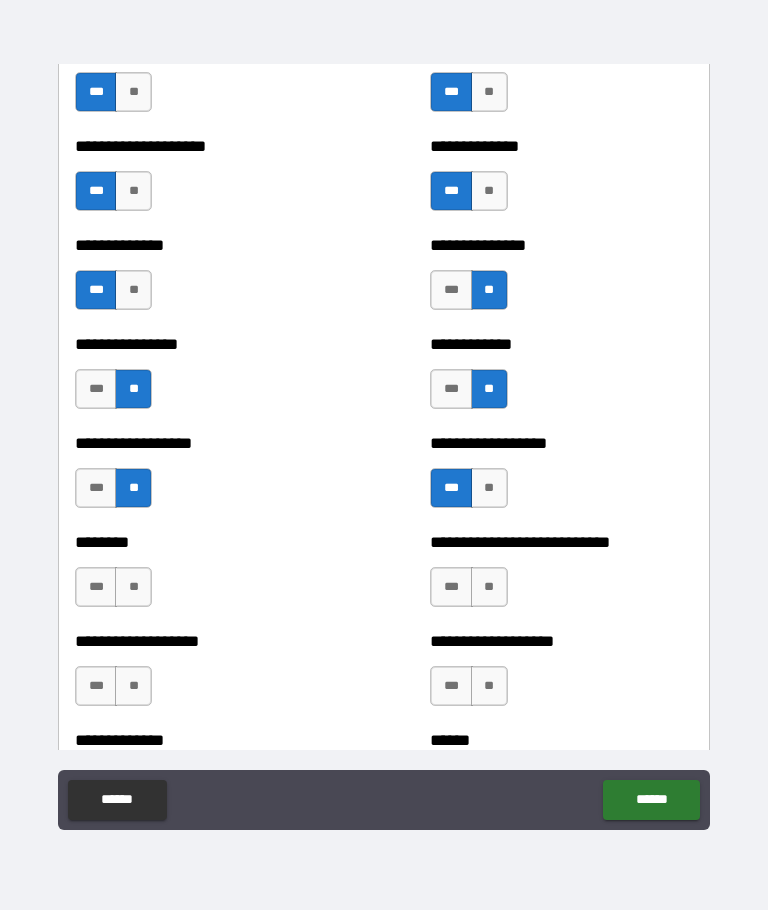 click on "**" at bounding box center (133, 587) 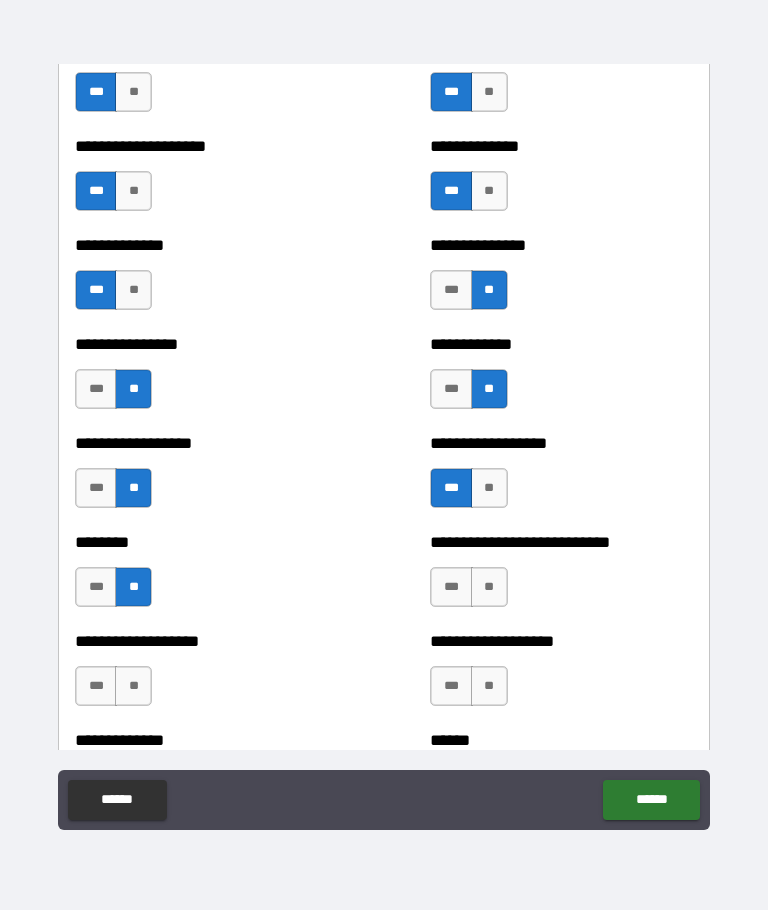 click on "***" at bounding box center (451, 587) 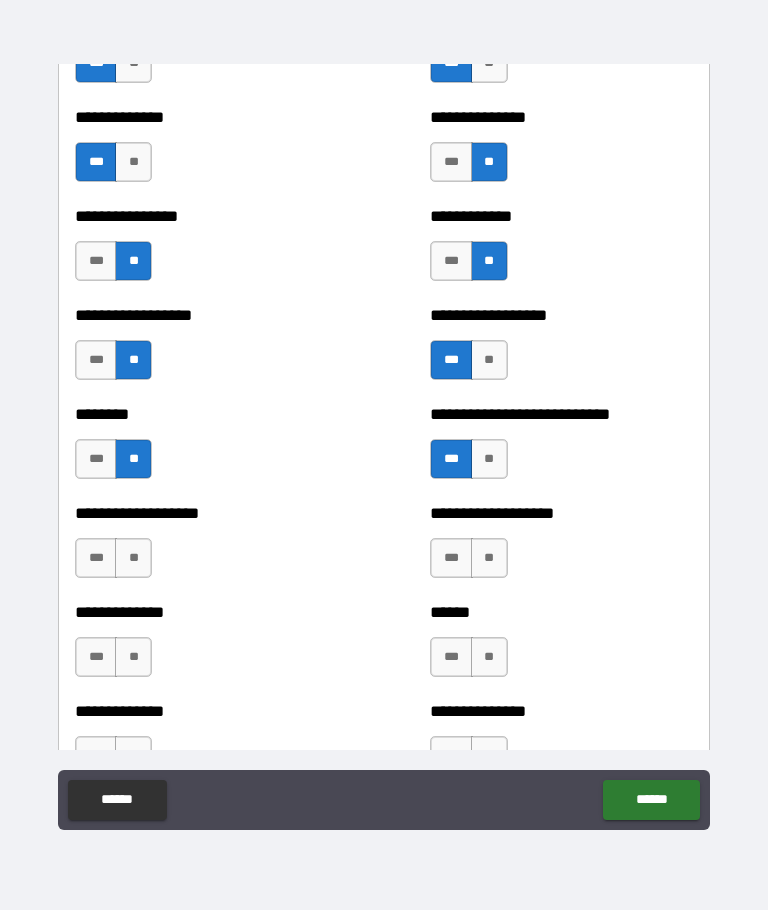 scroll, scrollTop: 4301, scrollLeft: 0, axis: vertical 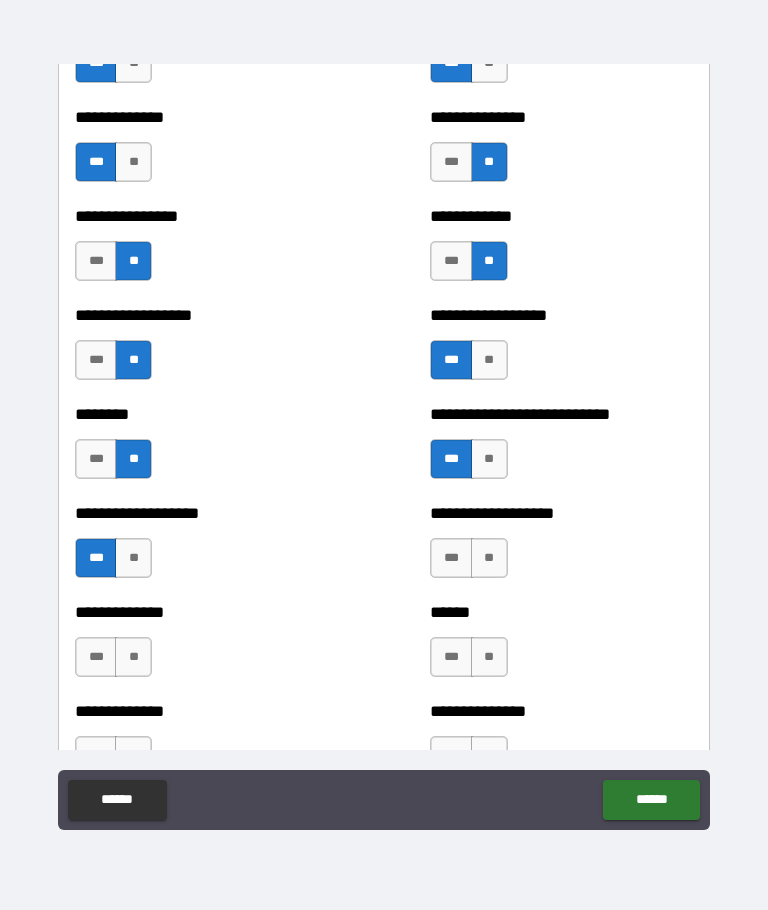 click on "***" at bounding box center [451, 558] 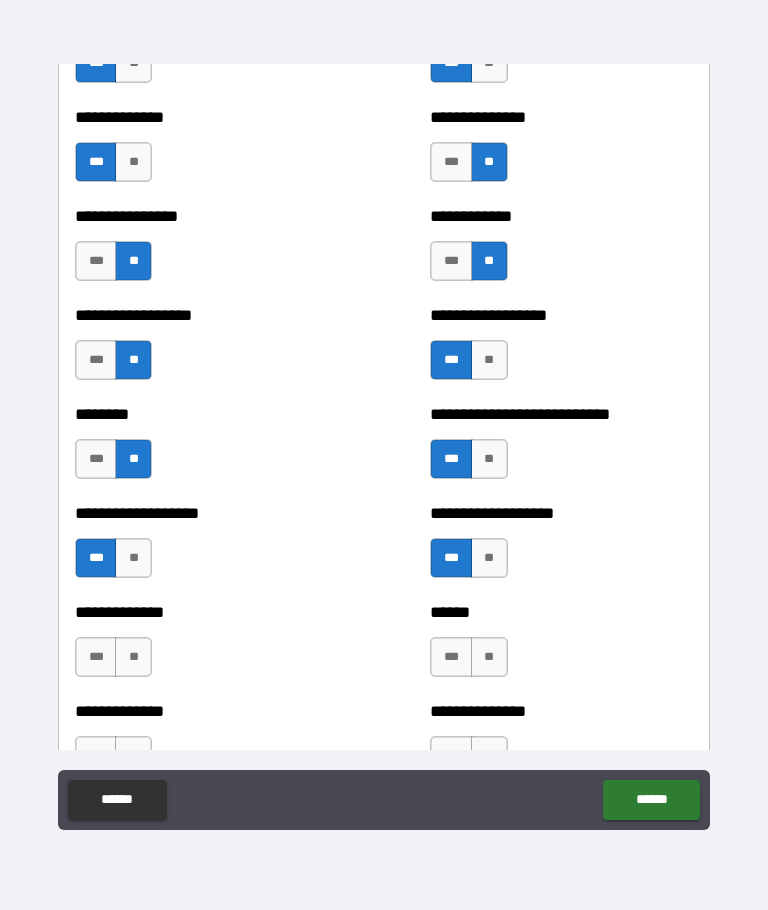 scroll, scrollTop: 4403, scrollLeft: 0, axis: vertical 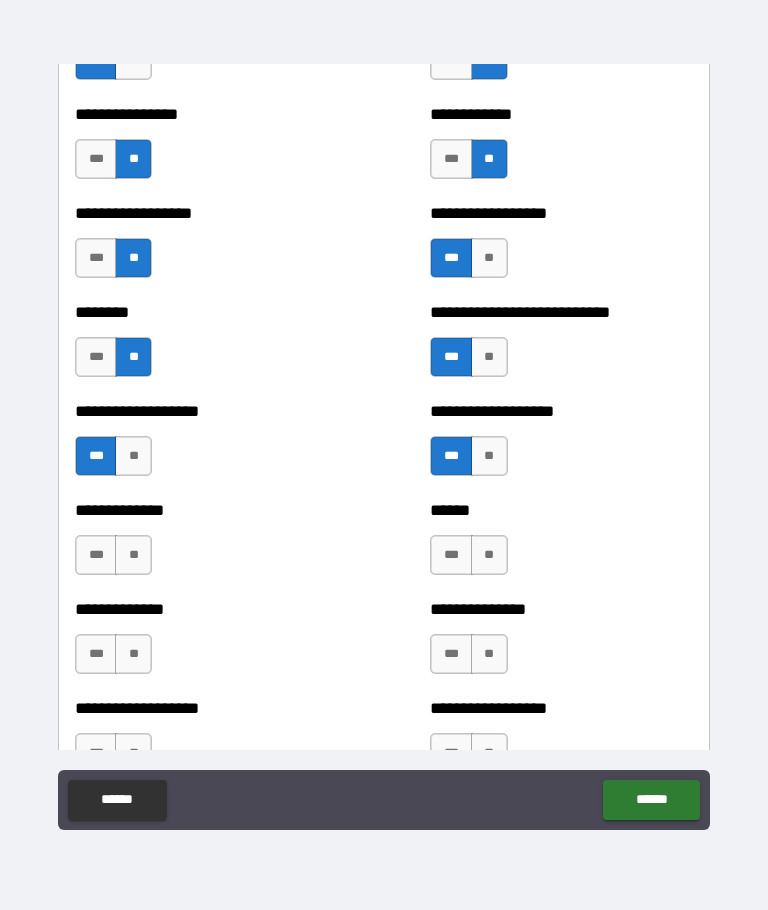 click on "**" at bounding box center [133, 555] 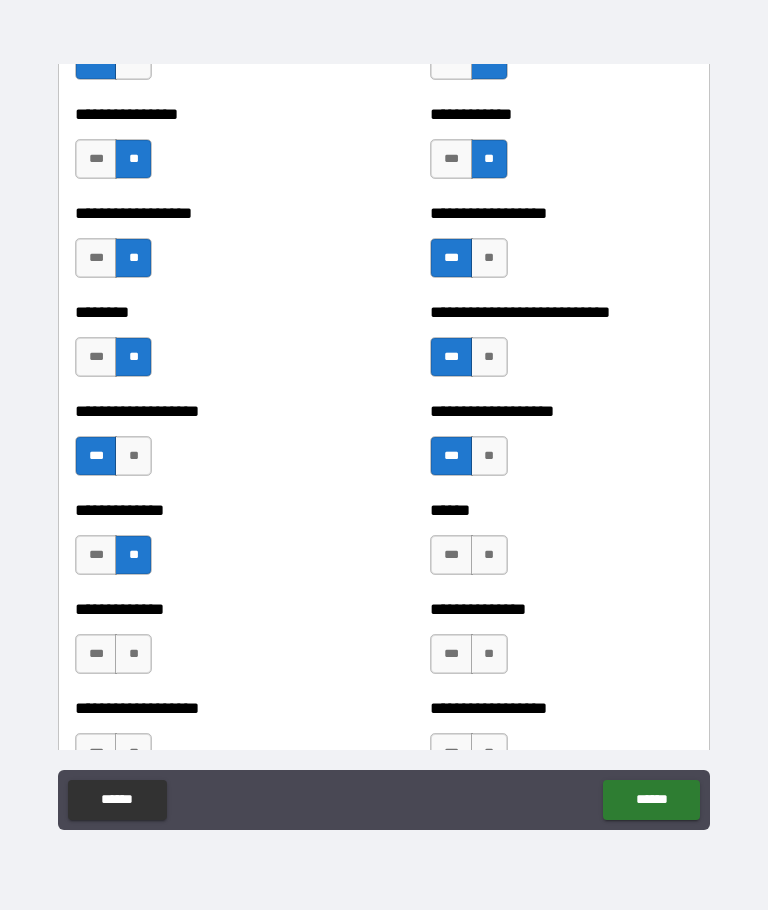 click on "**" at bounding box center (489, 555) 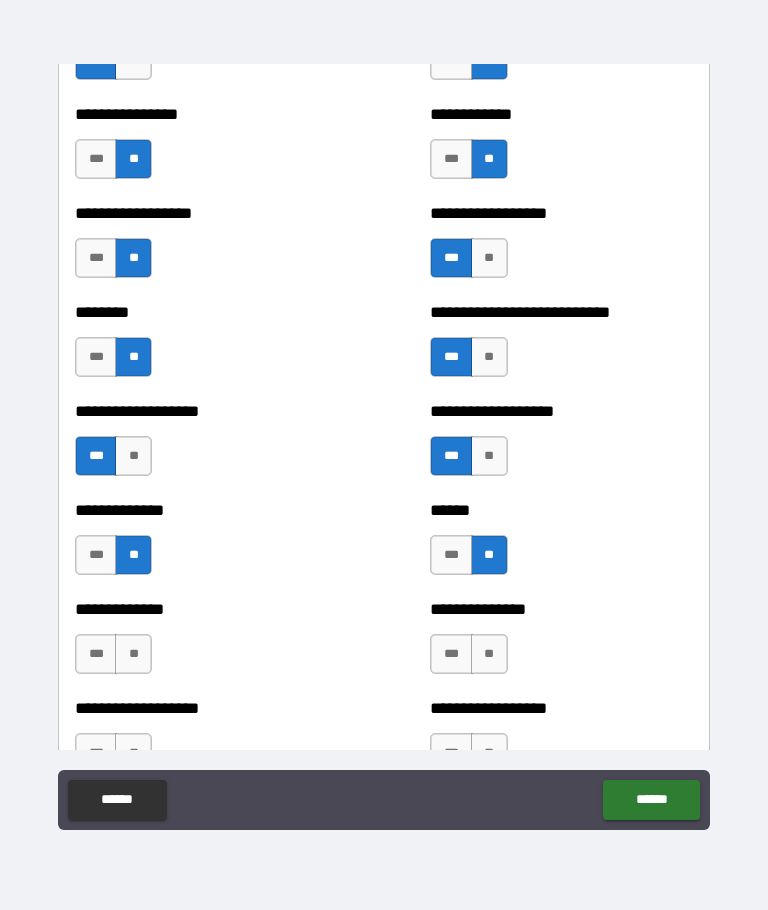 click on "**********" at bounding box center (384, 644) 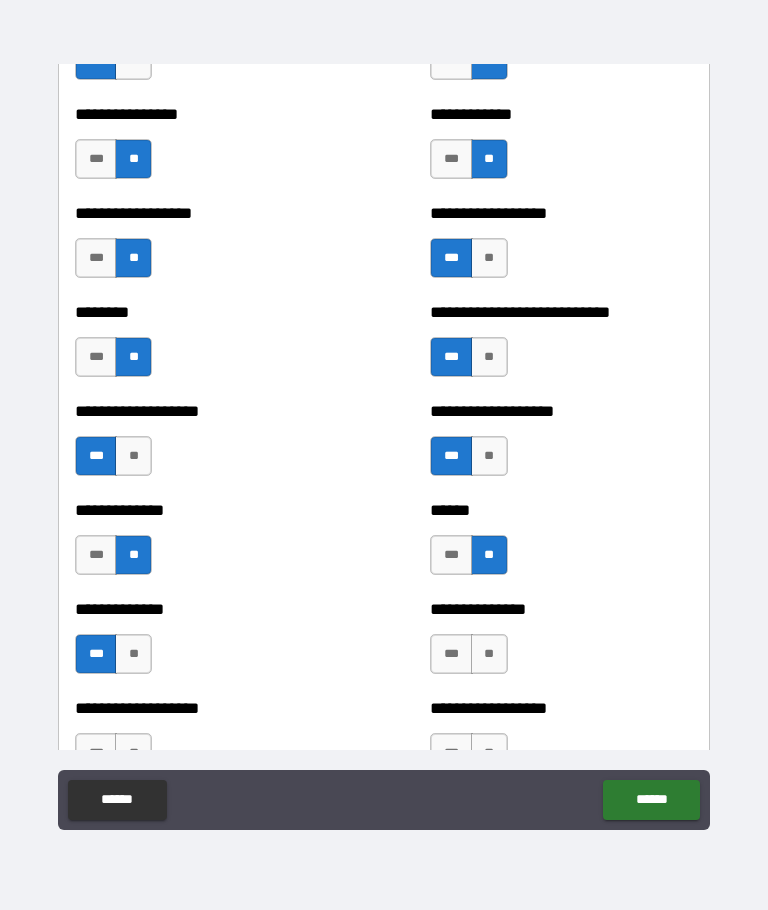 click on "**" at bounding box center [489, 654] 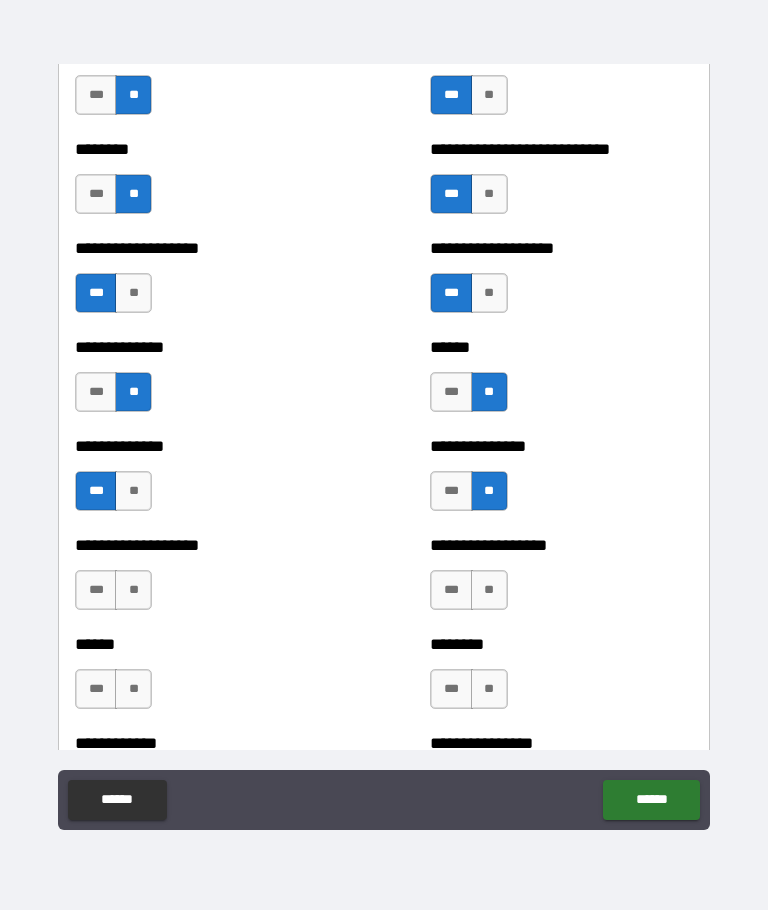 scroll, scrollTop: 4568, scrollLeft: 0, axis: vertical 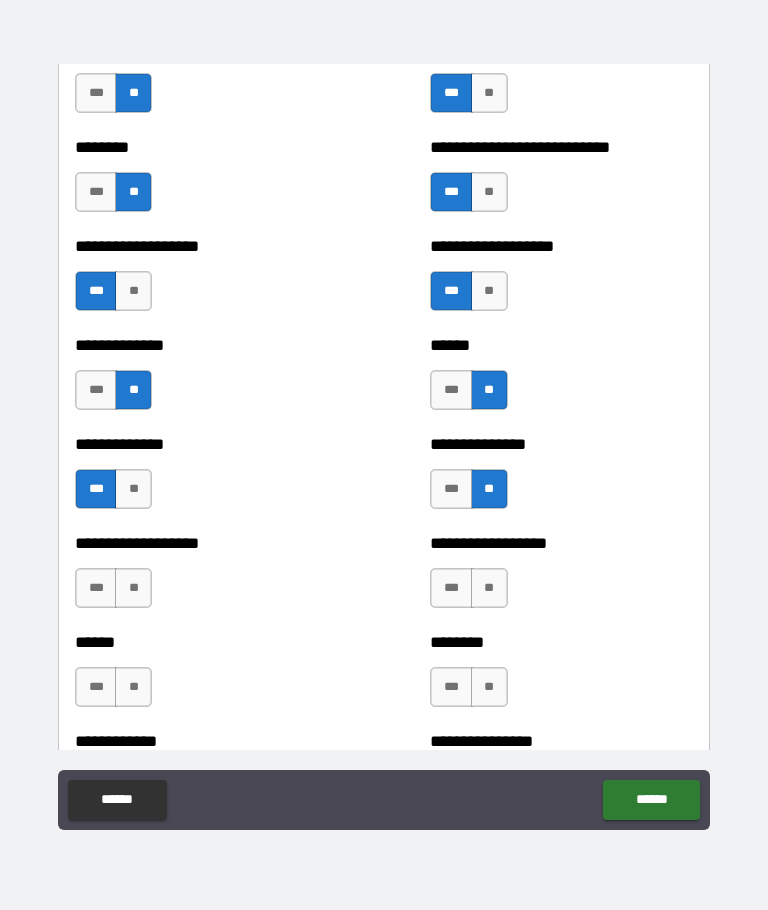 click on "***" at bounding box center [451, 588] 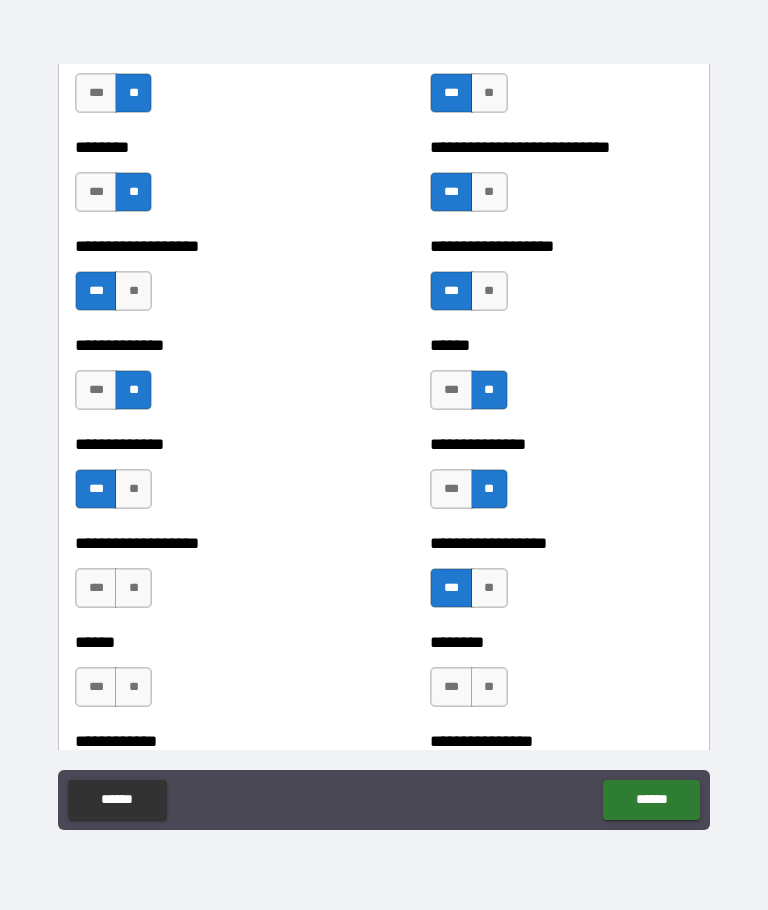 click on "***" at bounding box center (96, 588) 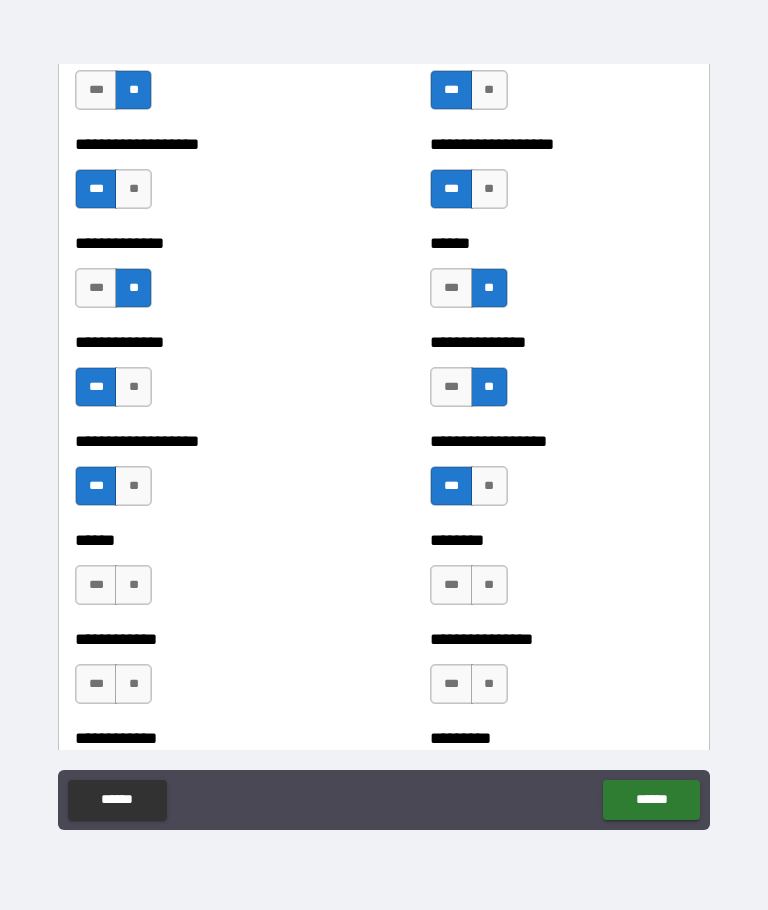scroll, scrollTop: 4689, scrollLeft: 0, axis: vertical 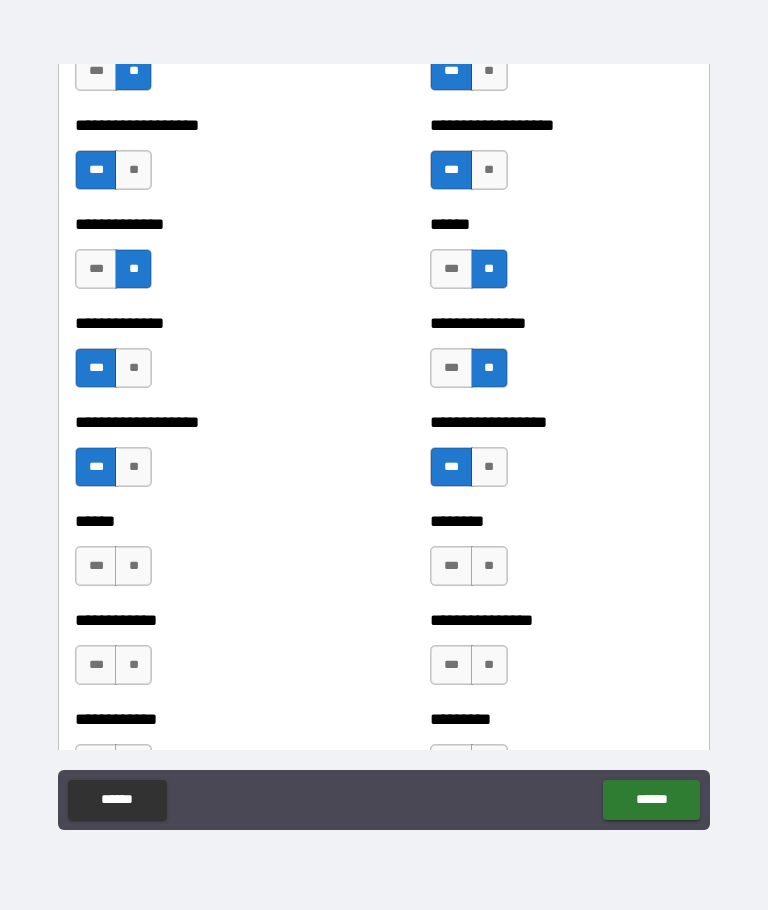 click on "**" at bounding box center [133, 566] 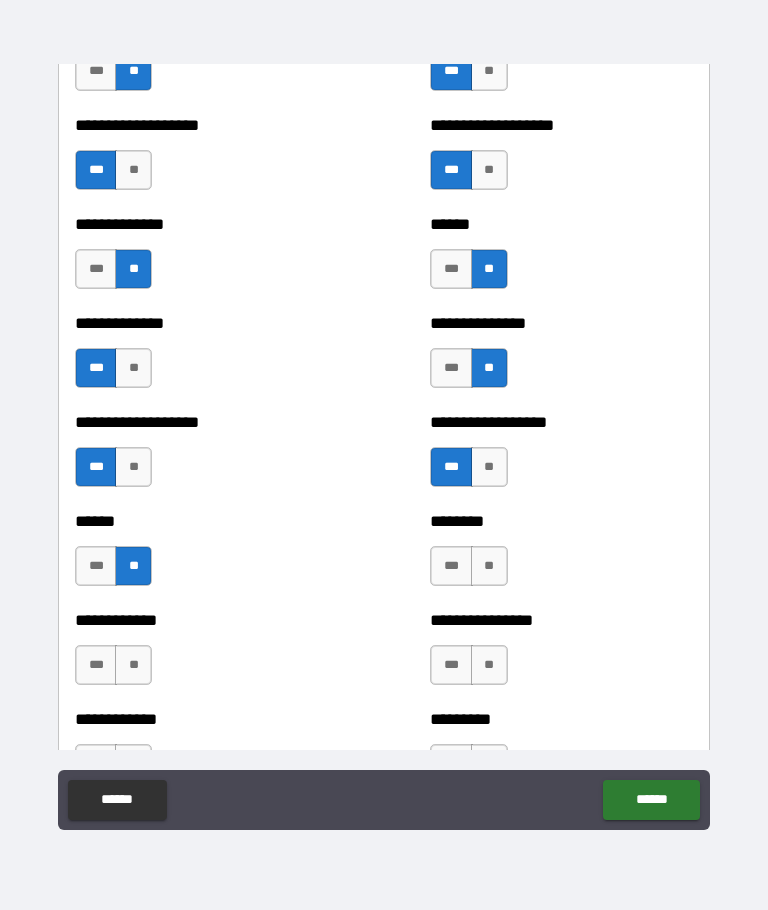click on "**" at bounding box center [489, 566] 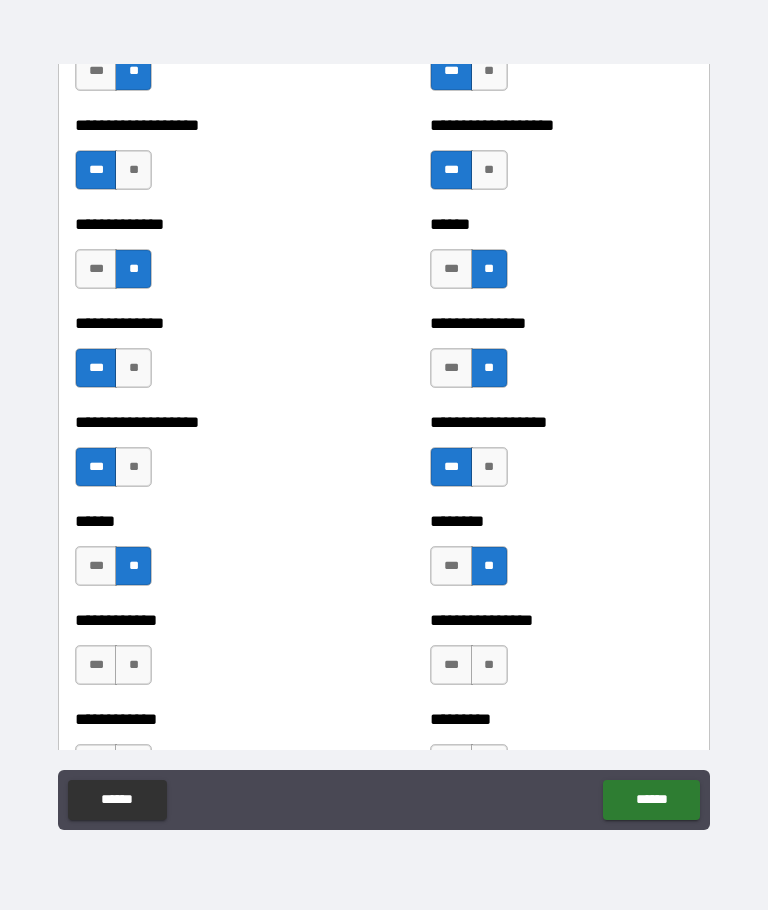 click on "**" at bounding box center [133, 665] 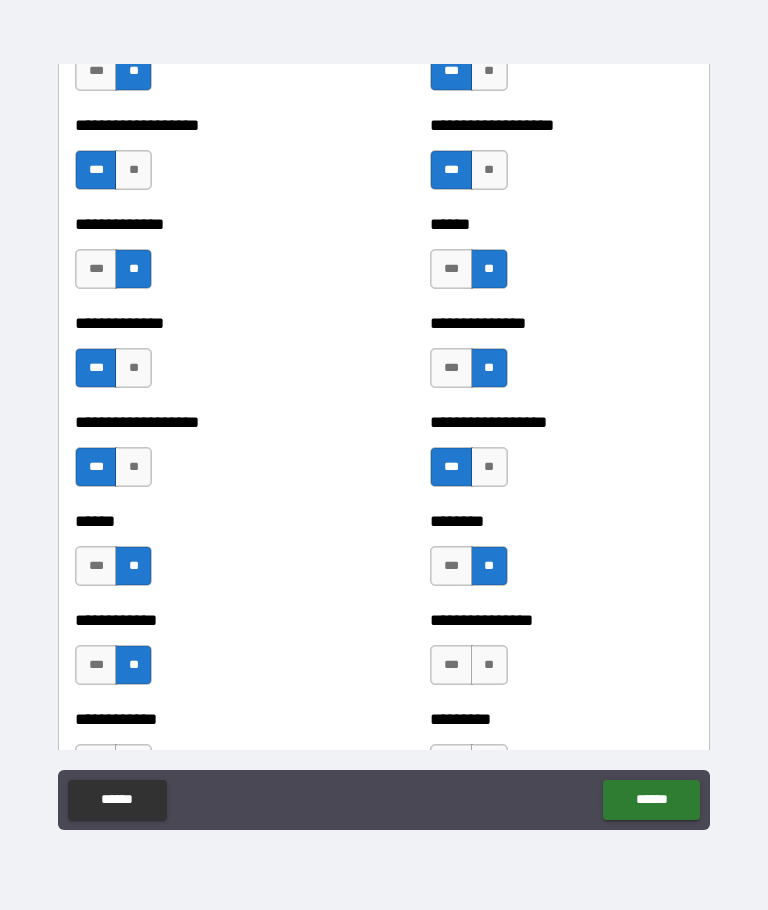 click on "**" at bounding box center [489, 665] 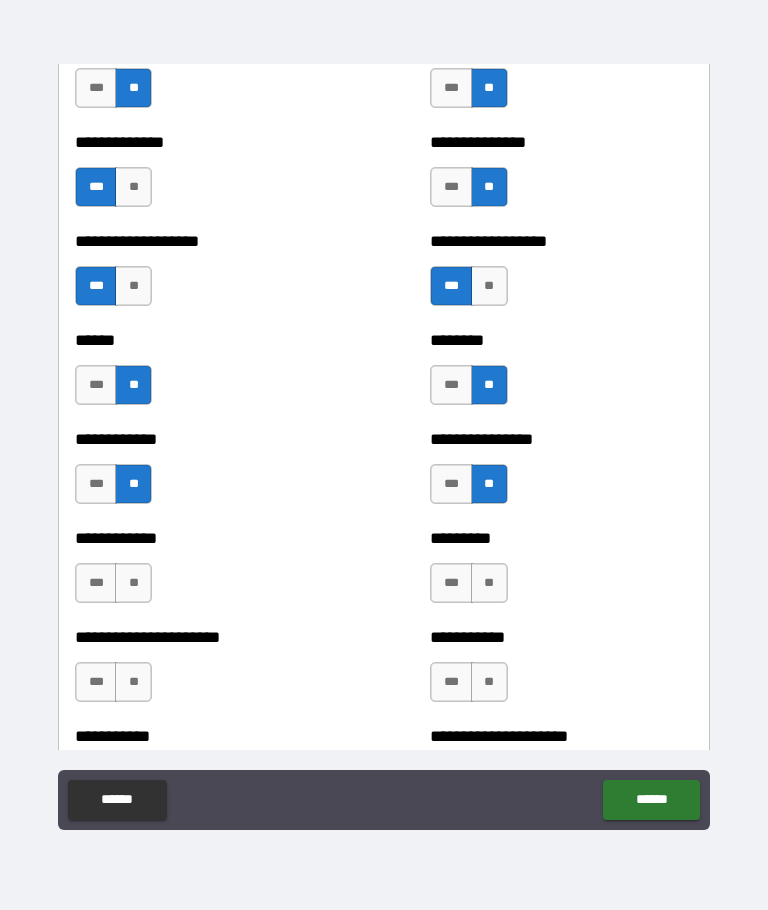scroll, scrollTop: 4871, scrollLeft: 0, axis: vertical 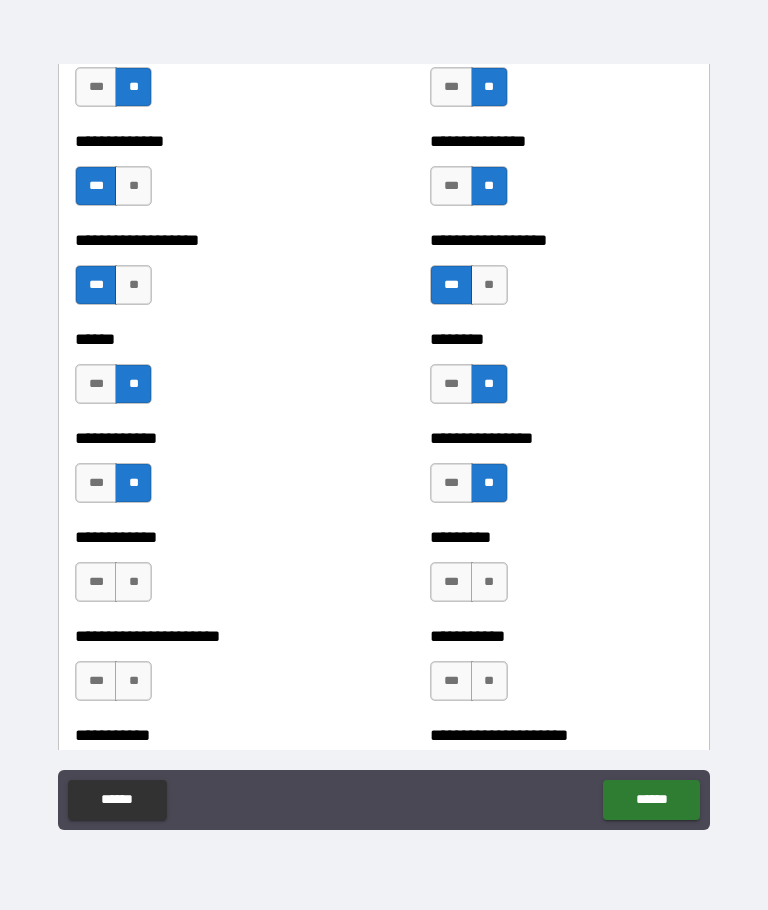 click on "**" at bounding box center (133, 582) 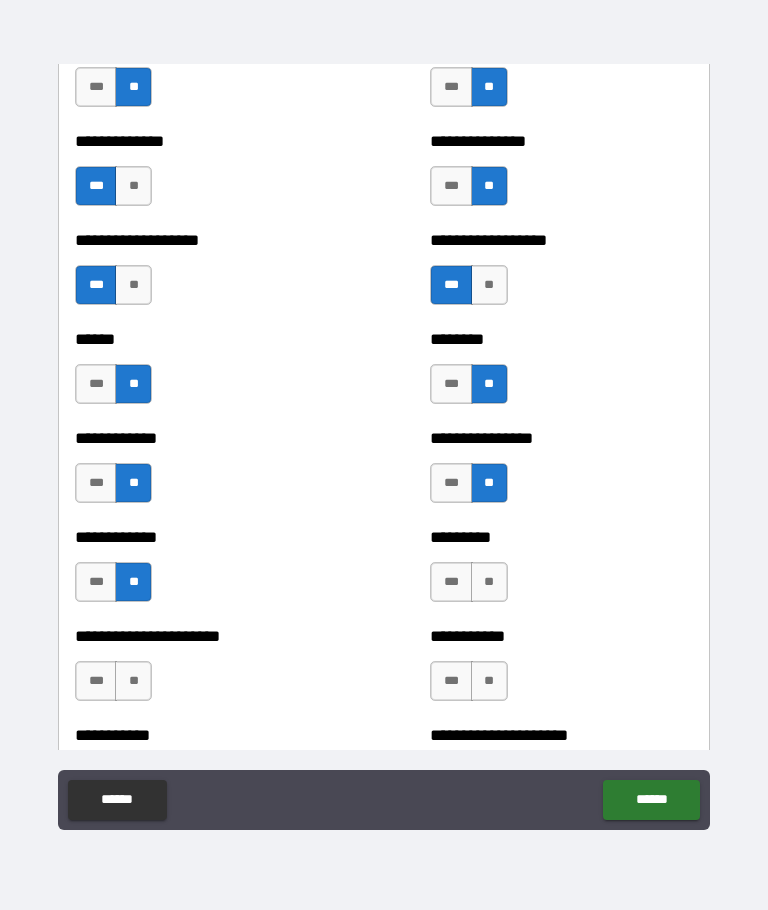 click on "**" at bounding box center (489, 582) 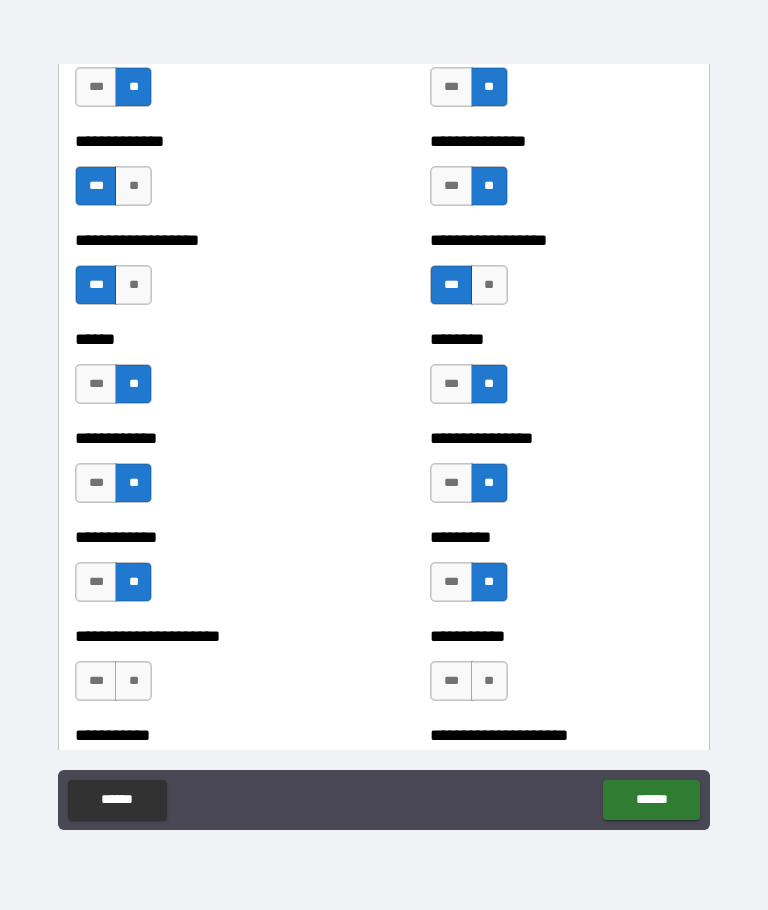 click on "**" at bounding box center (133, 681) 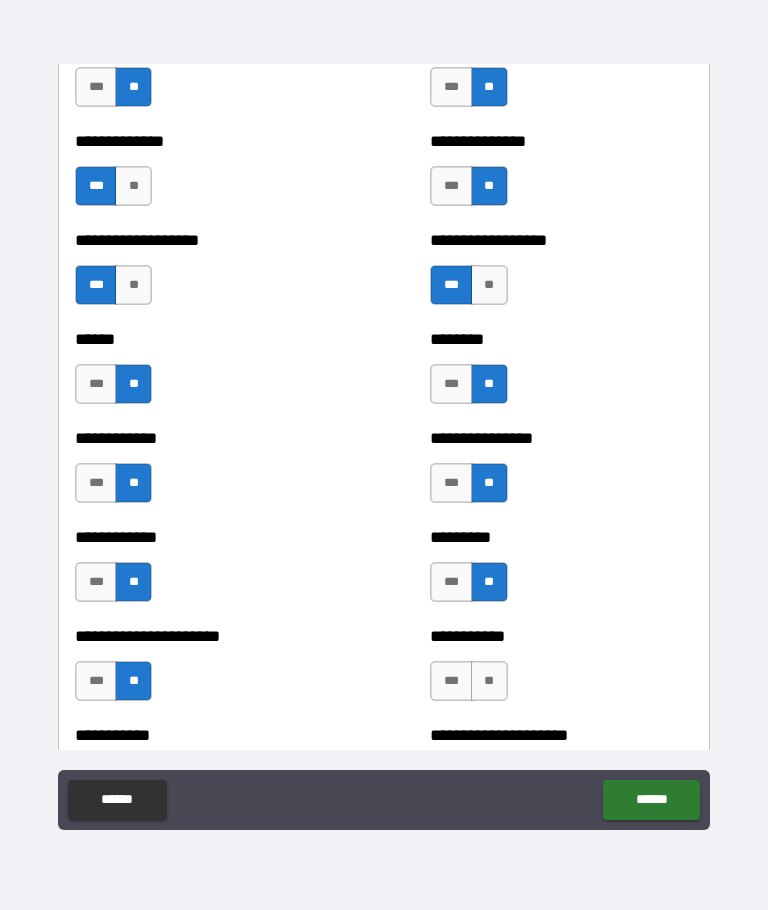 click on "**" at bounding box center [489, 681] 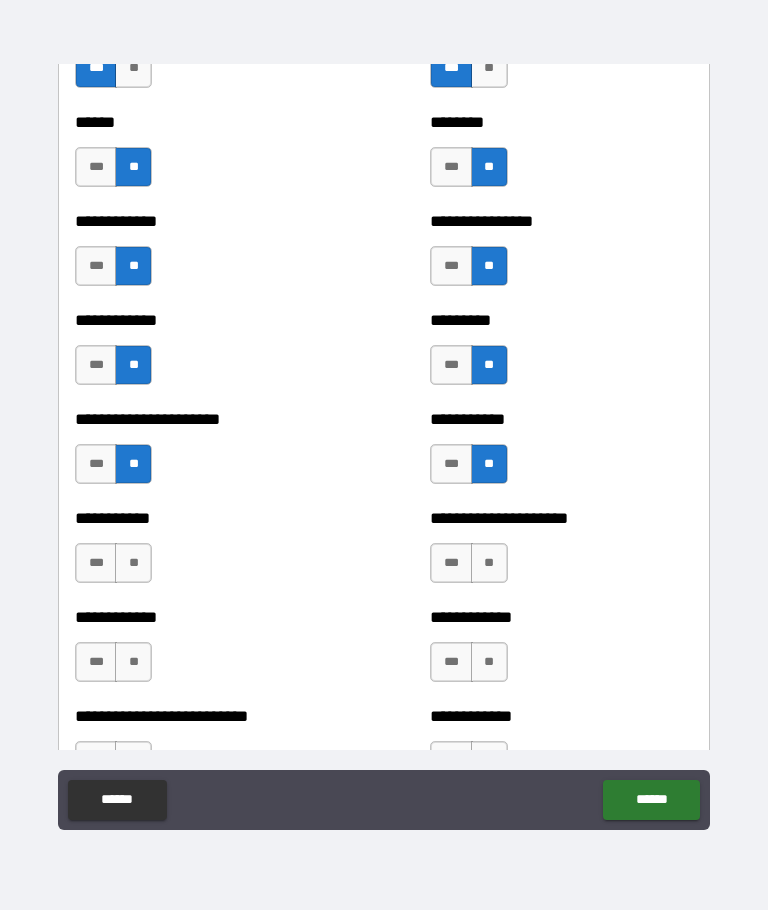 scroll, scrollTop: 5090, scrollLeft: 0, axis: vertical 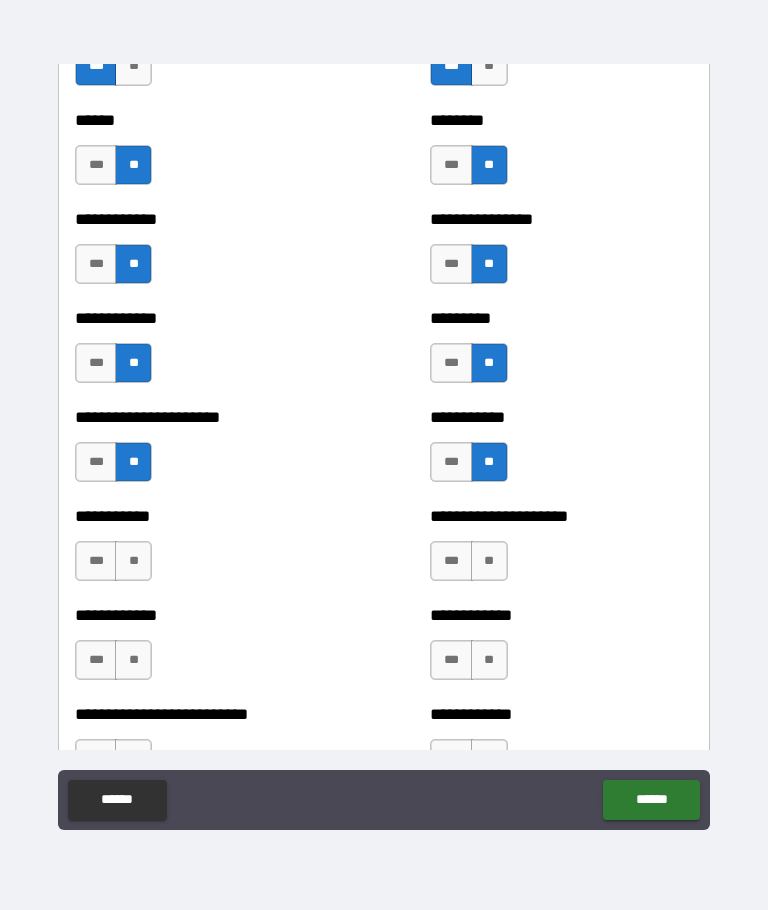 click on "**" at bounding box center [133, 561] 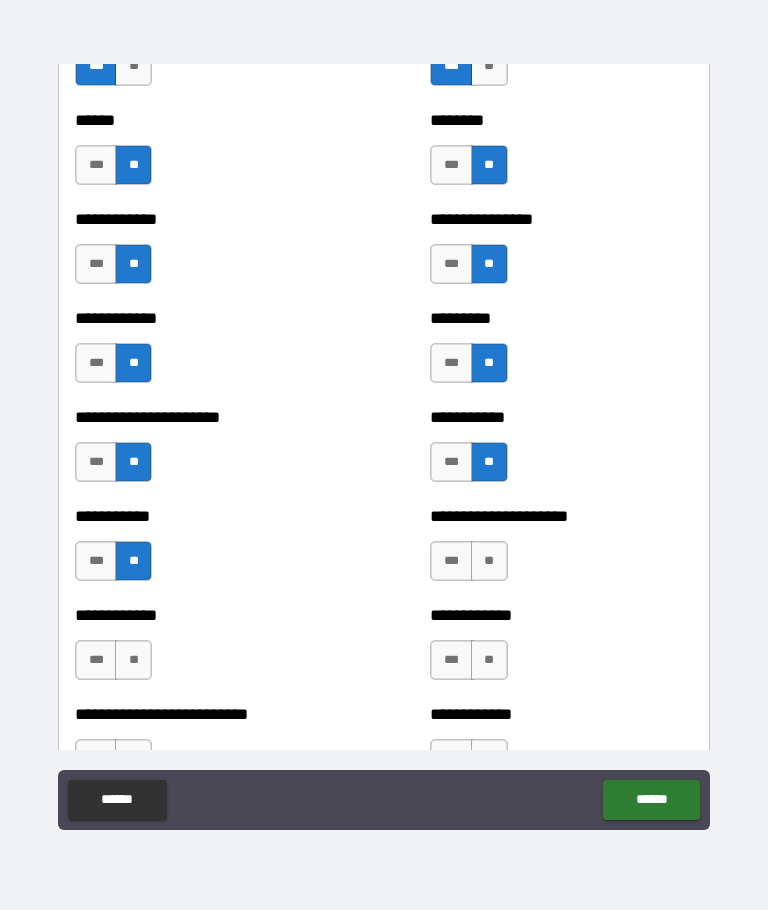 click on "**" at bounding box center [489, 561] 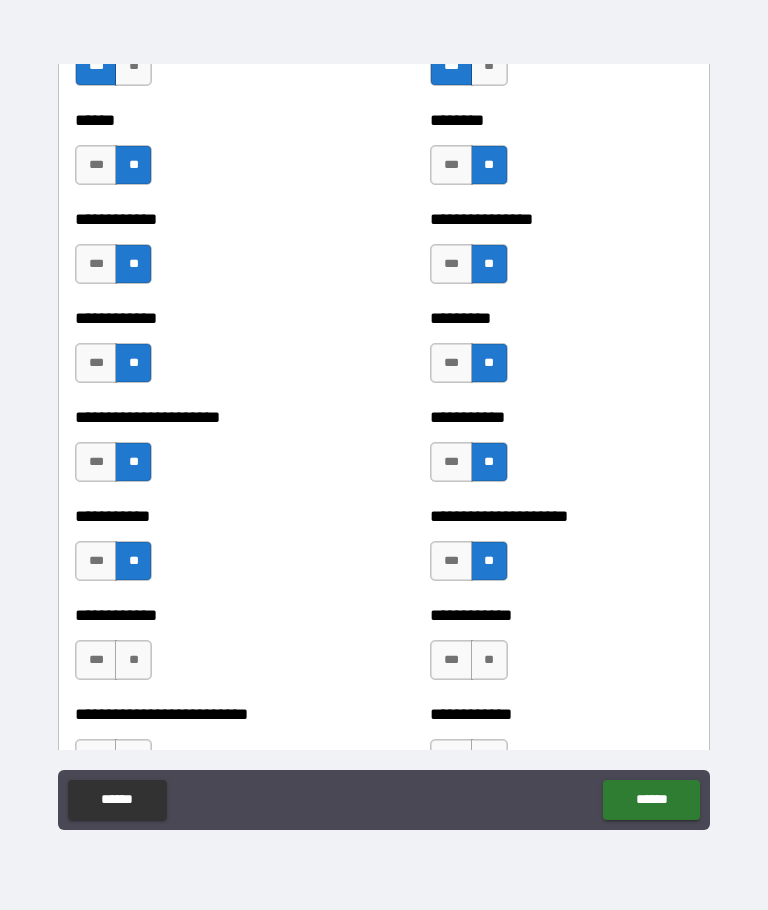 click on "**" at bounding box center [133, 660] 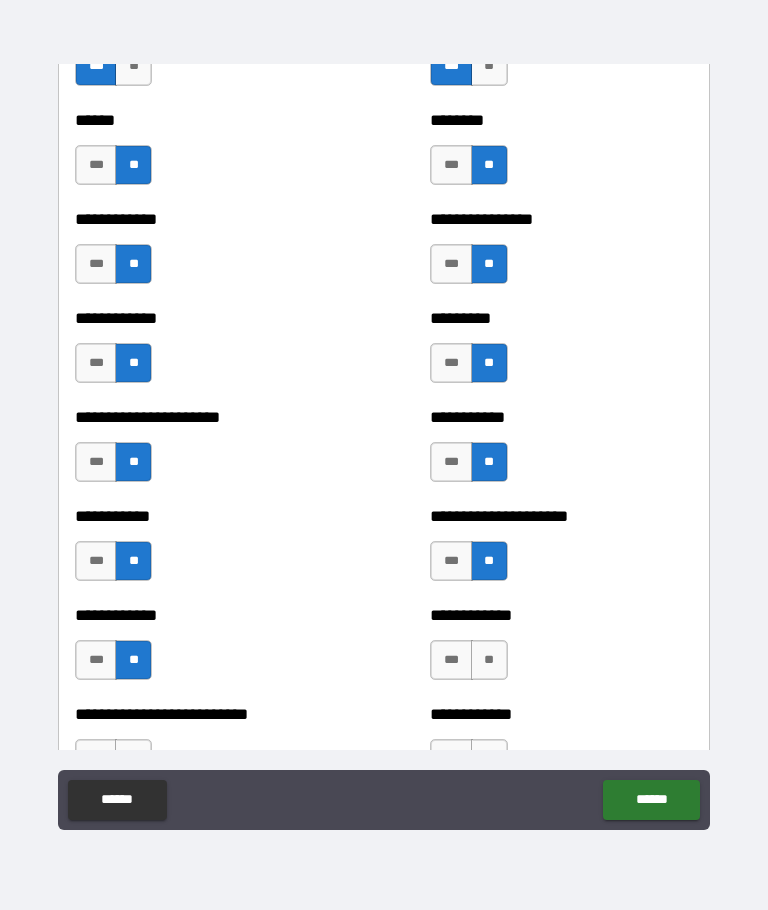 click on "**" at bounding box center [489, 660] 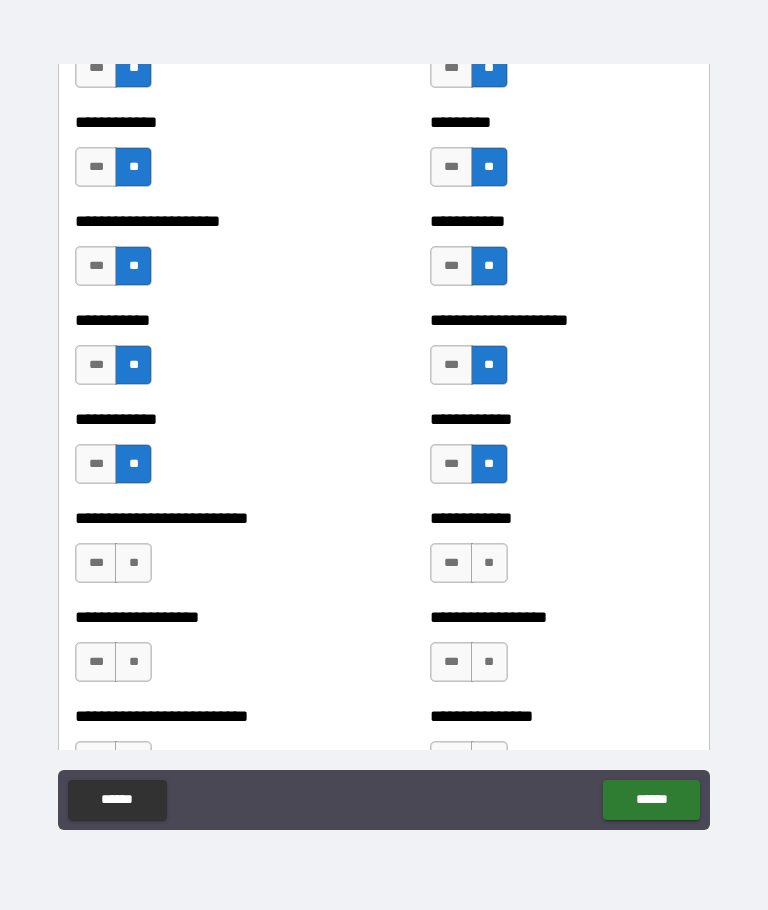 scroll, scrollTop: 5352, scrollLeft: 0, axis: vertical 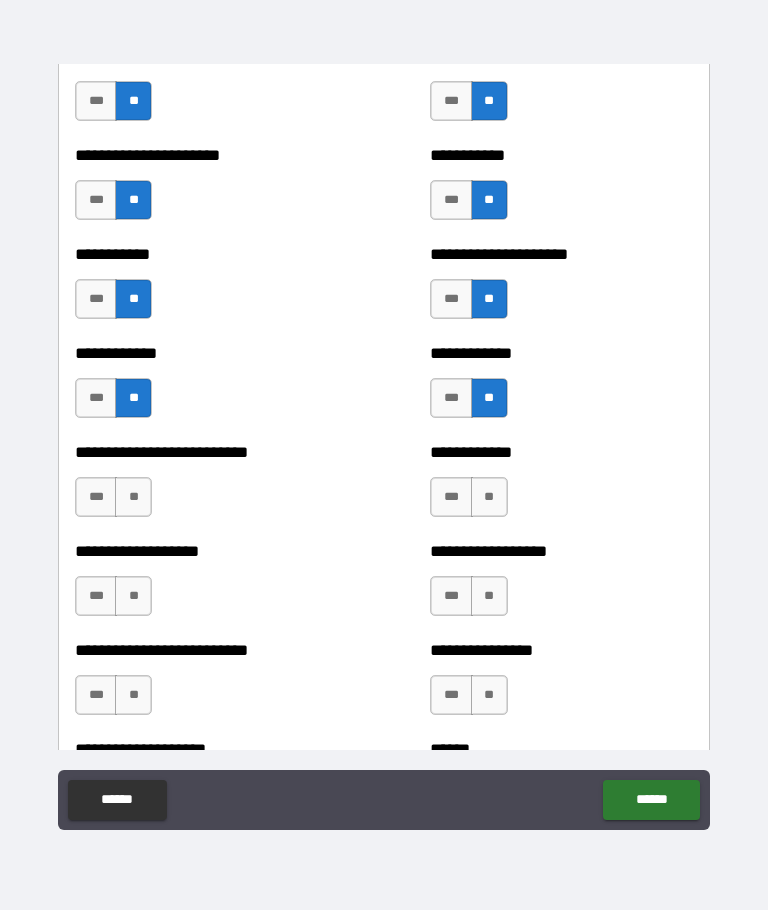 click on "**" at bounding box center (133, 497) 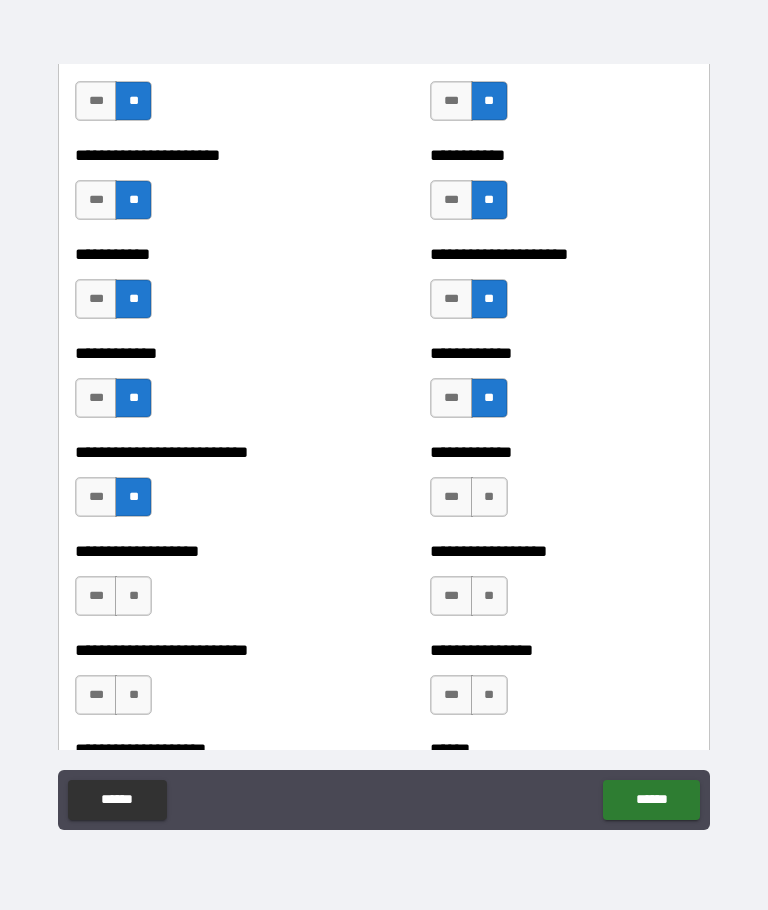click on "**" at bounding box center (489, 497) 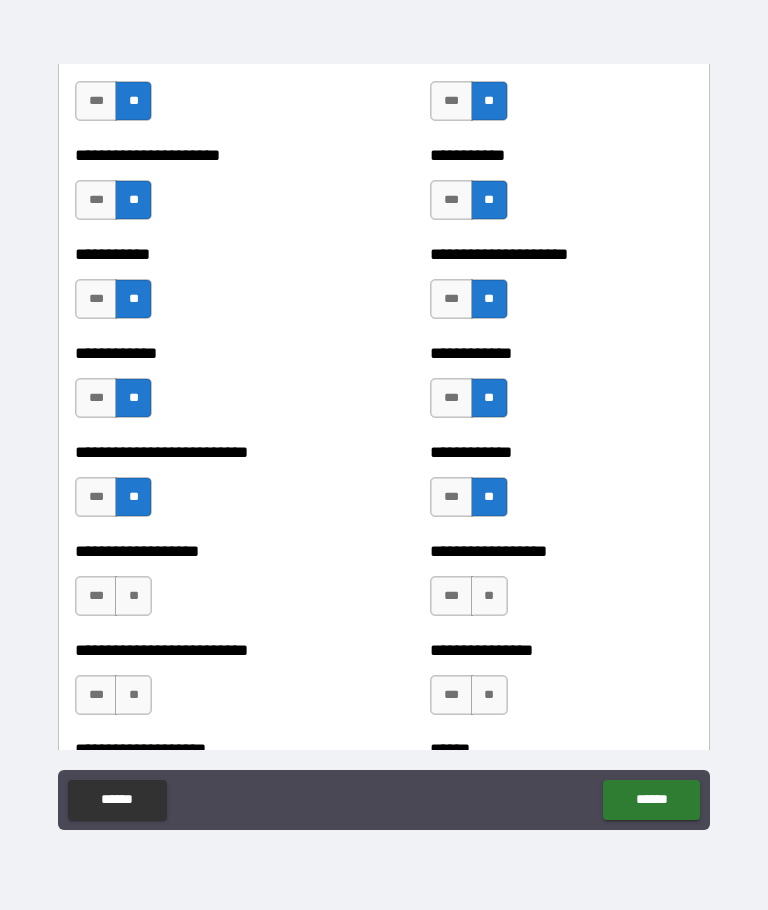 click on "***" at bounding box center [96, 596] 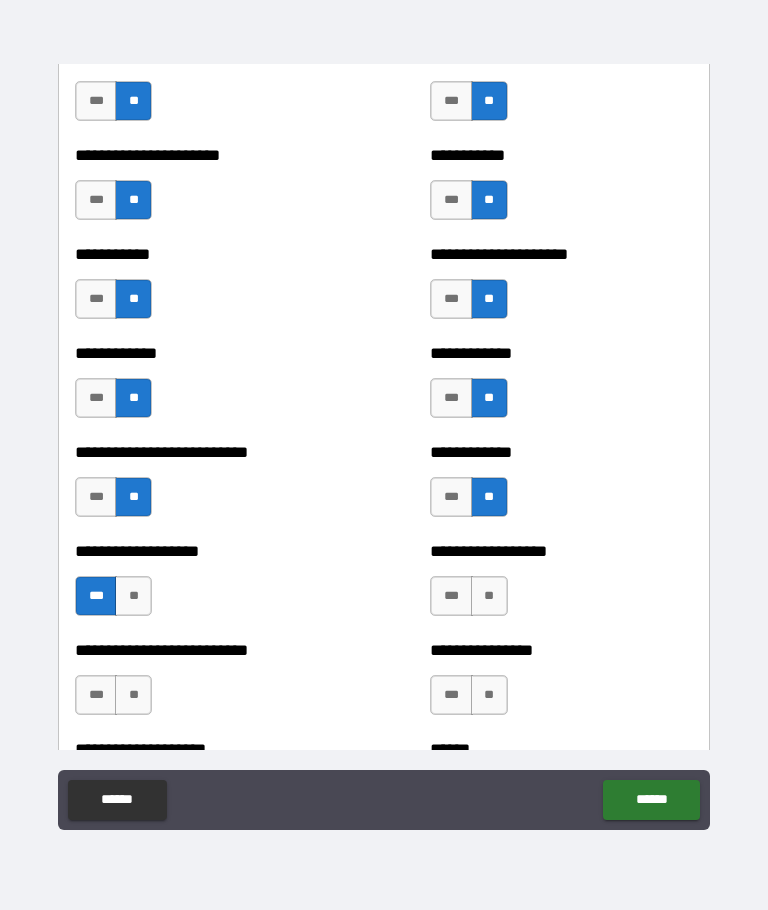 click on "**" at bounding box center (489, 596) 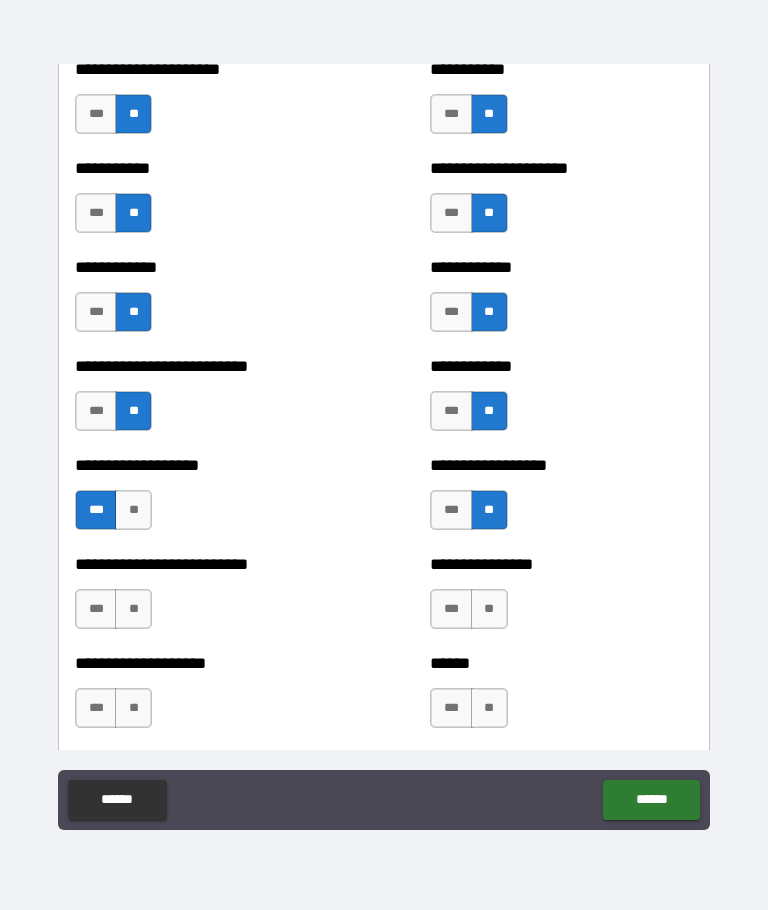 scroll, scrollTop: 5439, scrollLeft: 0, axis: vertical 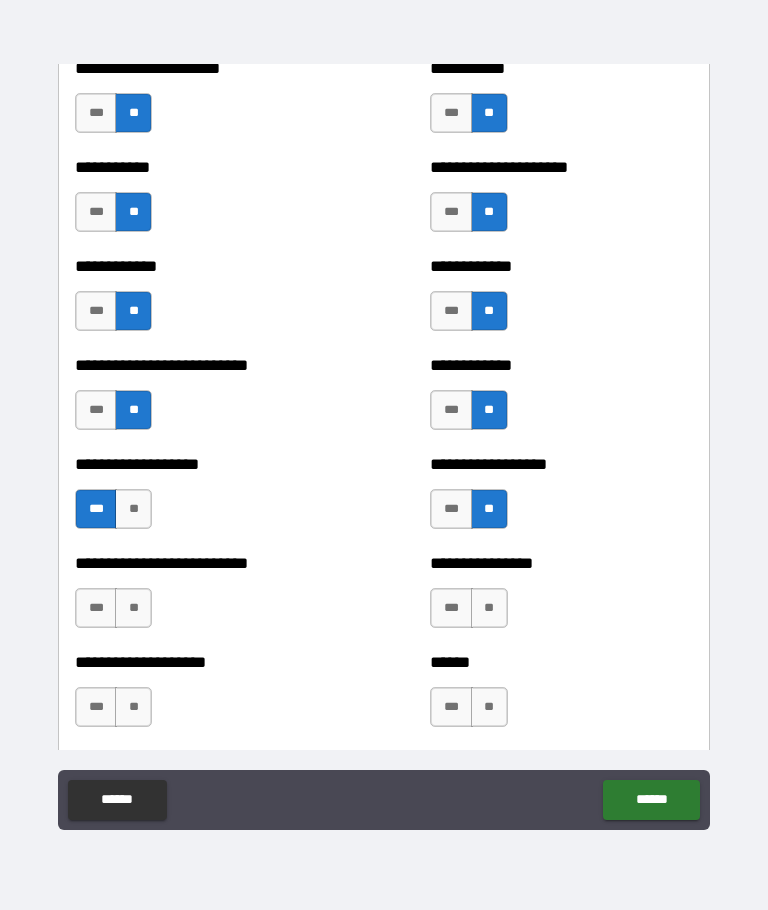 click on "**" at bounding box center [133, 608] 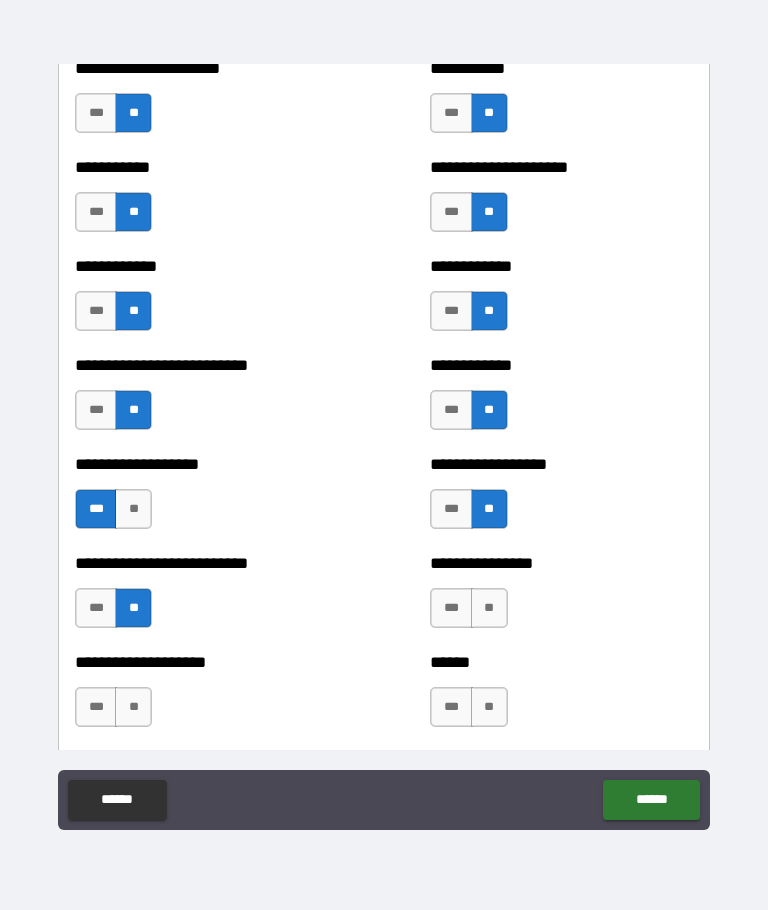 click on "**" at bounding box center (489, 608) 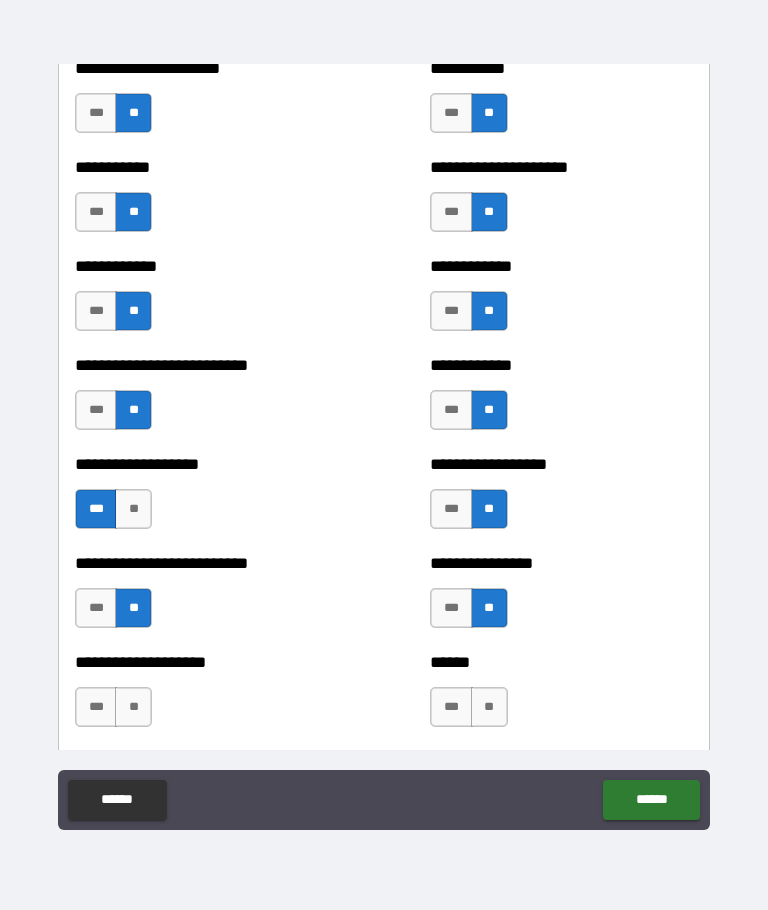 click on "*** **" at bounding box center [116, 712] 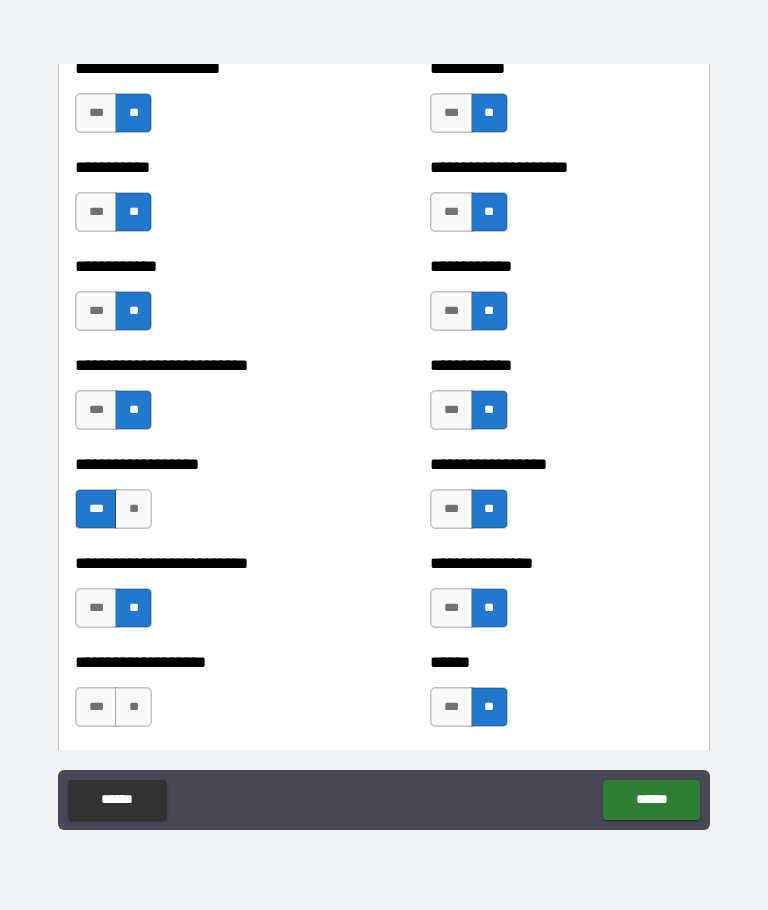click on "**" at bounding box center [133, 707] 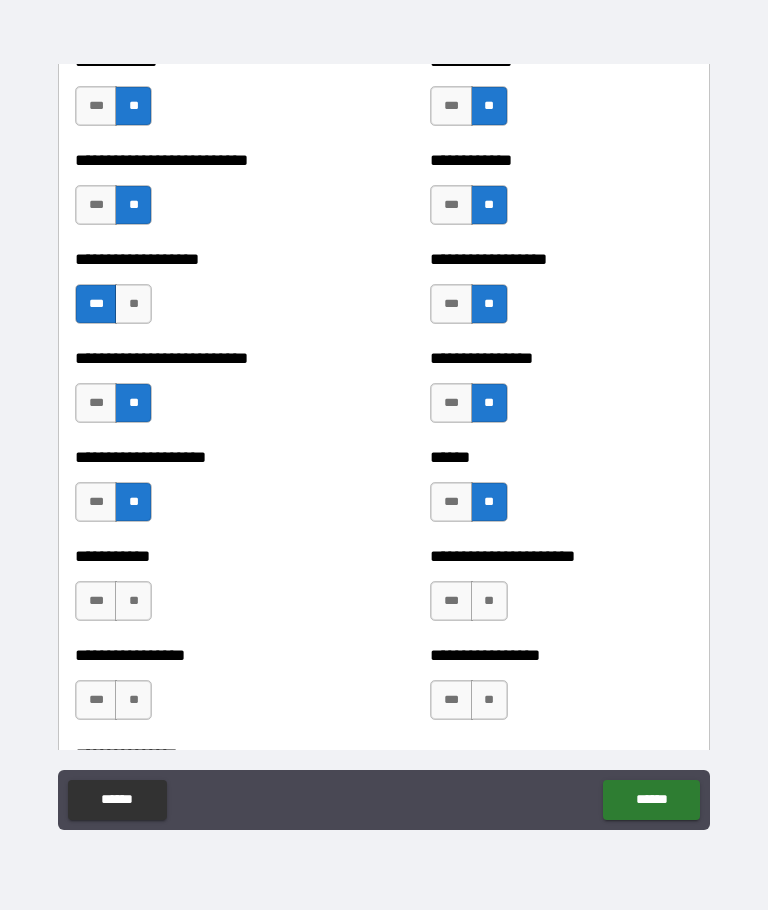 scroll, scrollTop: 5703, scrollLeft: 0, axis: vertical 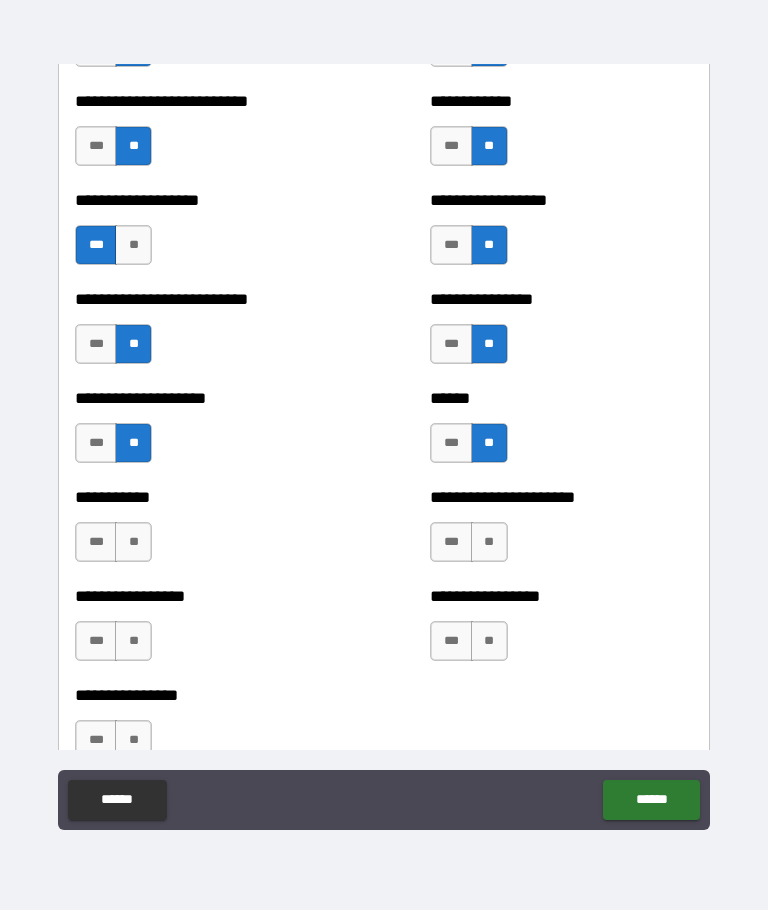 click on "**" at bounding box center [133, 542] 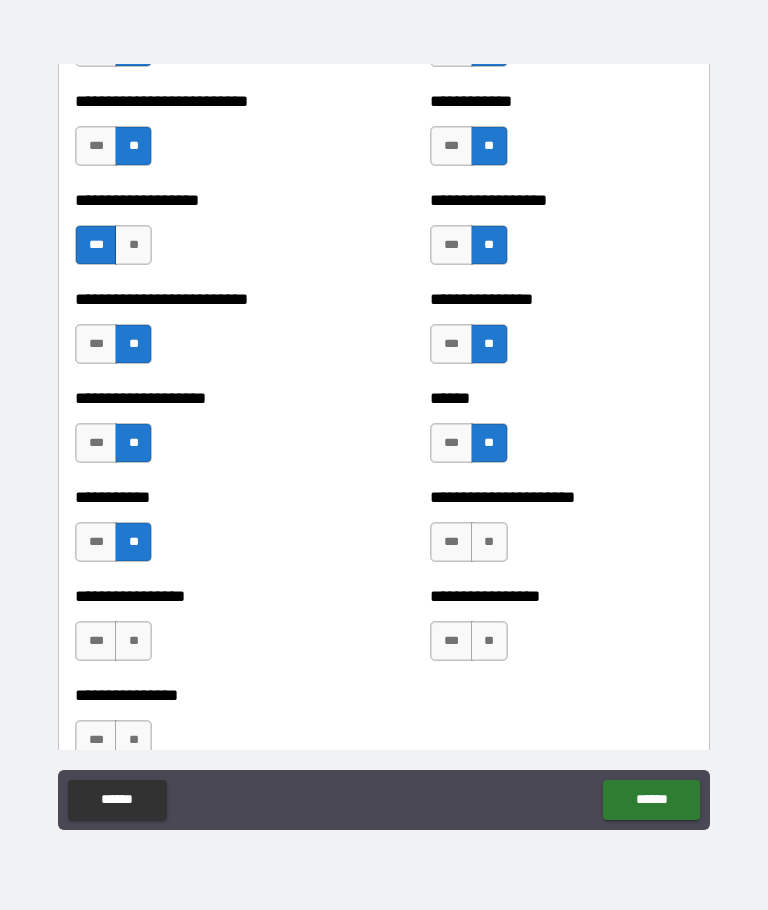 click on "**" at bounding box center [489, 542] 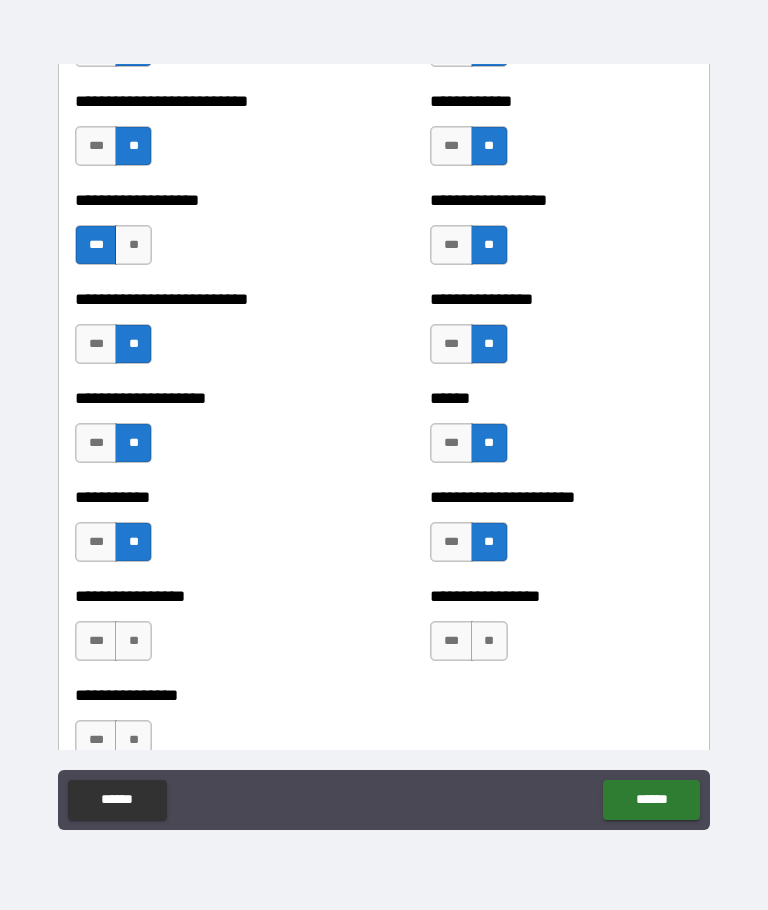 click on "***" at bounding box center (96, 641) 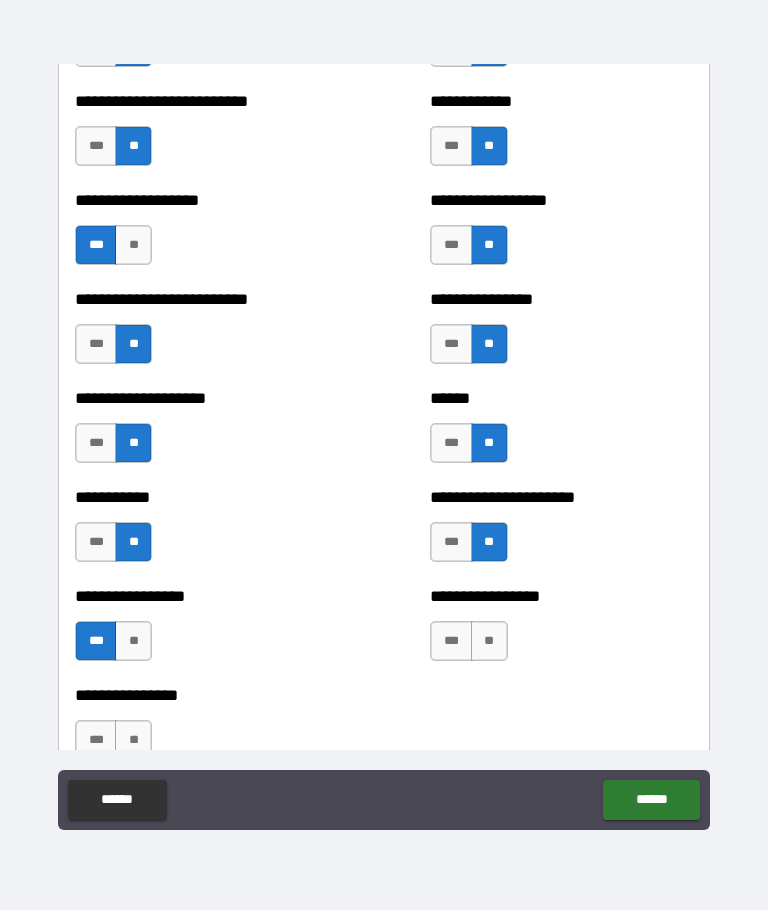 click on "**" at bounding box center [489, 641] 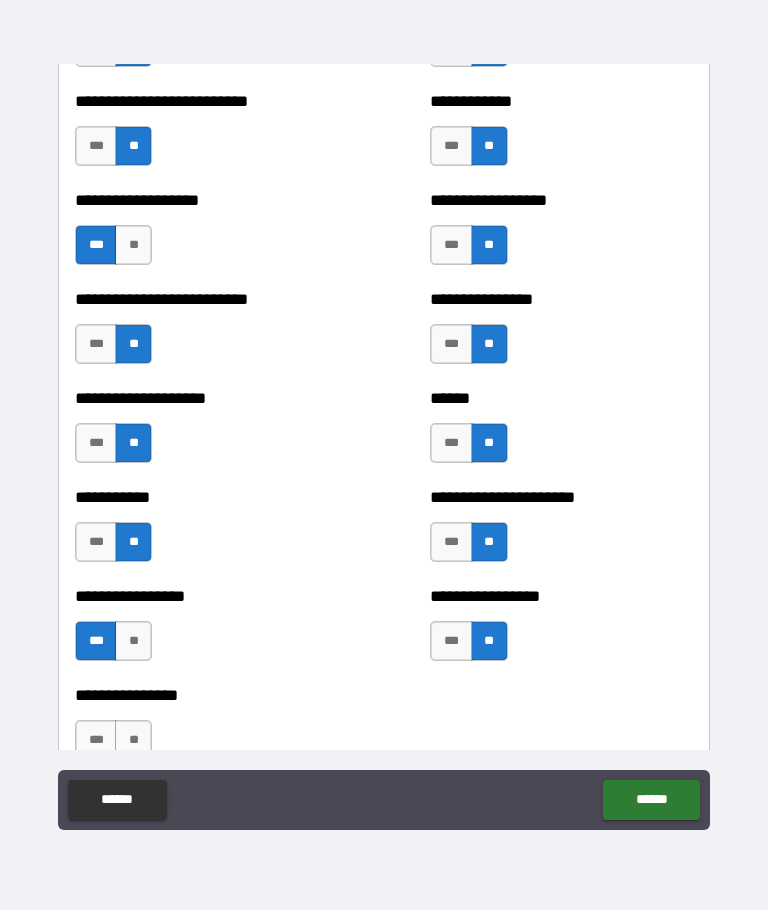 click on "*** **" at bounding box center (113, 740) 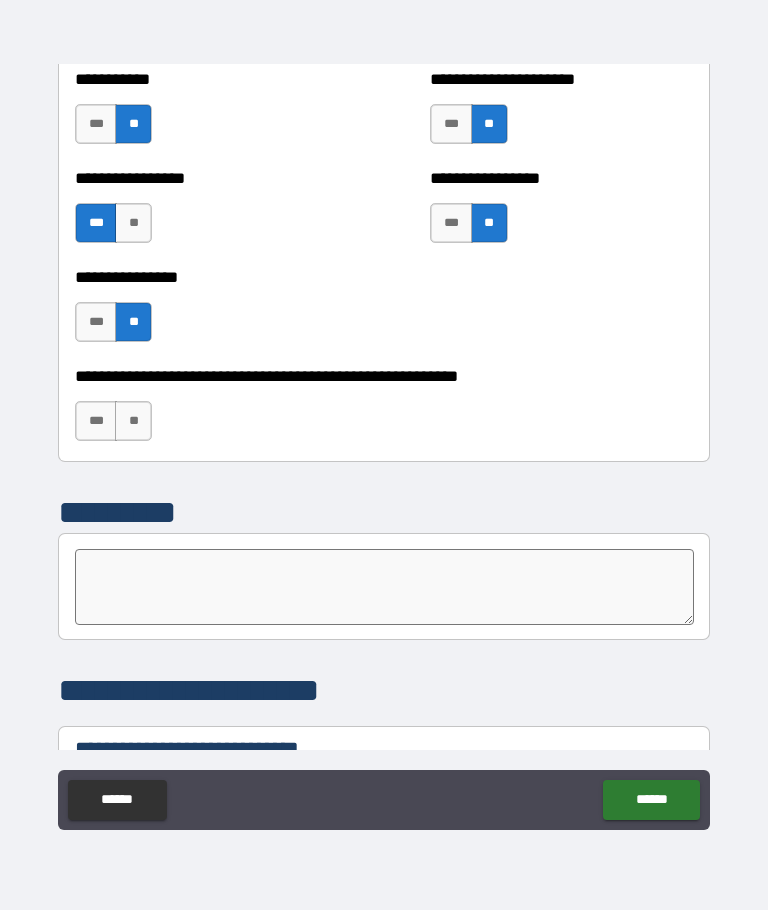 scroll, scrollTop: 6123, scrollLeft: 0, axis: vertical 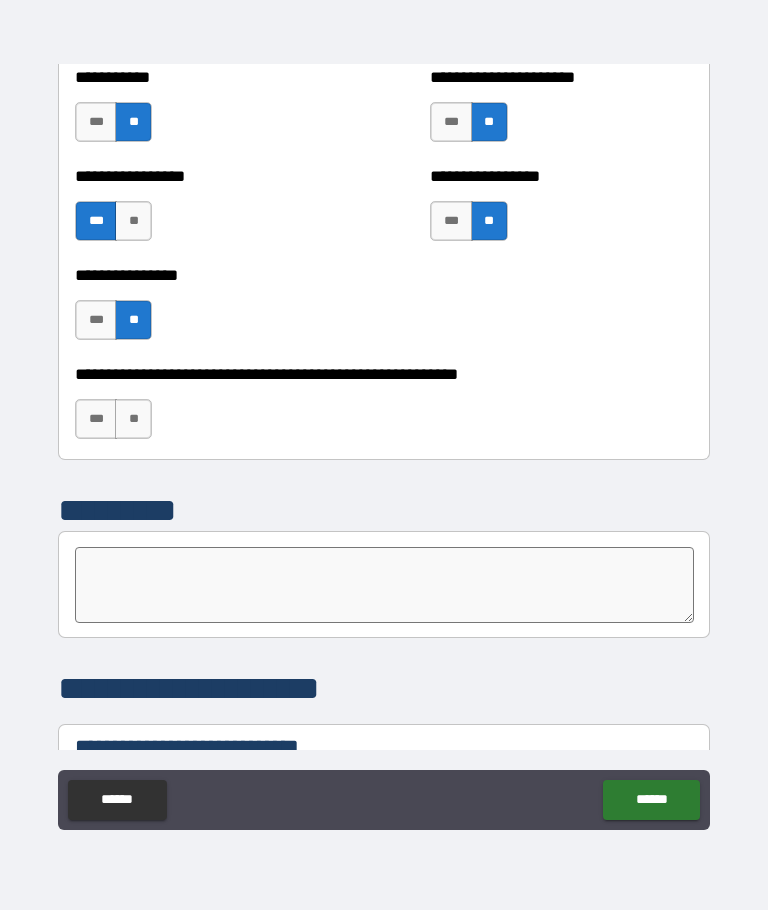 click on "**" at bounding box center (133, 419) 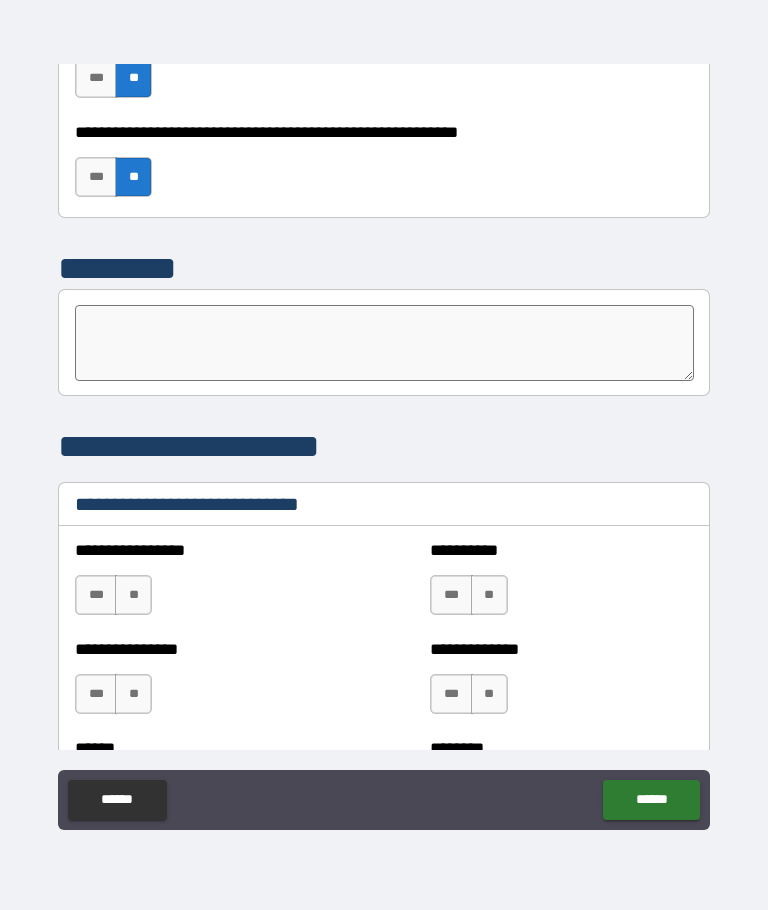 scroll, scrollTop: 6403, scrollLeft: 0, axis: vertical 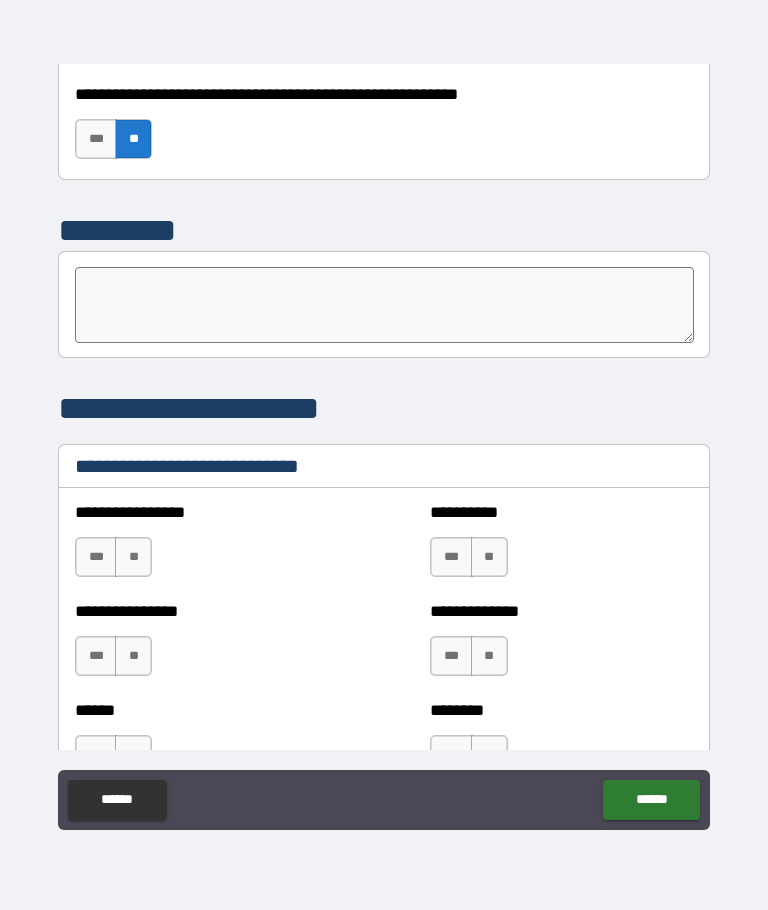 click on "***" at bounding box center [96, 557] 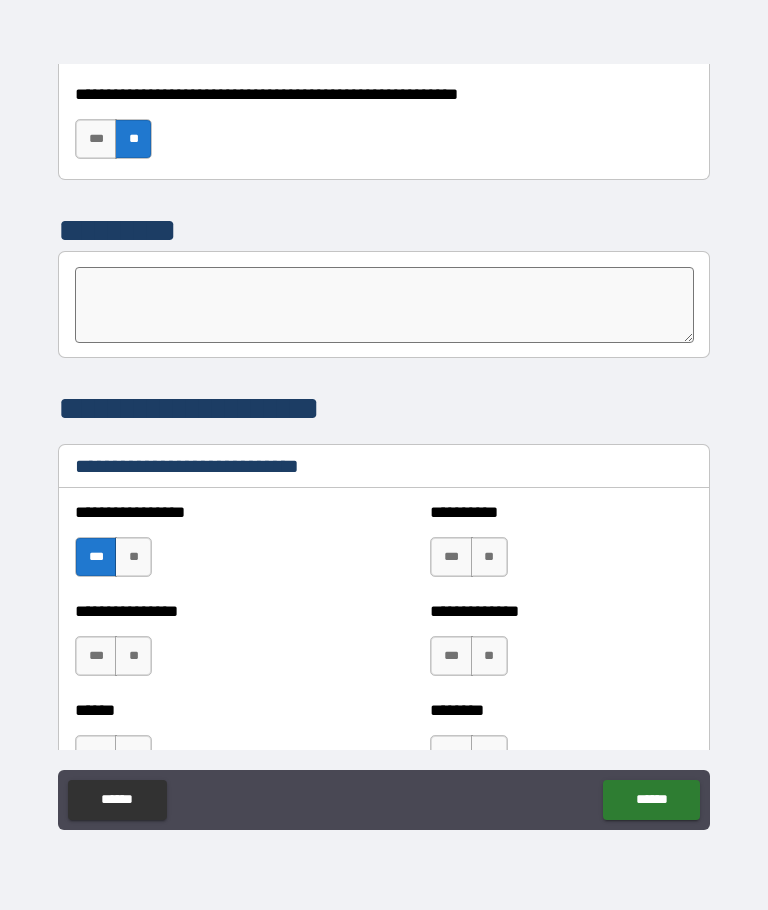 click on "**" at bounding box center [489, 557] 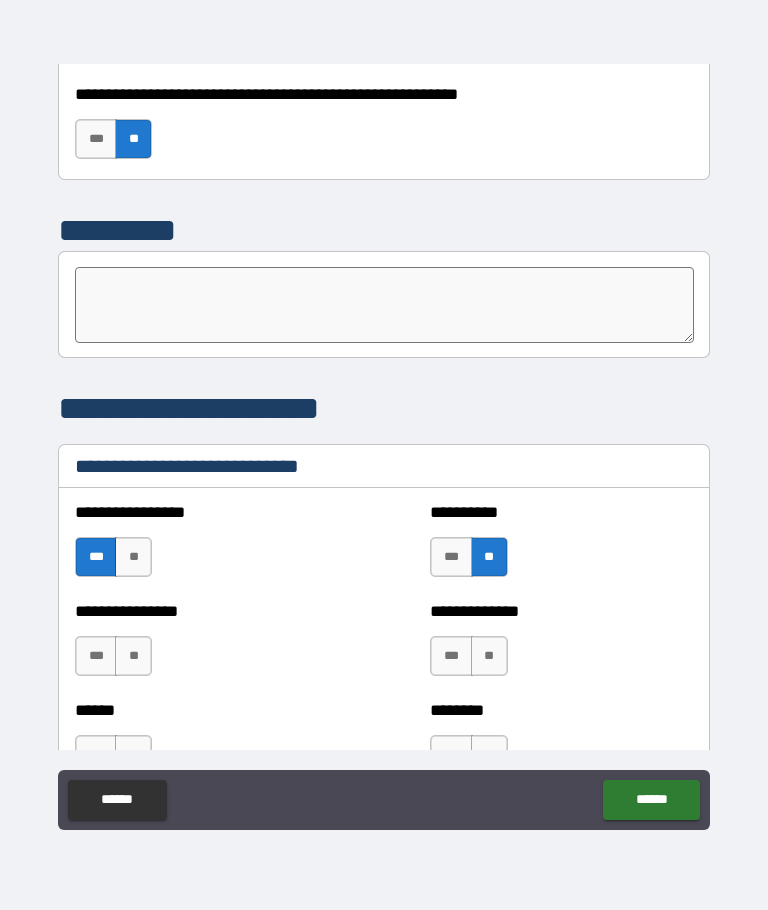 click on "***" at bounding box center (451, 656) 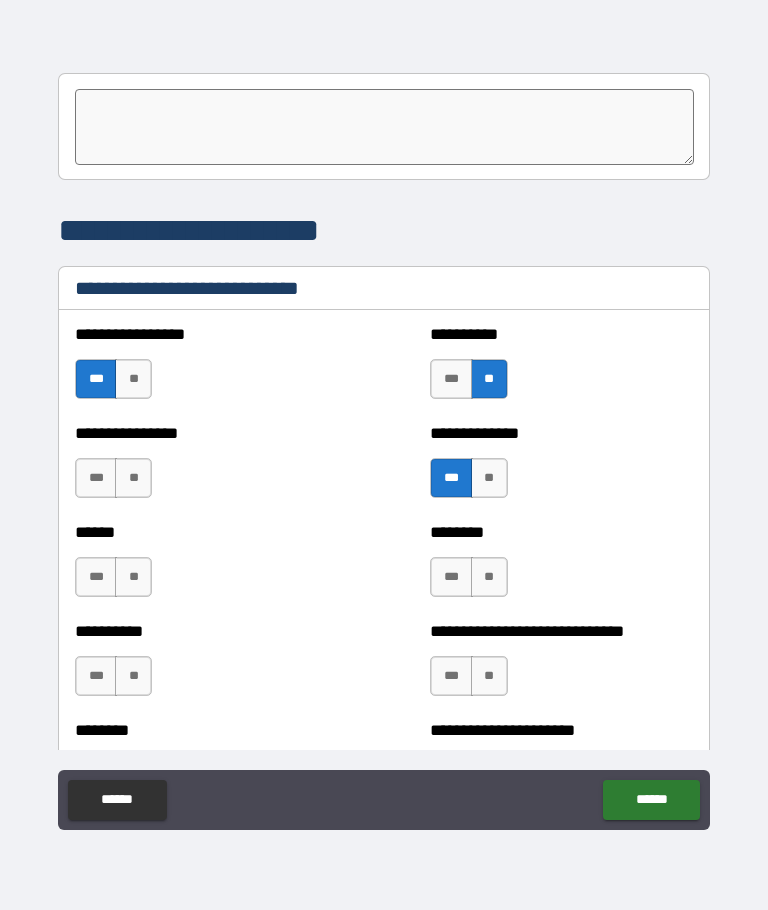 scroll, scrollTop: 6586, scrollLeft: 0, axis: vertical 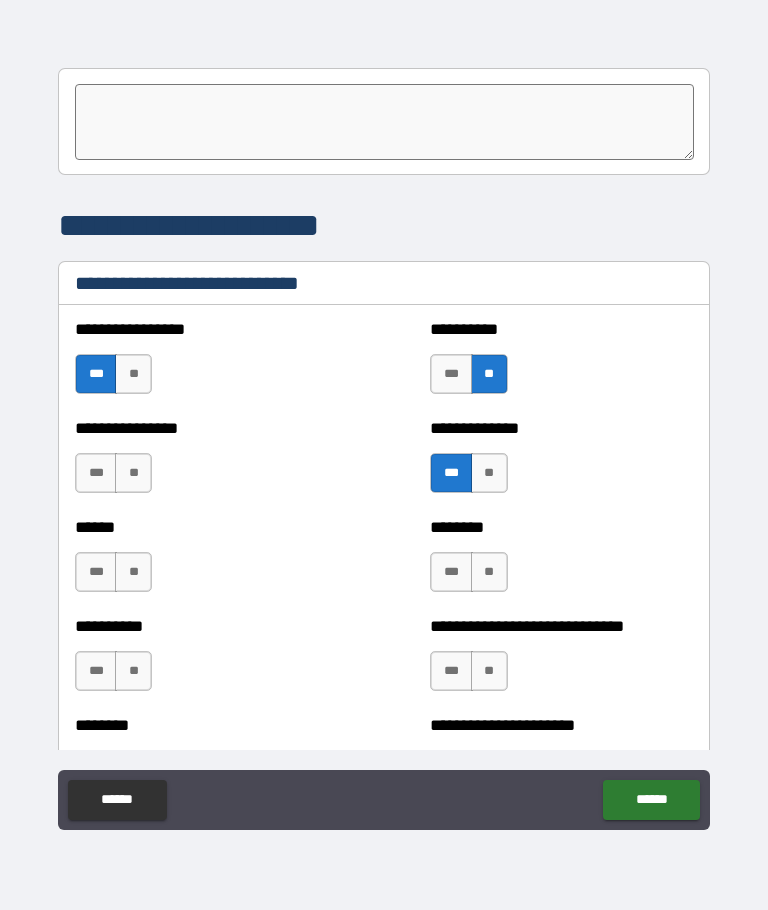click on "**" at bounding box center (133, 572) 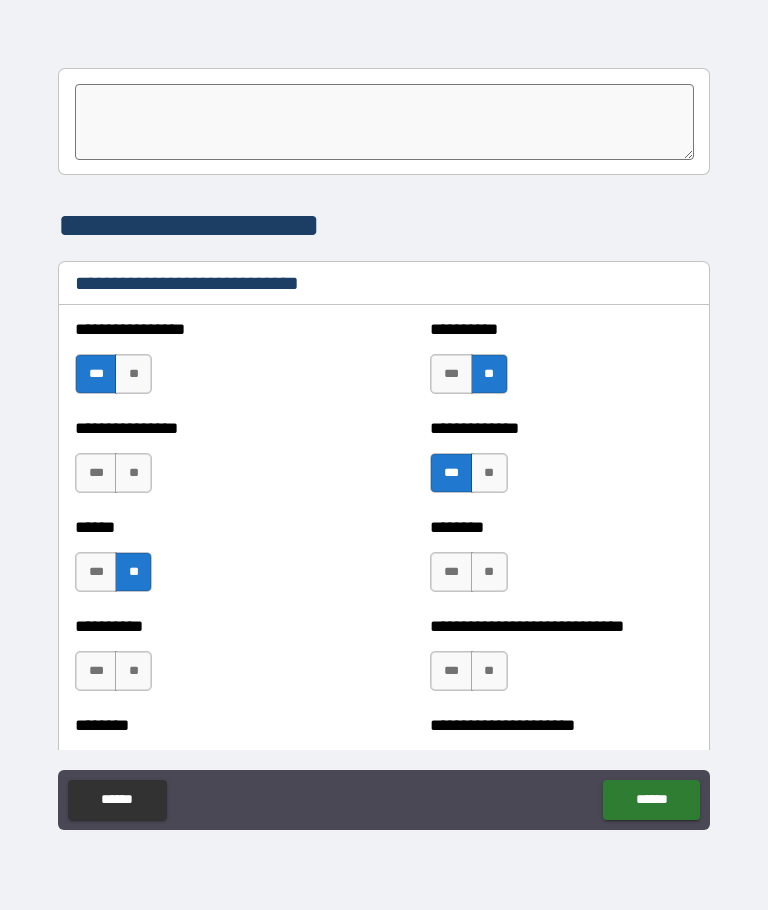 click on "**" at bounding box center [489, 572] 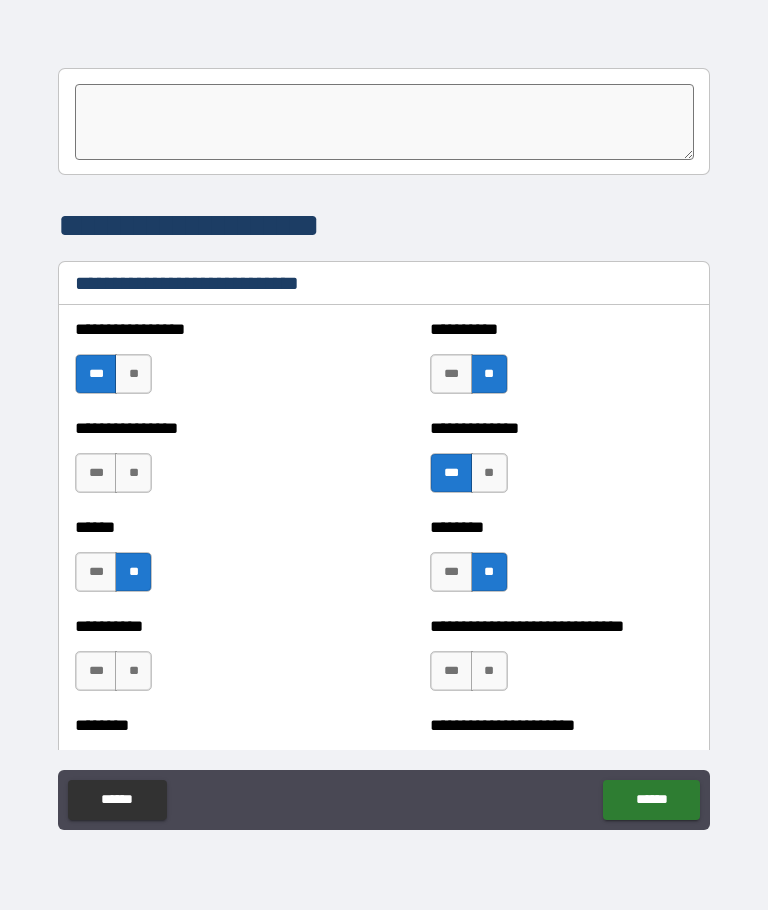 click on "***" at bounding box center (451, 671) 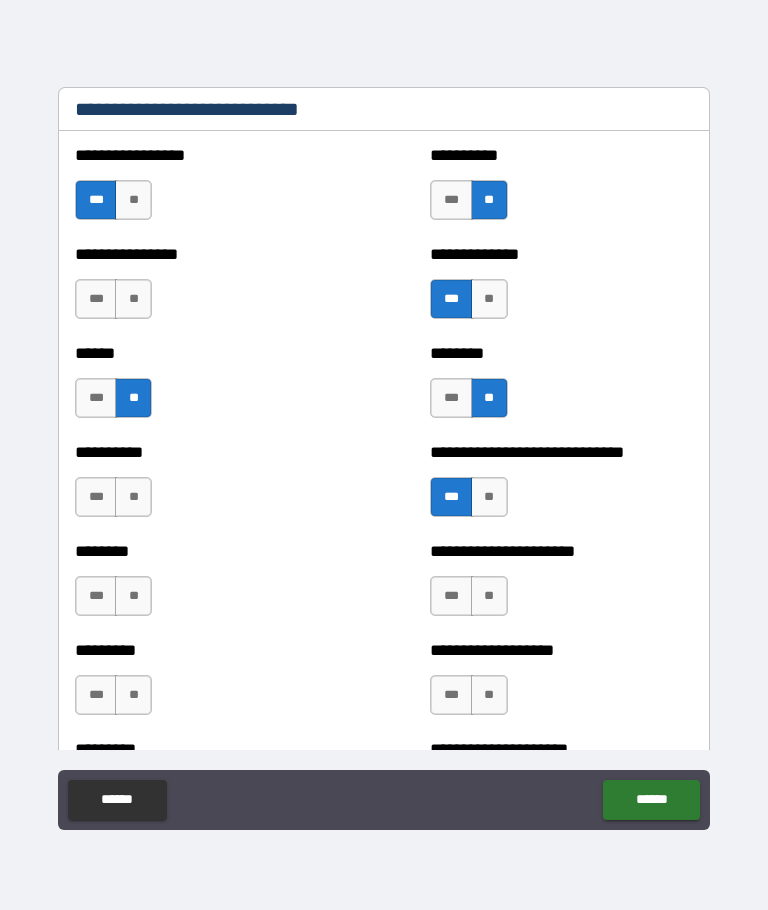 scroll, scrollTop: 6762, scrollLeft: 0, axis: vertical 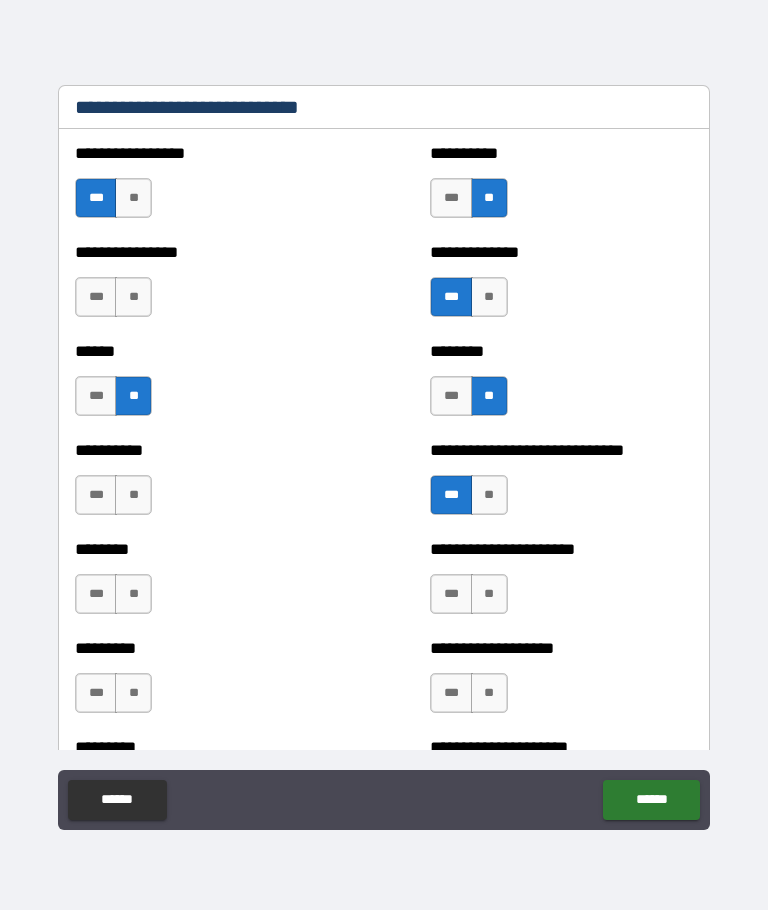 click on "***" at bounding box center (451, 594) 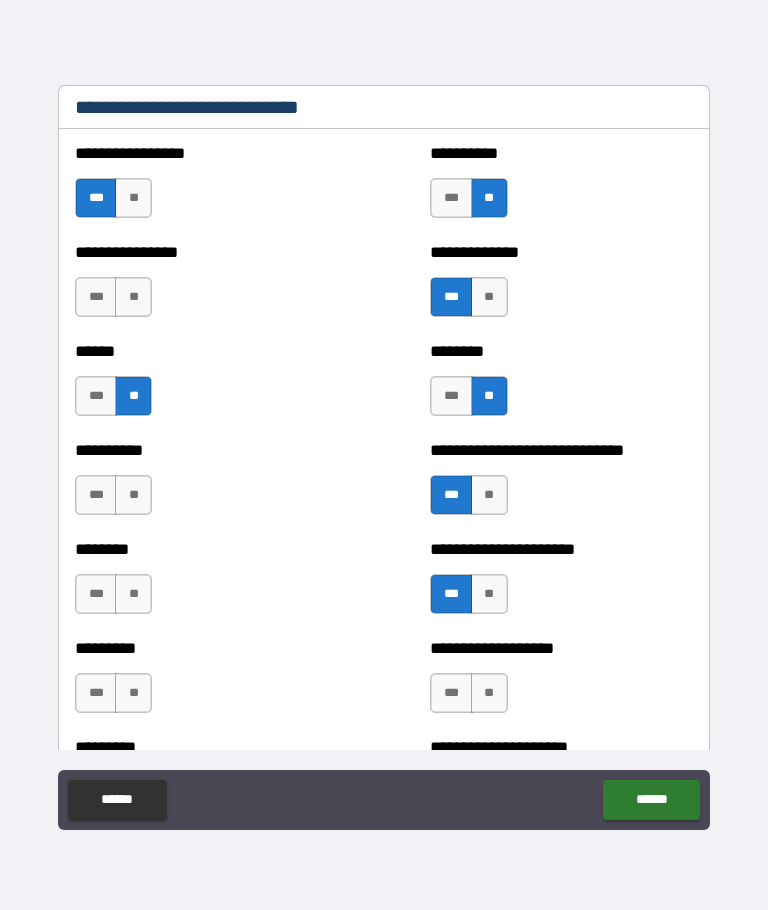 click on "**" at bounding box center (489, 693) 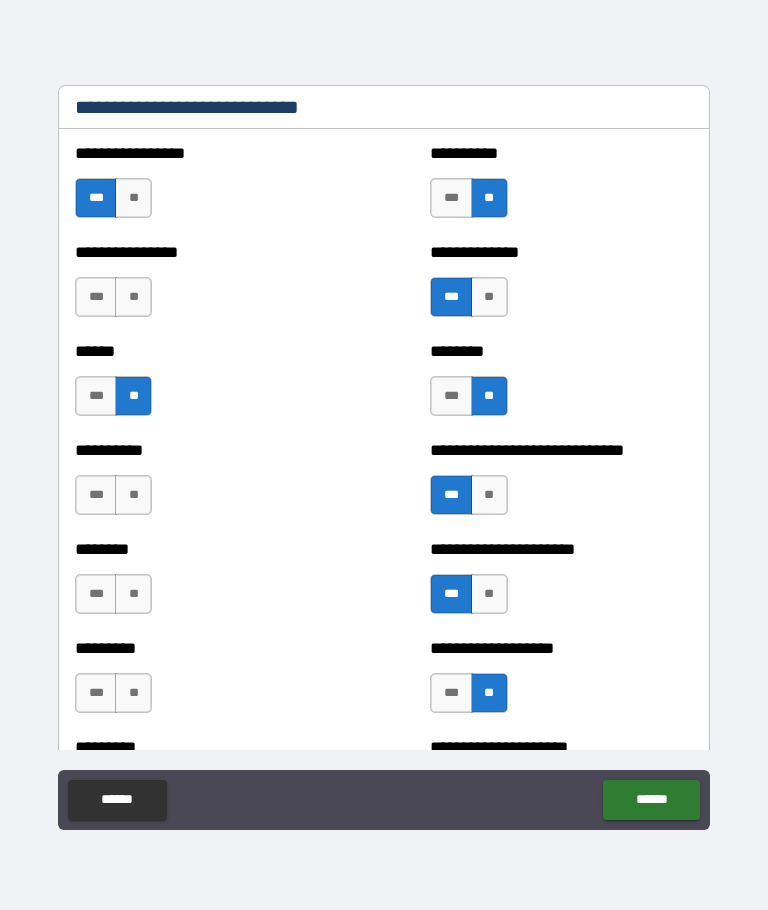 click on "***" at bounding box center (96, 693) 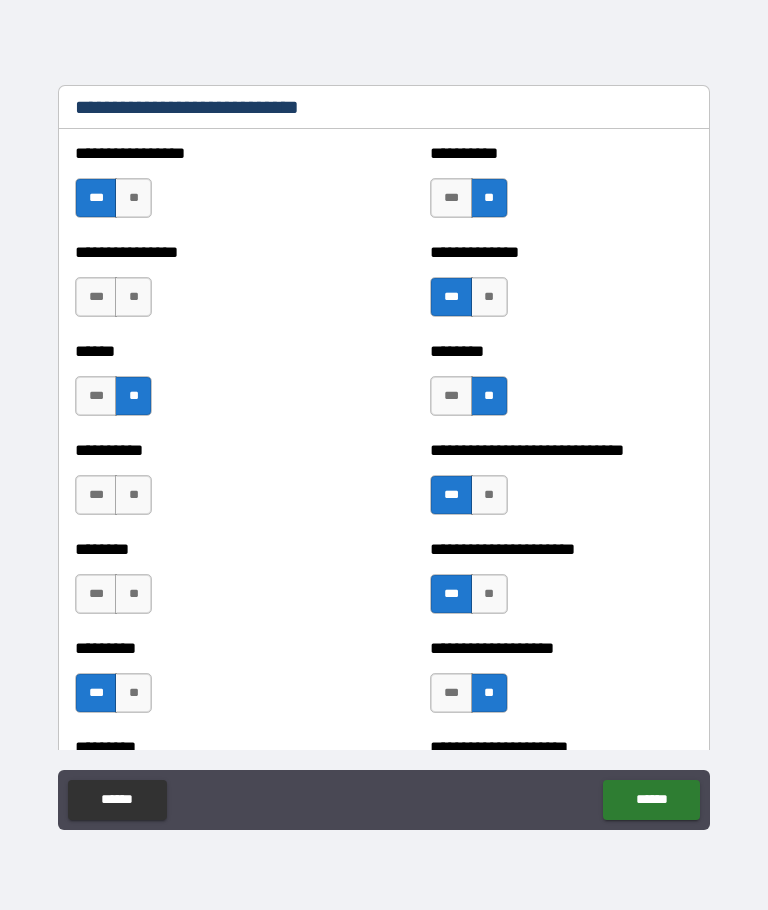 click on "**" at bounding box center [133, 594] 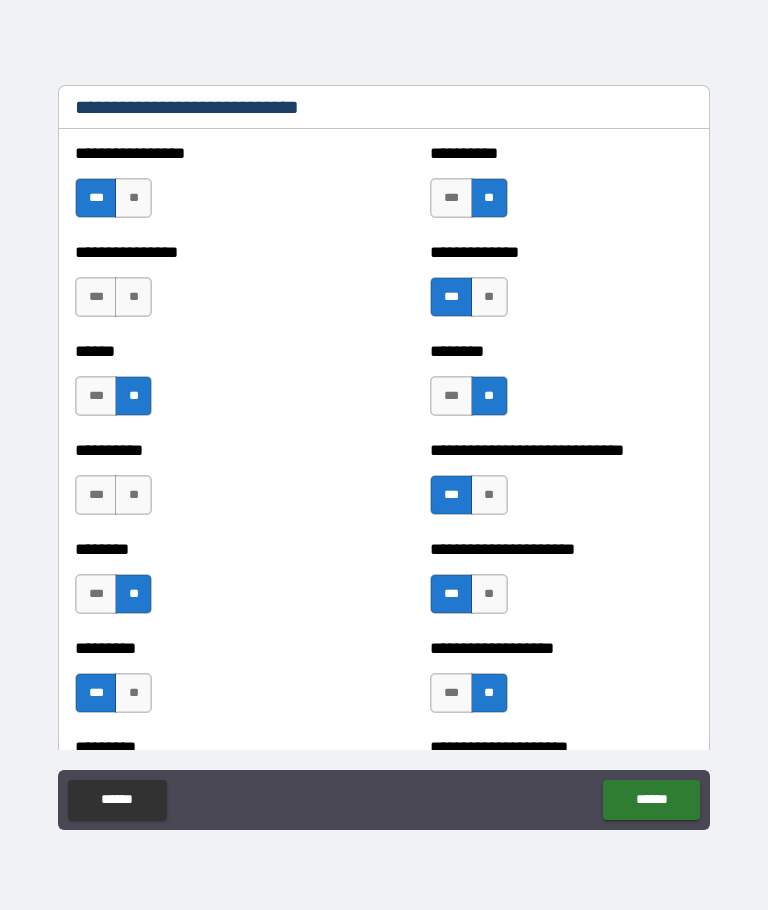 scroll, scrollTop: 6906, scrollLeft: 0, axis: vertical 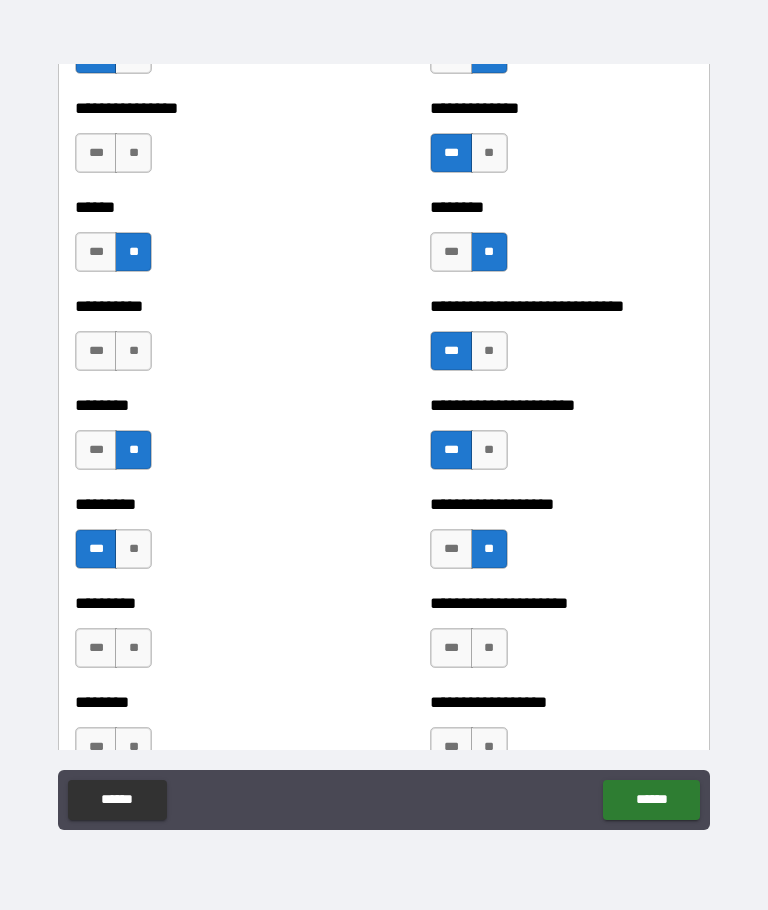 click on "***" at bounding box center (96, 648) 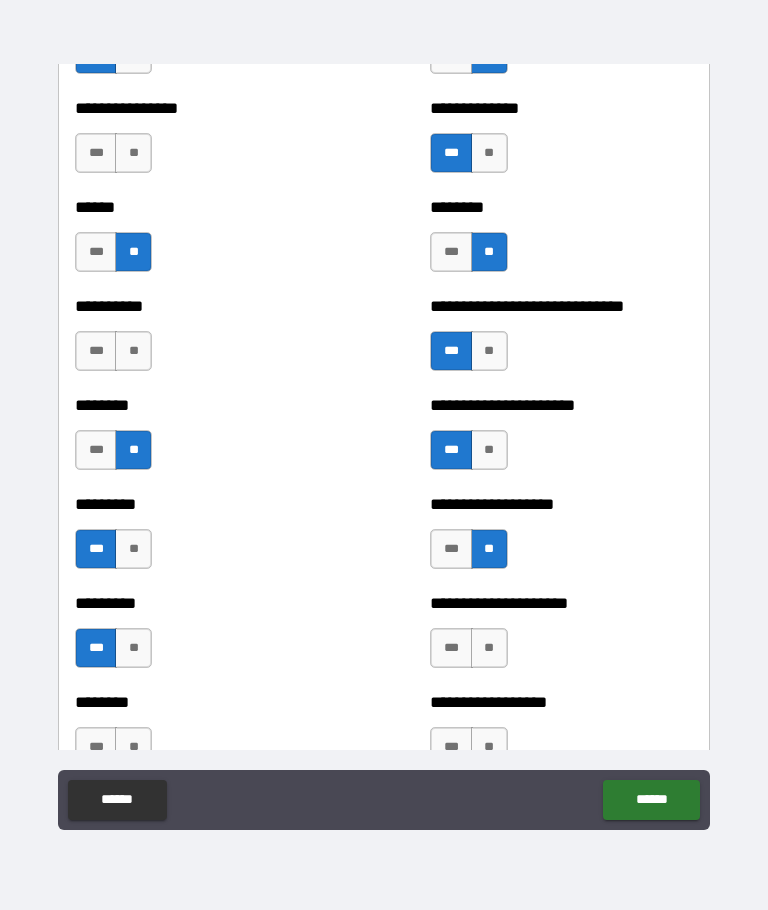 click on "***" at bounding box center [451, 648] 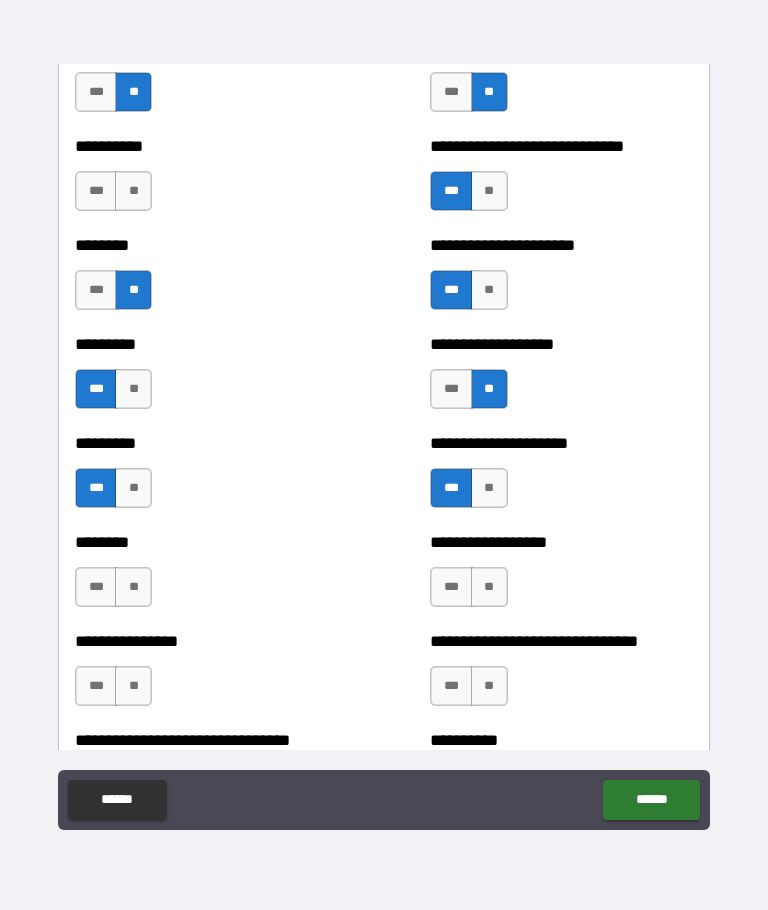 scroll, scrollTop: 7068, scrollLeft: 0, axis: vertical 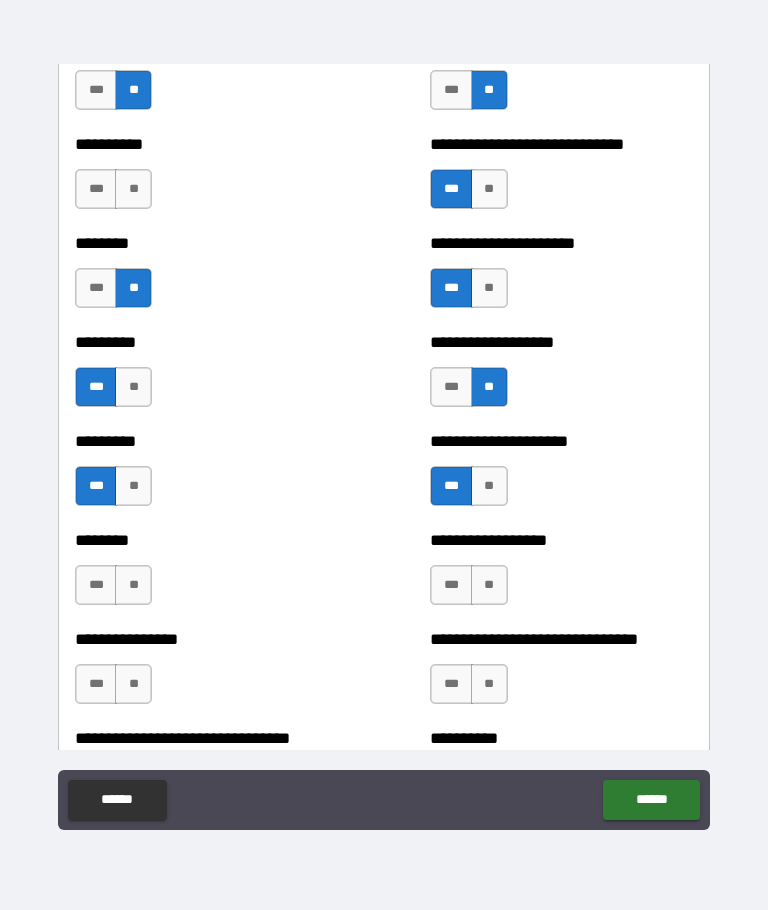 click on "**" at bounding box center [133, 585] 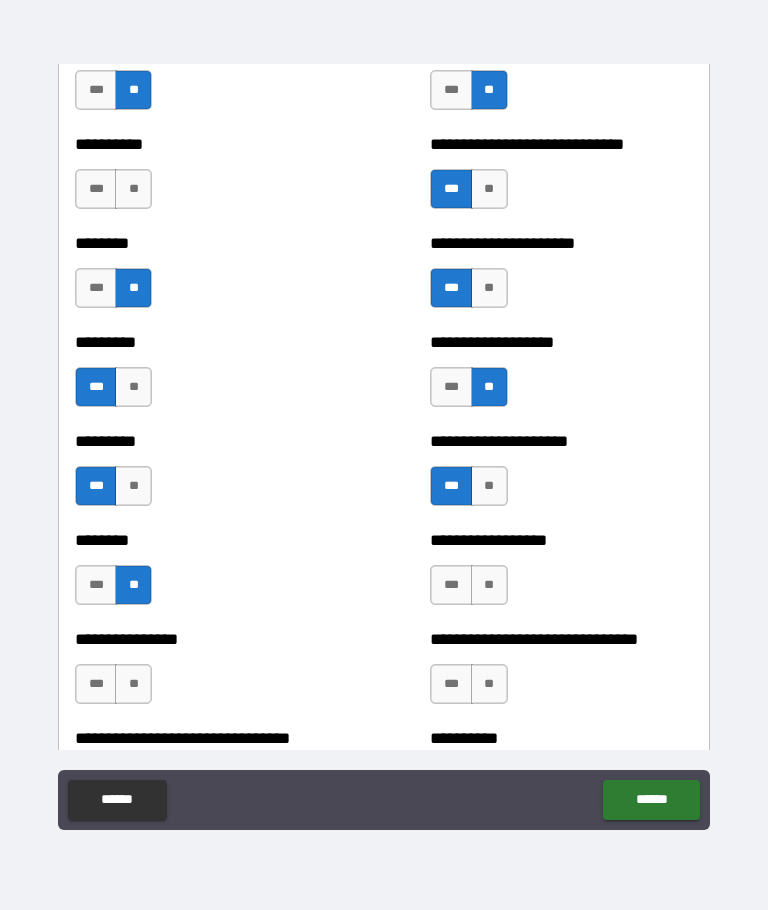 click on "**" at bounding box center [489, 585] 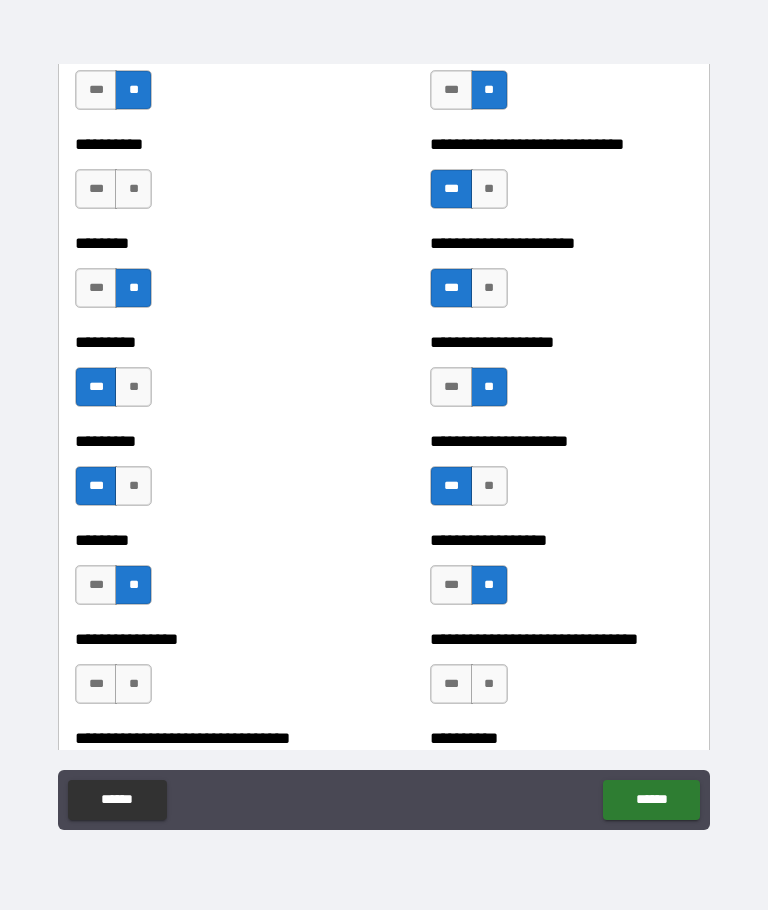 click on "**" at bounding box center [133, 684] 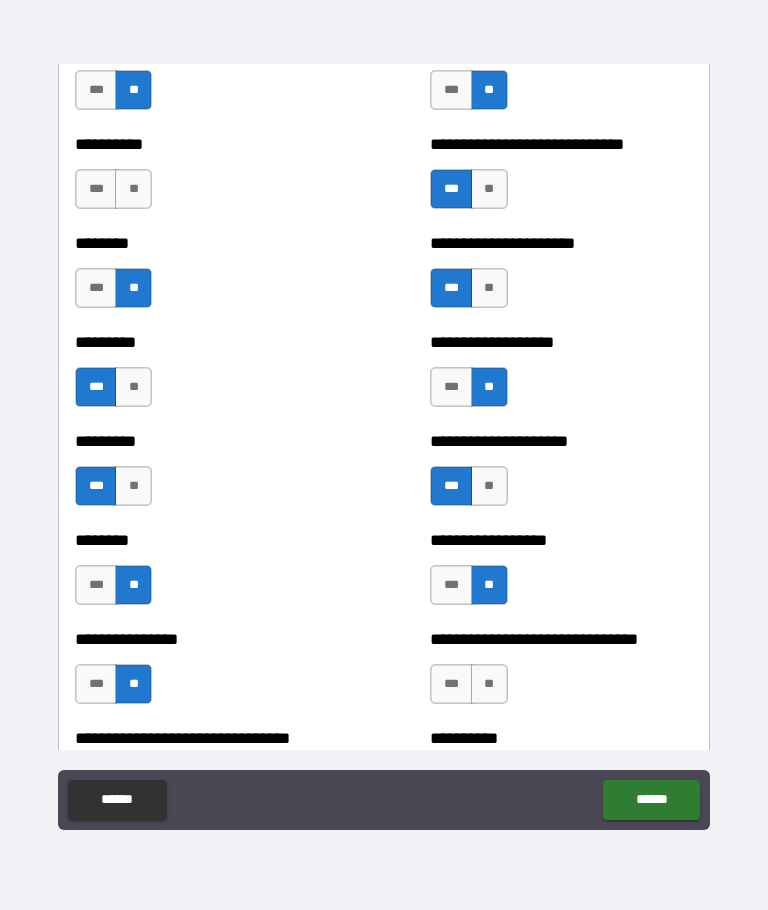 click on "***" at bounding box center [96, 684] 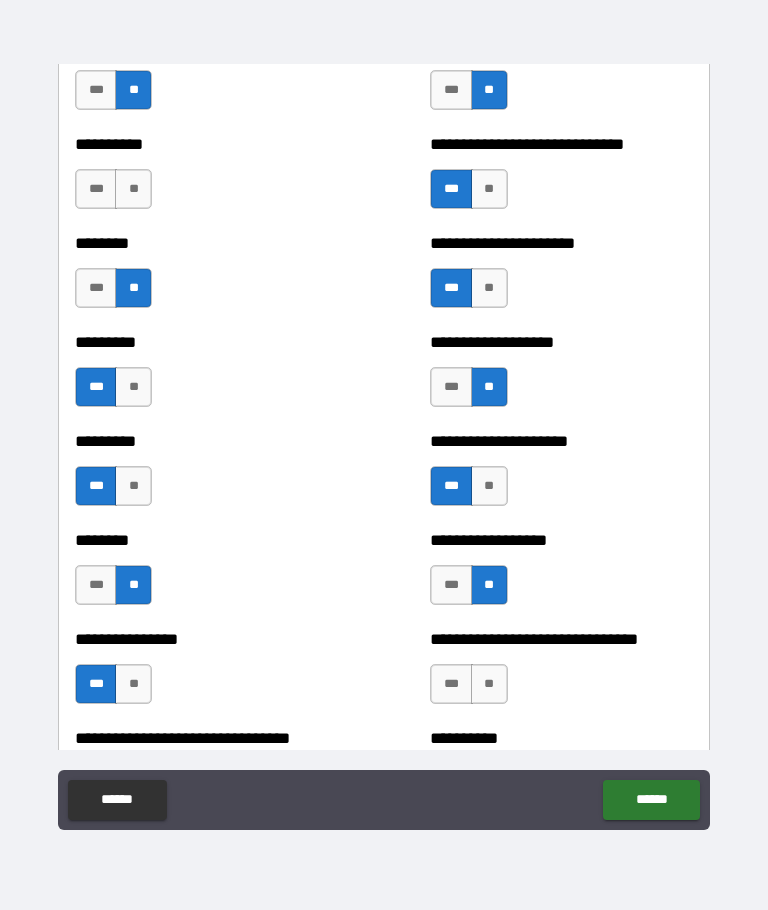 click on "**" at bounding box center [489, 684] 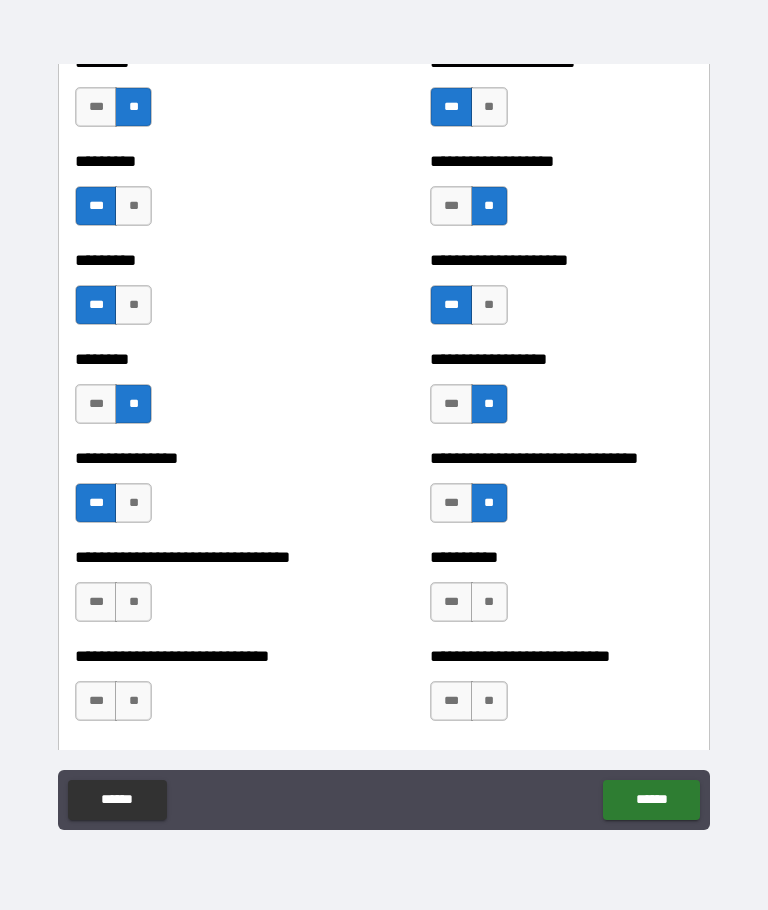 scroll, scrollTop: 7253, scrollLeft: 0, axis: vertical 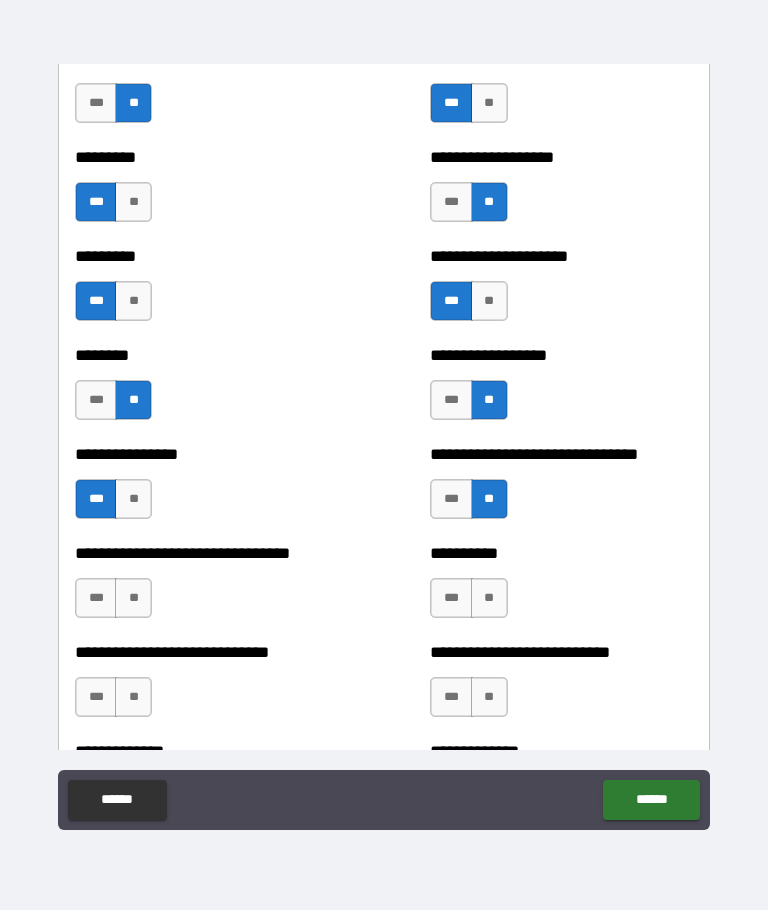 click on "**" at bounding box center (133, 598) 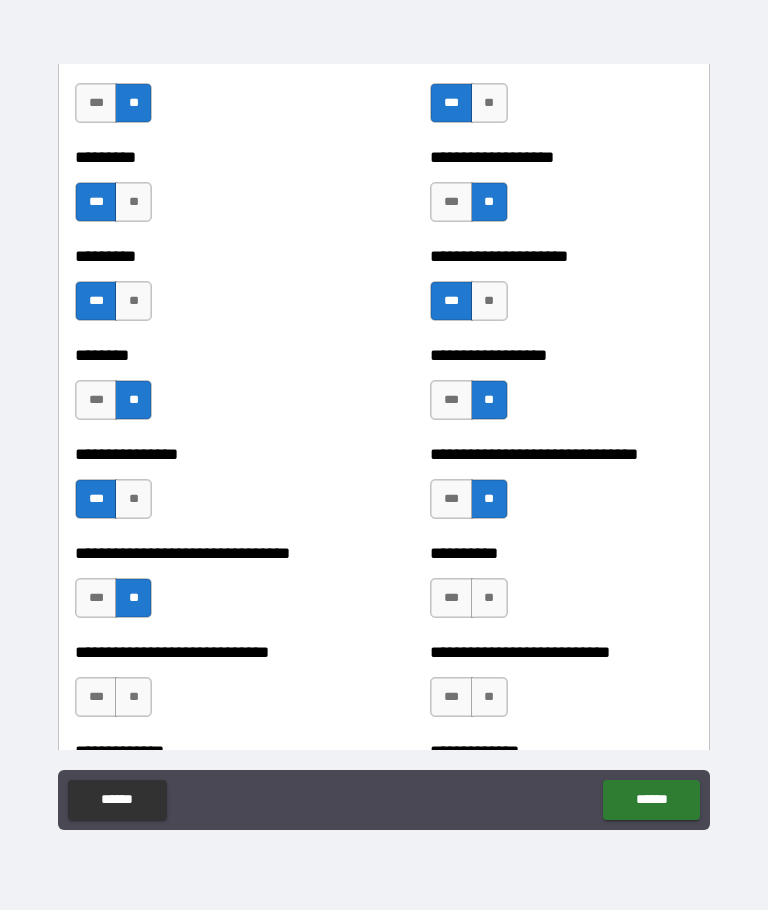click on "**" at bounding box center (489, 598) 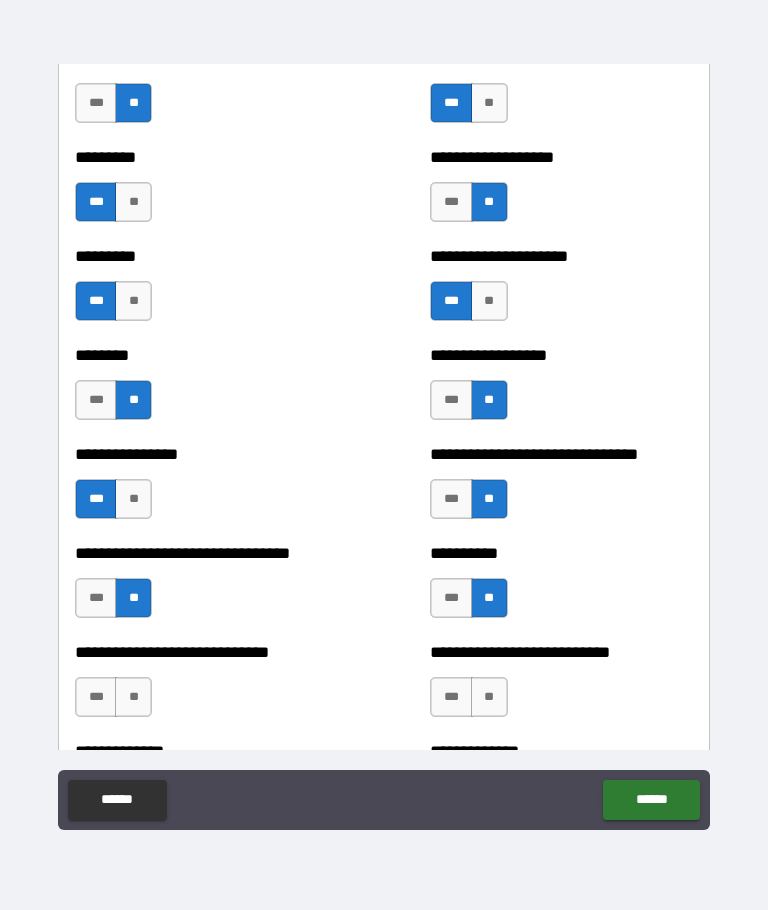 click on "**" at bounding box center [133, 697] 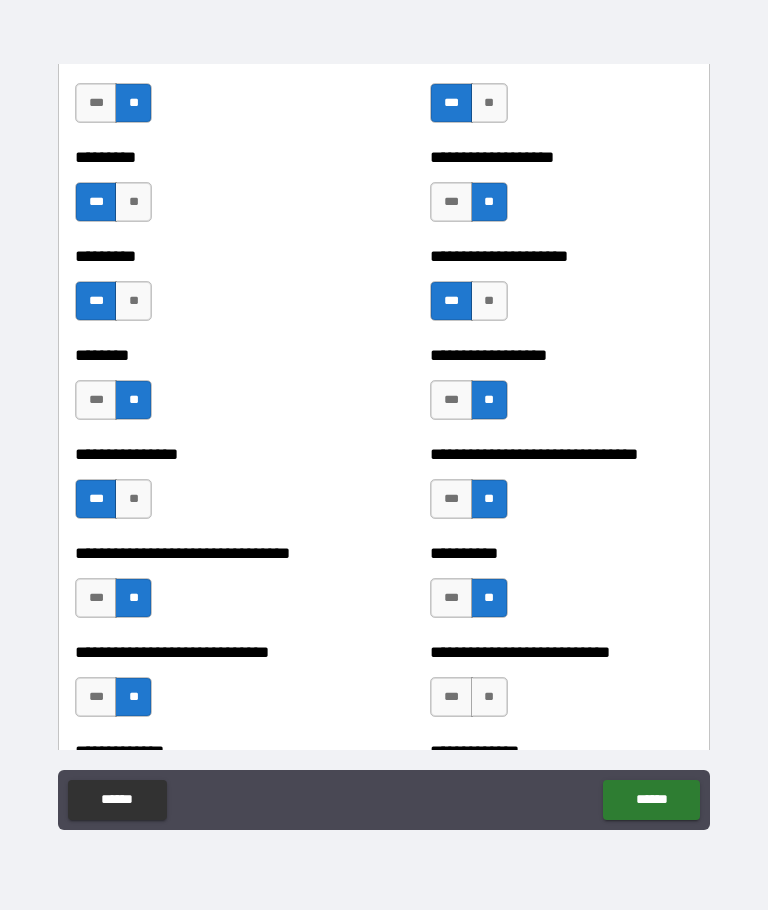 click on "**" at bounding box center (489, 697) 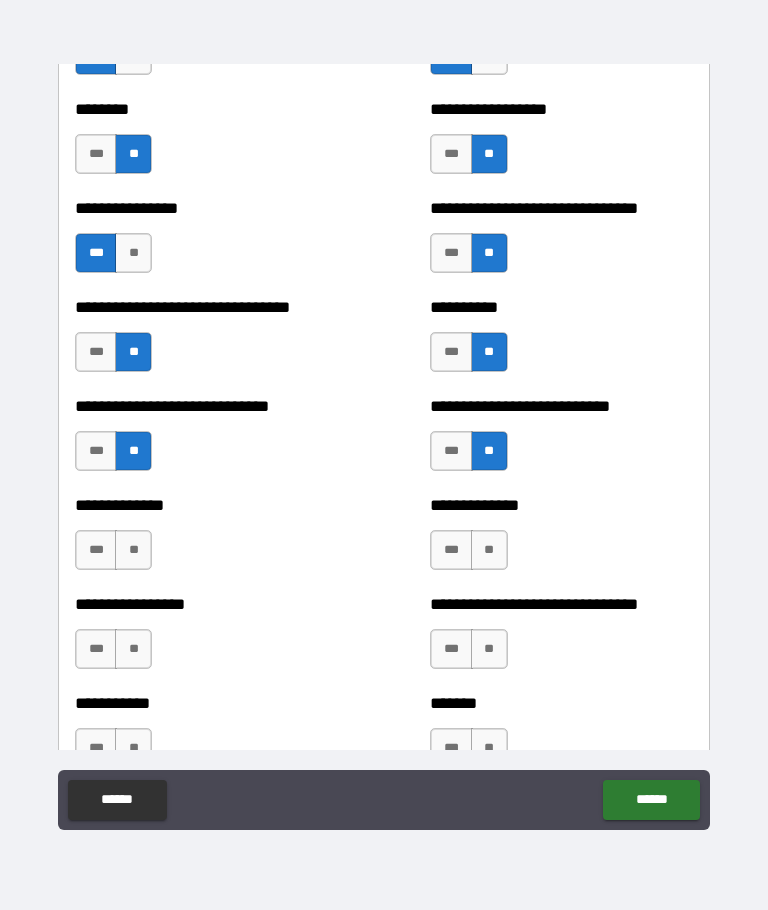 scroll, scrollTop: 7509, scrollLeft: 0, axis: vertical 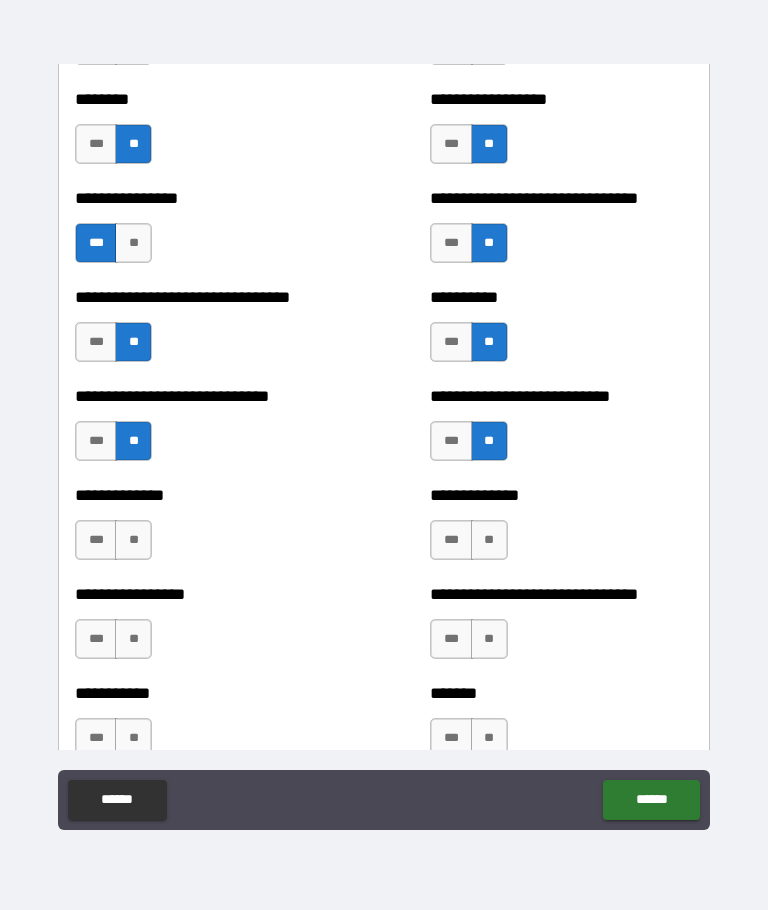 click on "**" at bounding box center (133, 540) 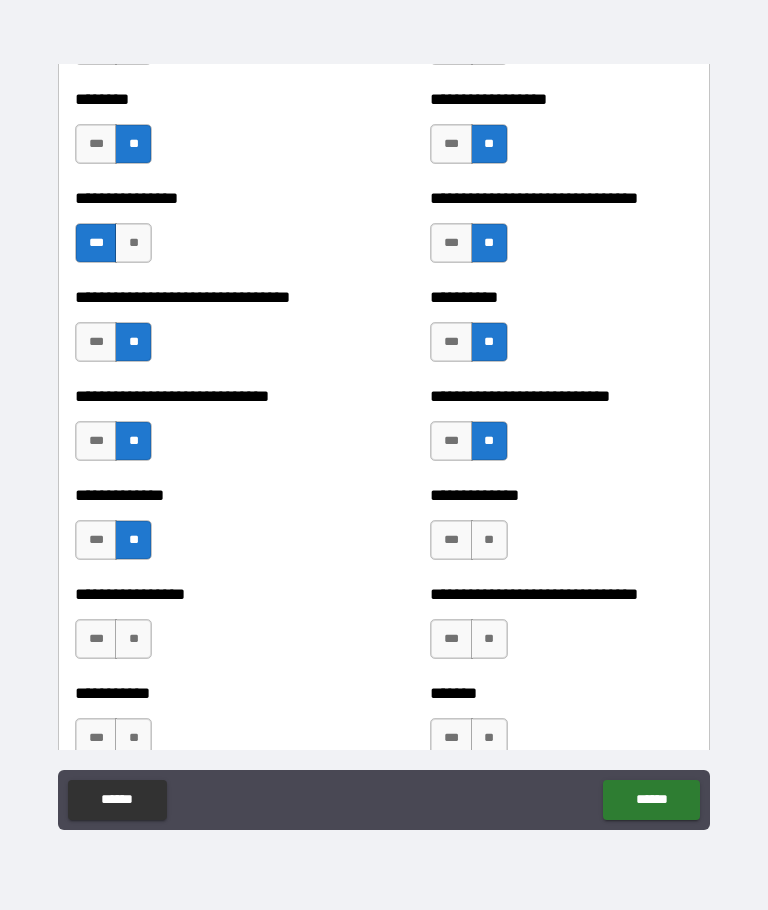click on "**" at bounding box center (489, 540) 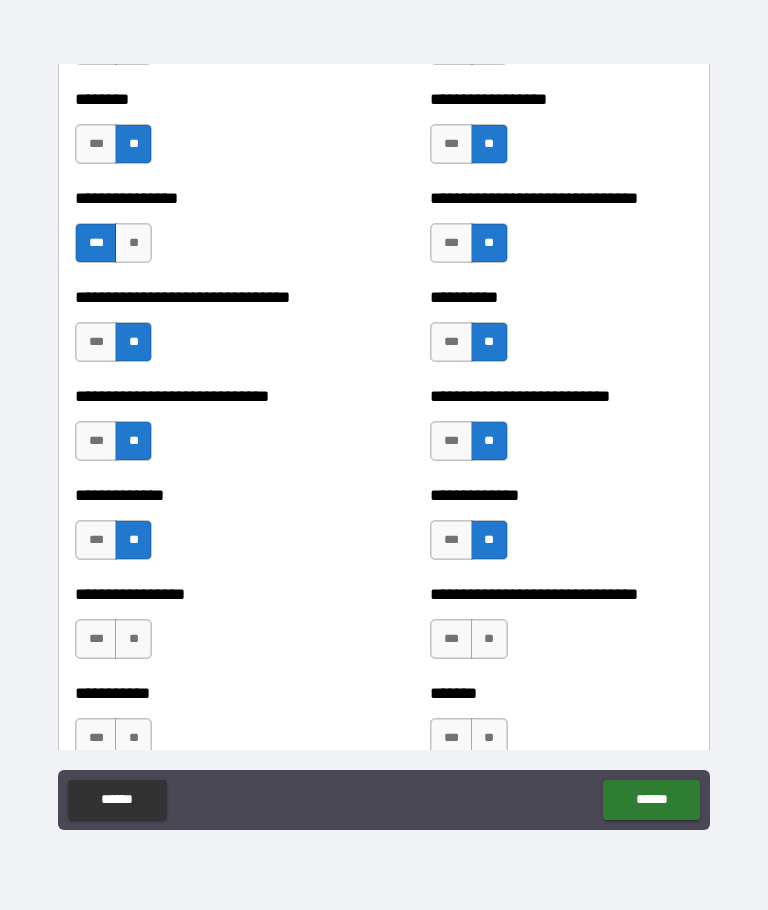 click on "***" at bounding box center (96, 639) 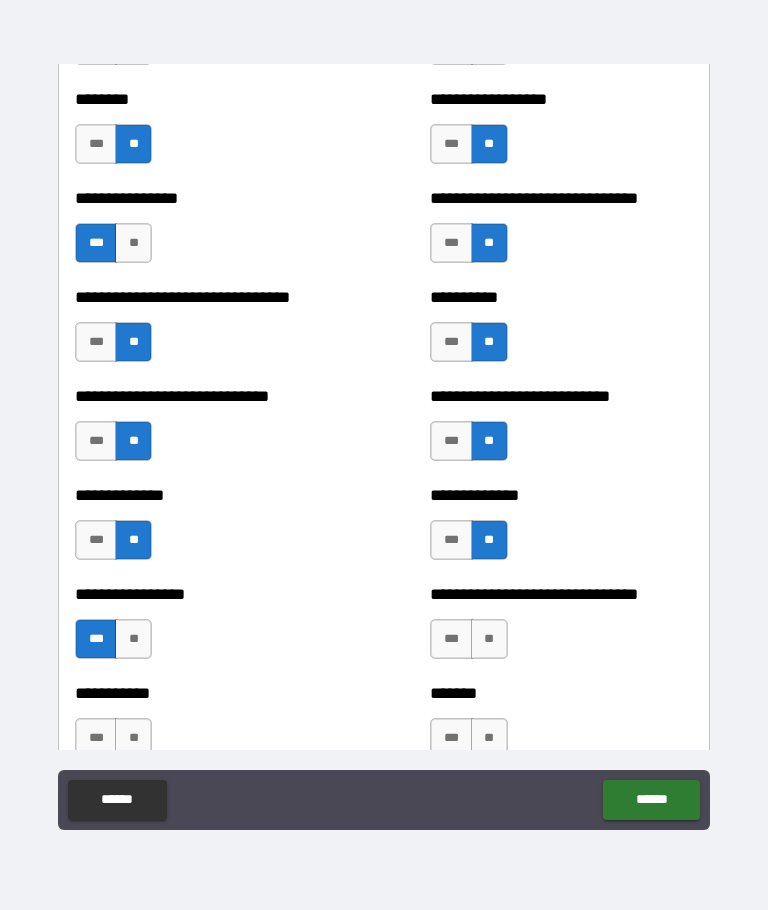 click on "***" at bounding box center [451, 639] 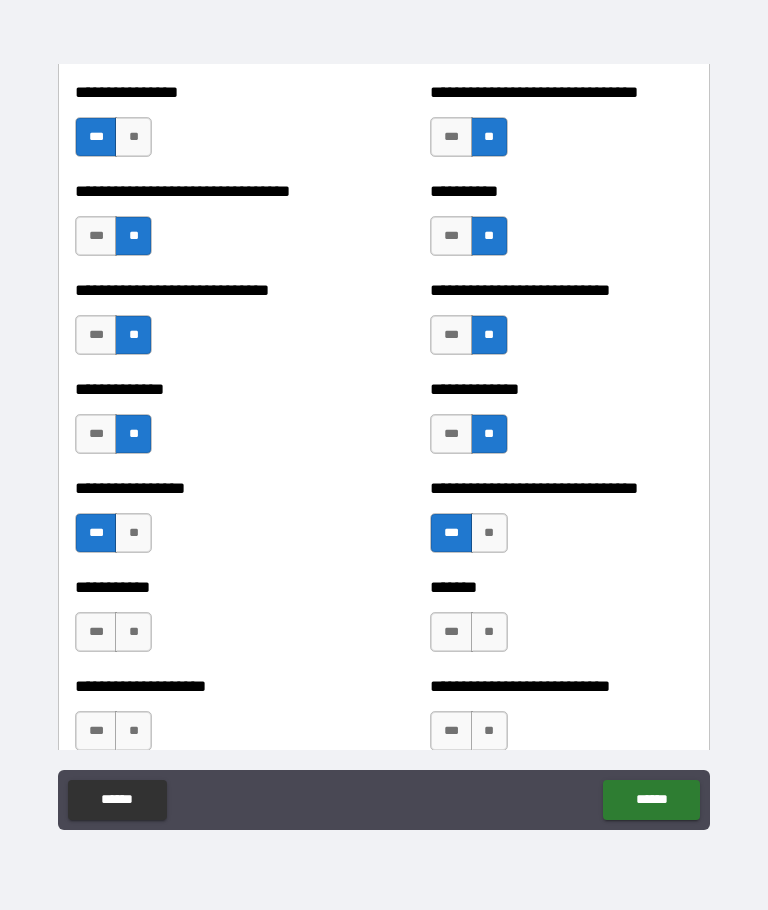 scroll, scrollTop: 7616, scrollLeft: 0, axis: vertical 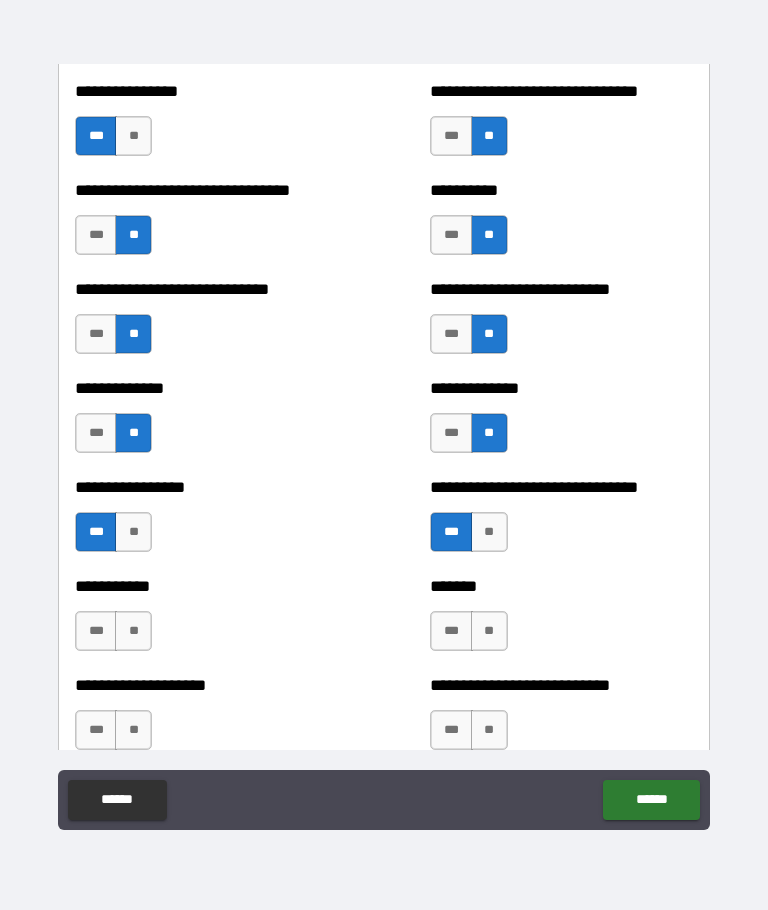 click on "**" at bounding box center (133, 631) 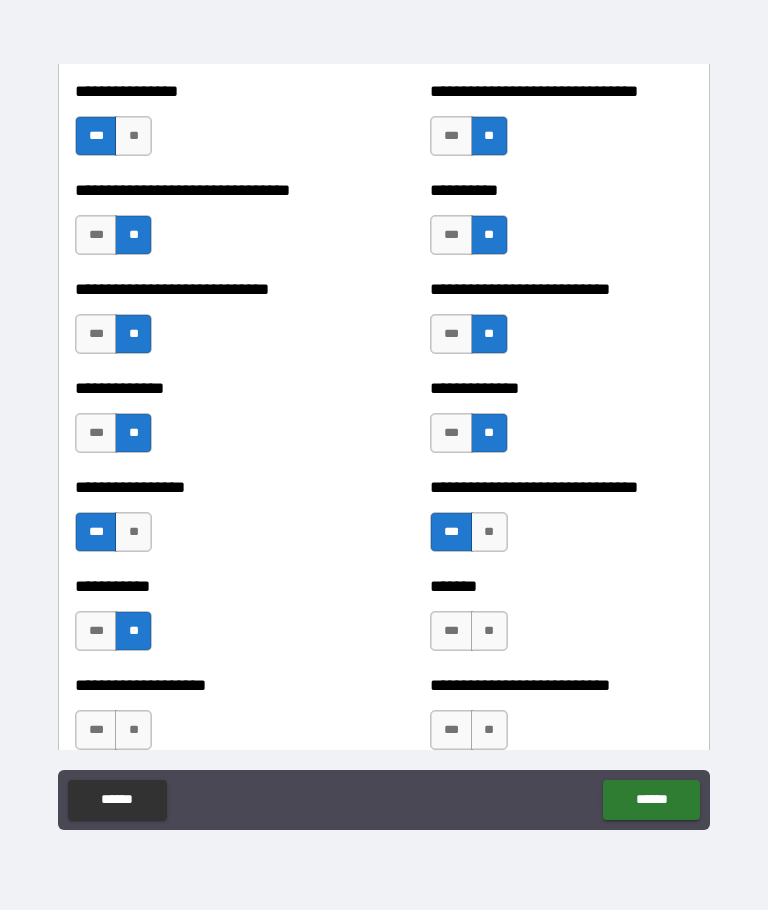 click on "**" at bounding box center (489, 631) 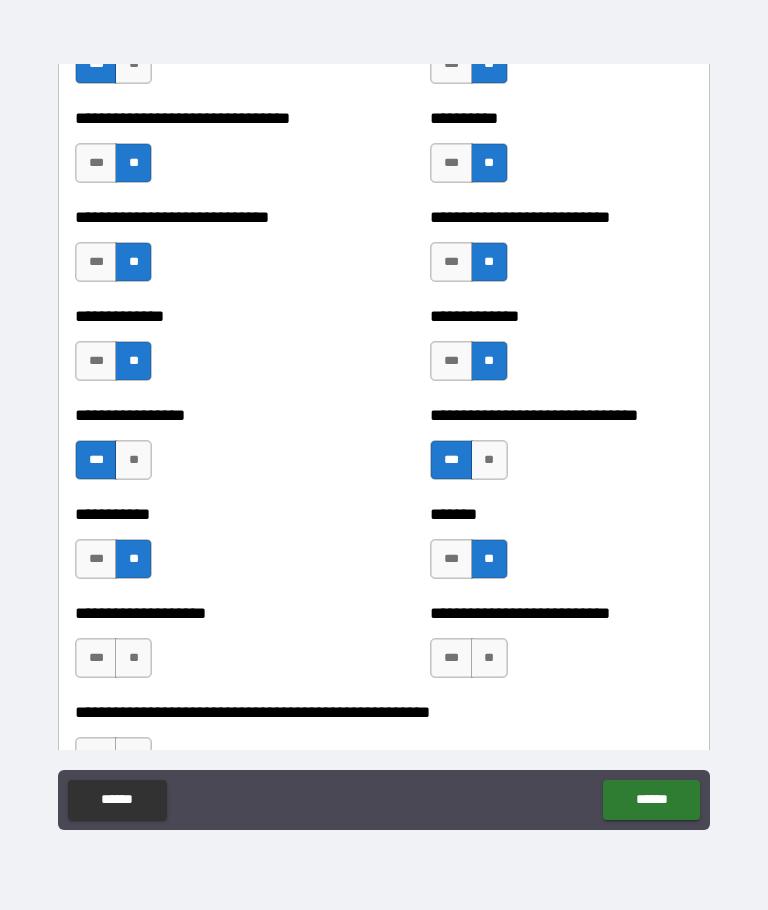 scroll, scrollTop: 7693, scrollLeft: 0, axis: vertical 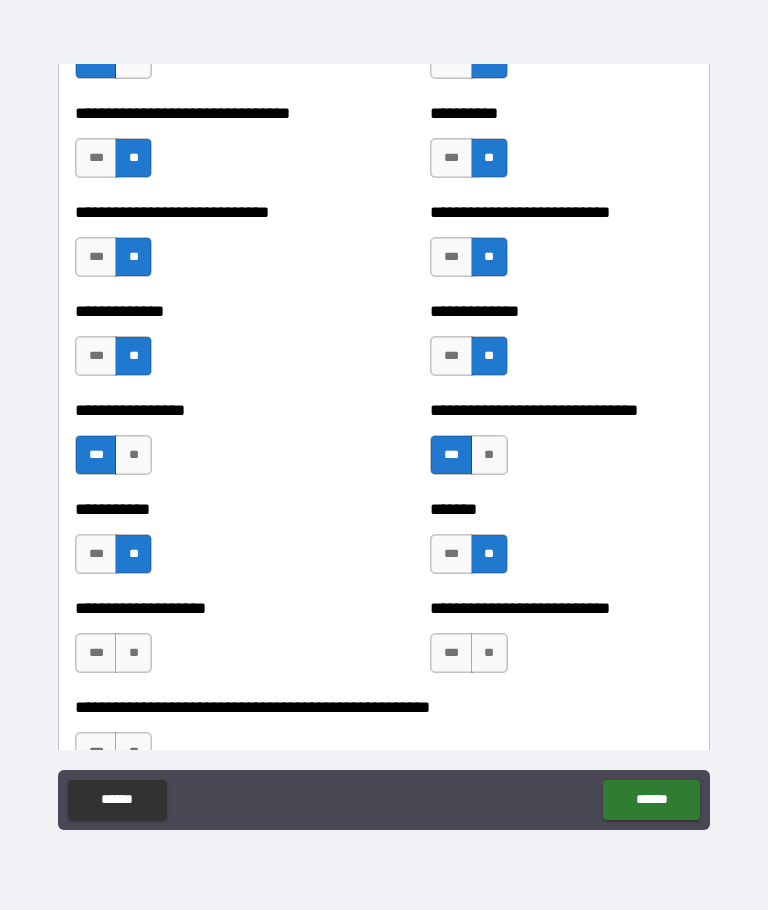 click on "**" at bounding box center [133, 653] 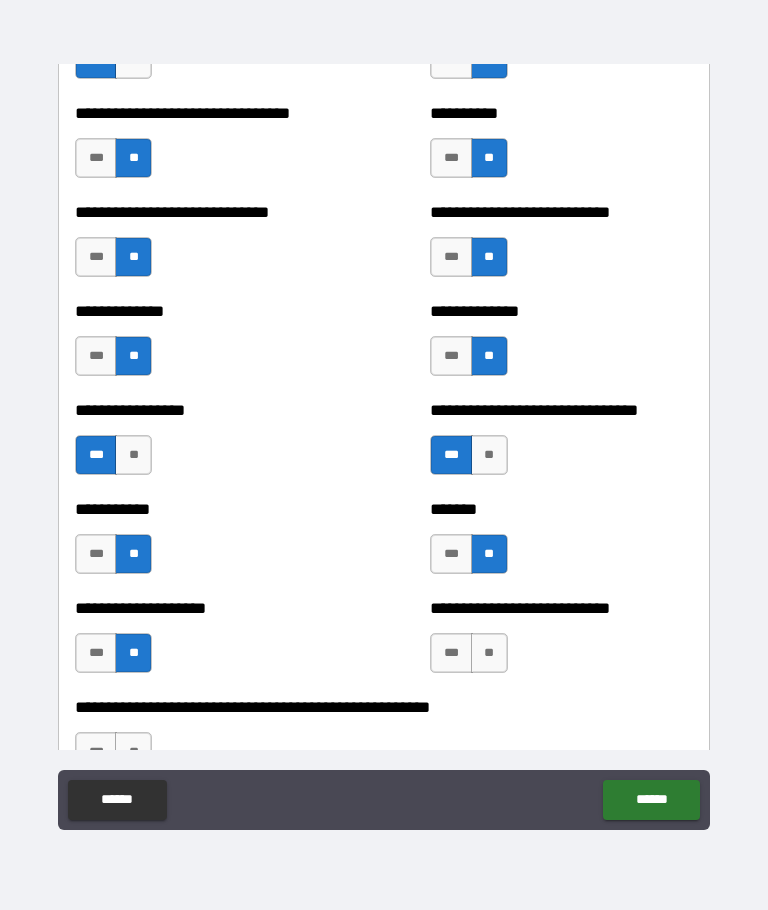 click on "**" at bounding box center (489, 653) 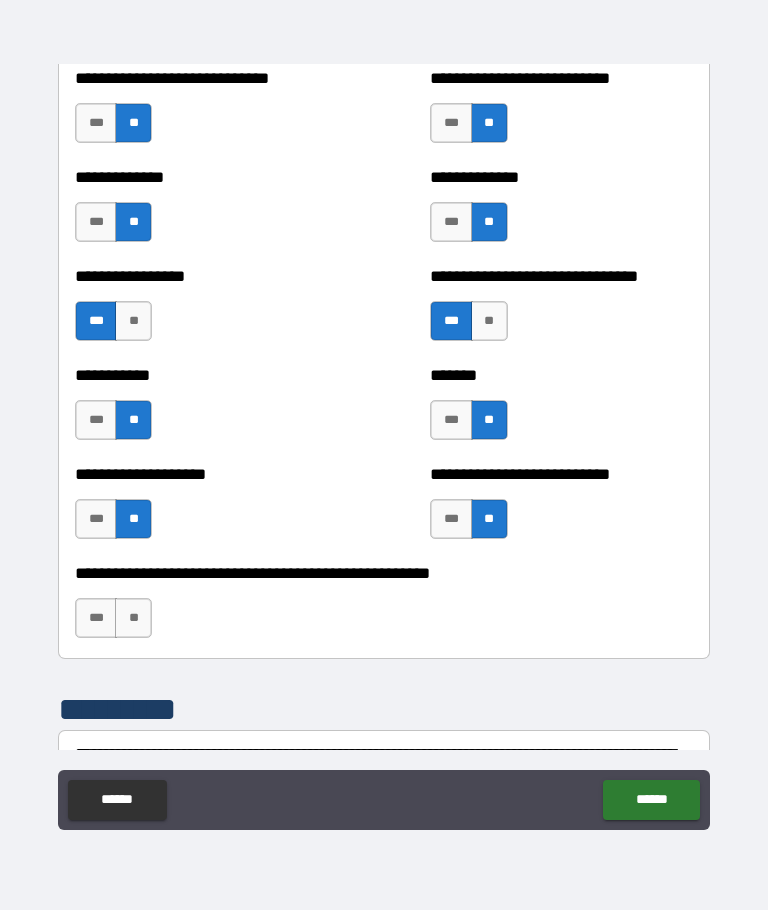 scroll, scrollTop: 7843, scrollLeft: 0, axis: vertical 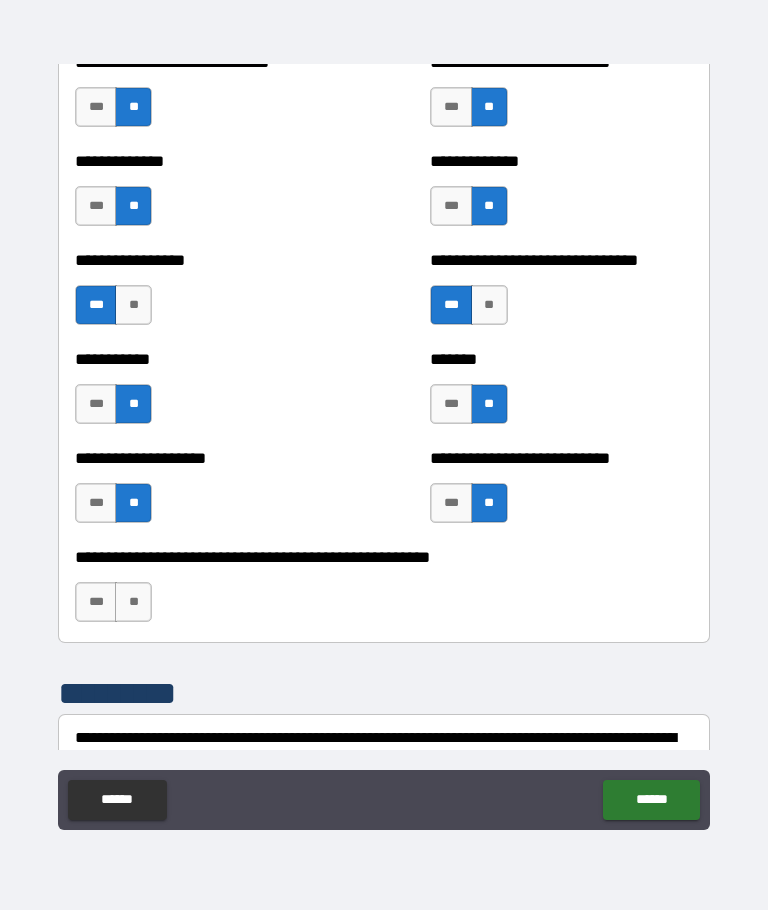 click on "**" at bounding box center (133, 602) 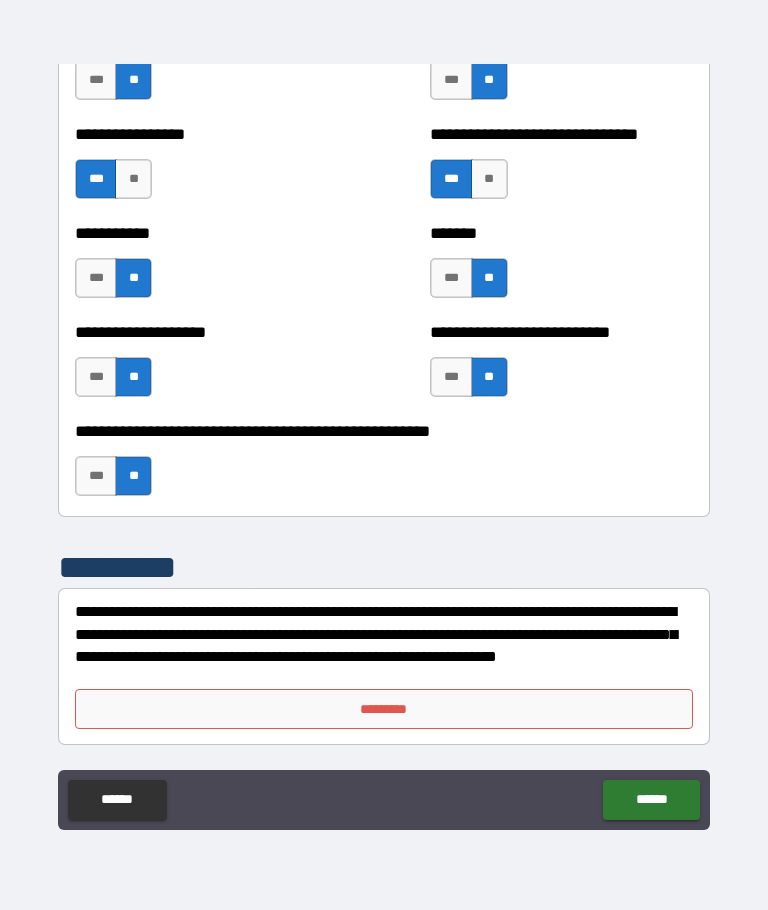 scroll, scrollTop: 7969, scrollLeft: 0, axis: vertical 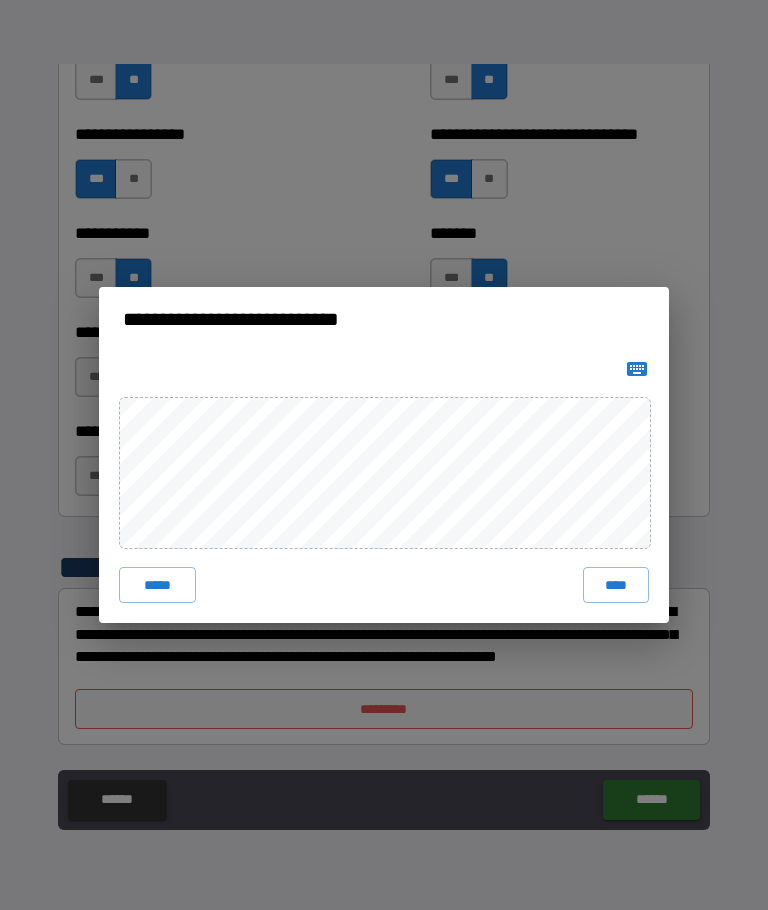 click on "***** ****" at bounding box center [384, 487] 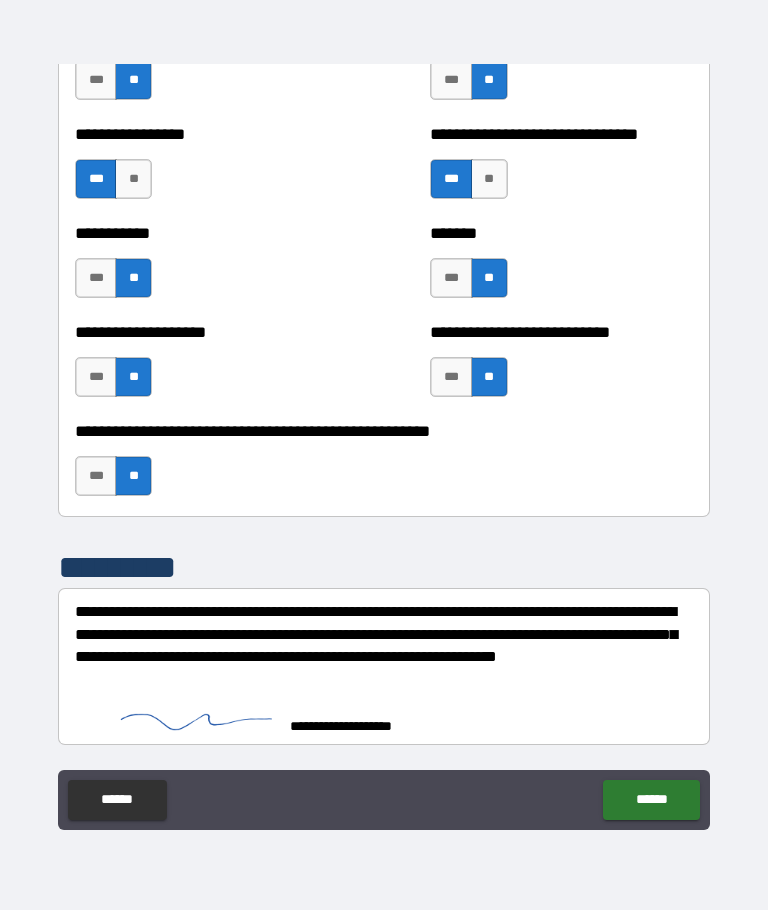 scroll, scrollTop: 7959, scrollLeft: 0, axis: vertical 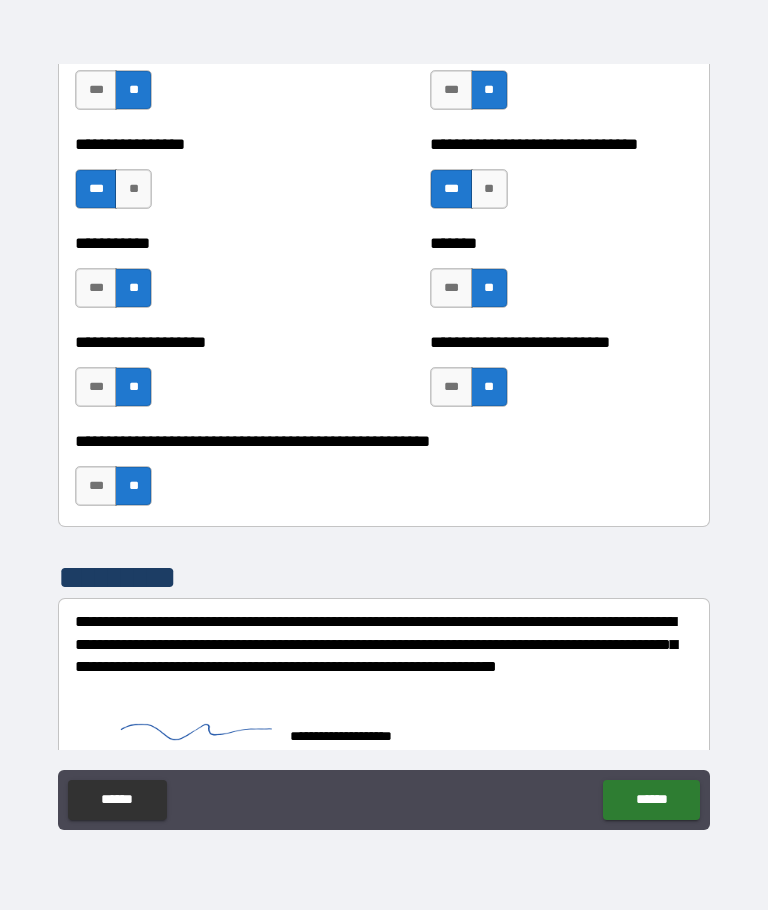 click on "******" at bounding box center [651, 800] 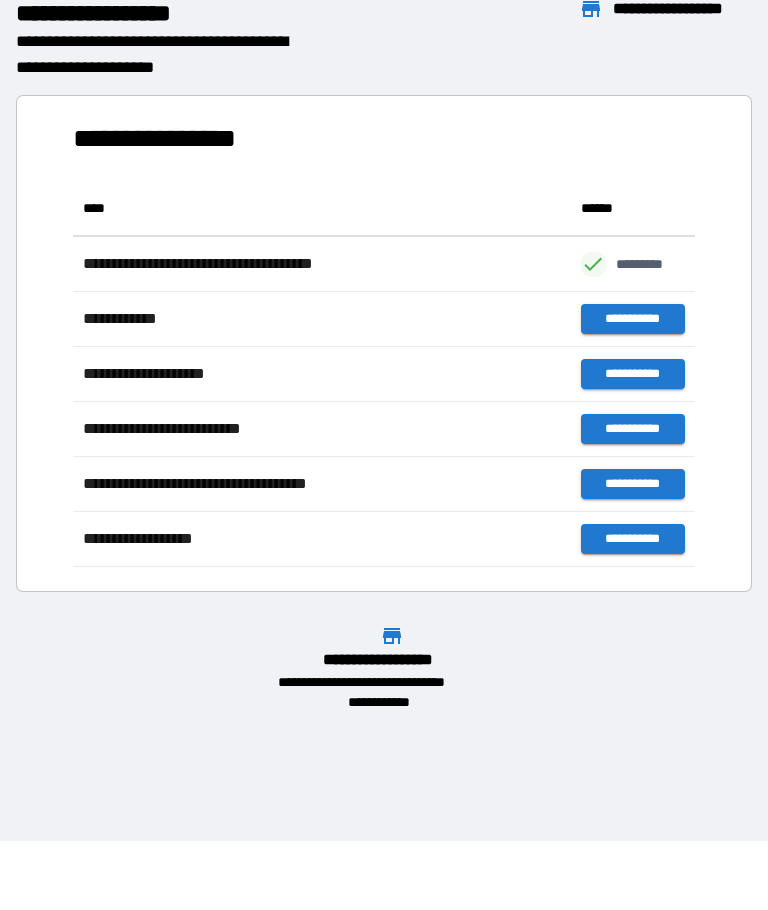 scroll, scrollTop: 1, scrollLeft: 1, axis: both 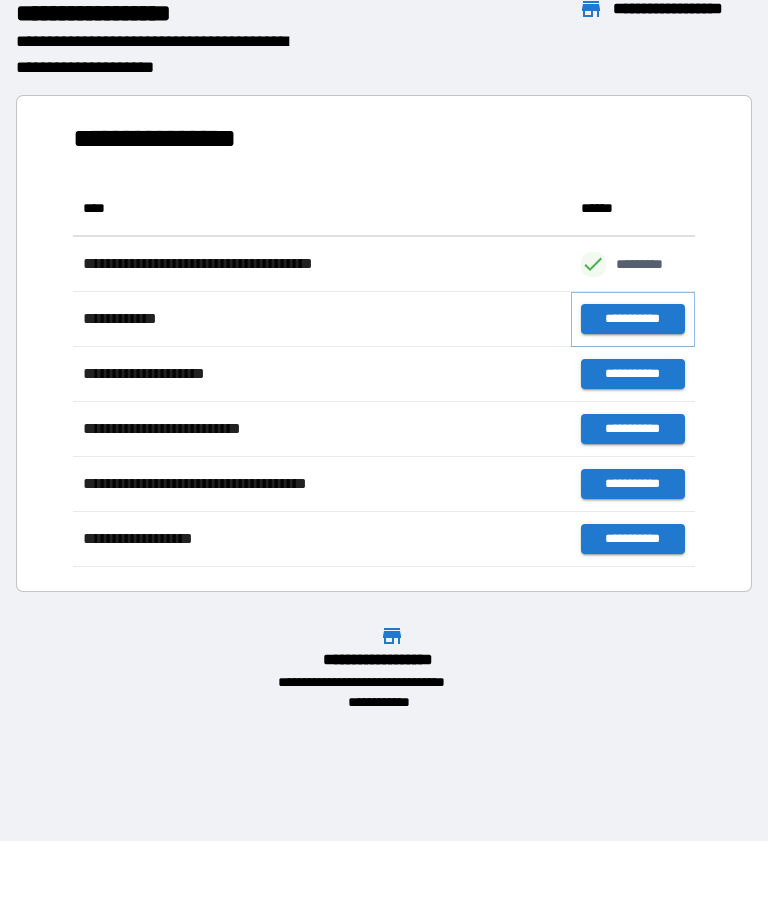 click on "**********" at bounding box center [633, 319] 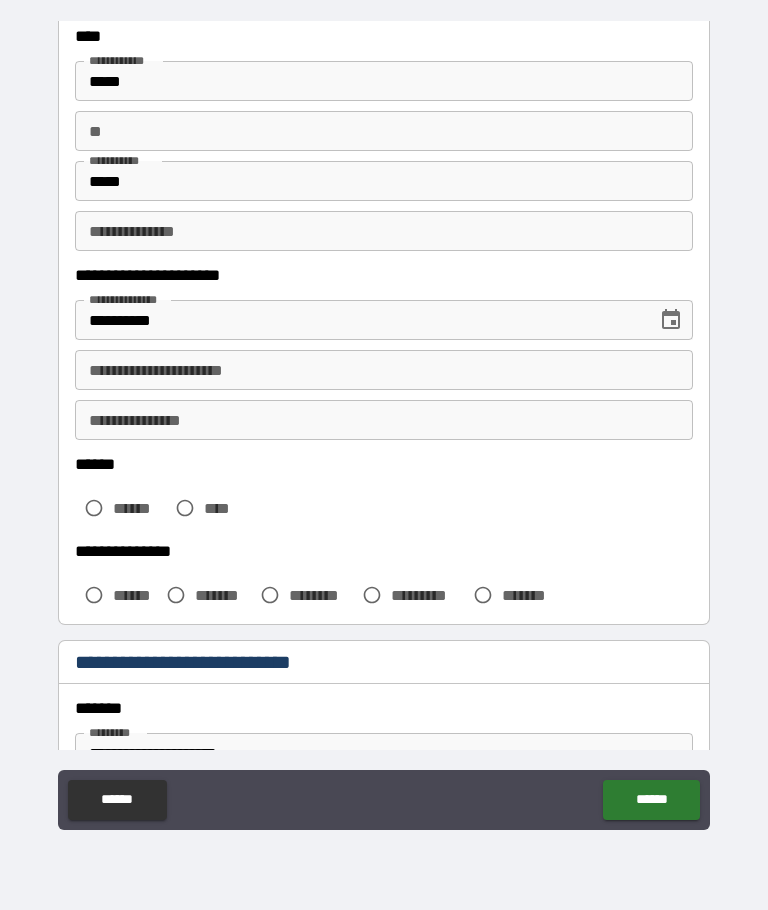 scroll, scrollTop: 125, scrollLeft: 0, axis: vertical 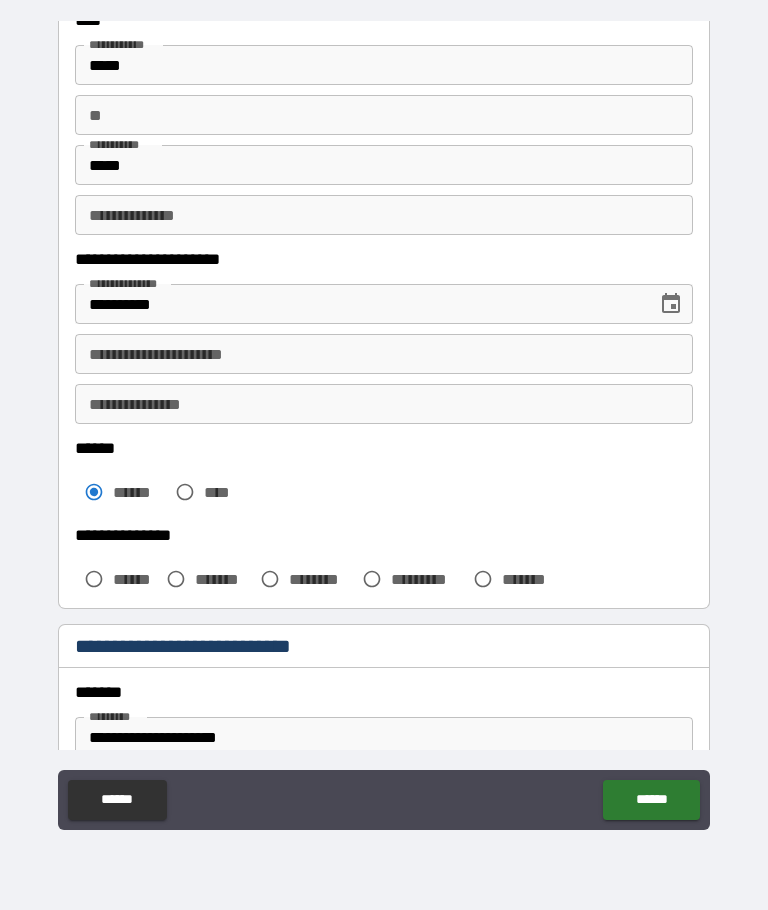 click on "*******" at bounding box center [223, 579] 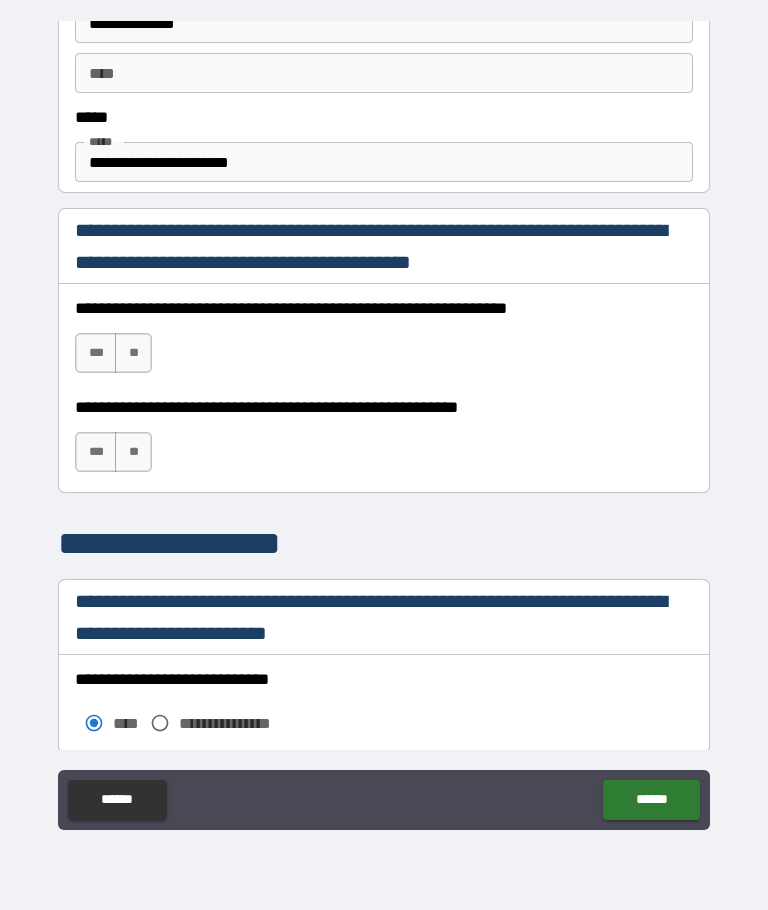 scroll, scrollTop: 1270, scrollLeft: 0, axis: vertical 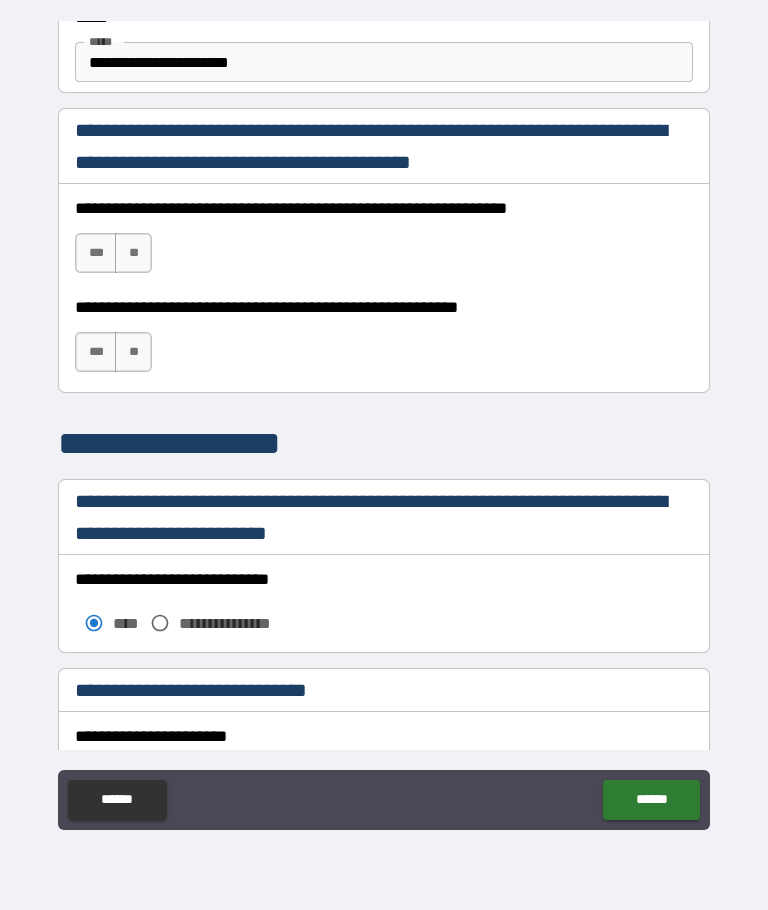 click on "***" at bounding box center (96, 253) 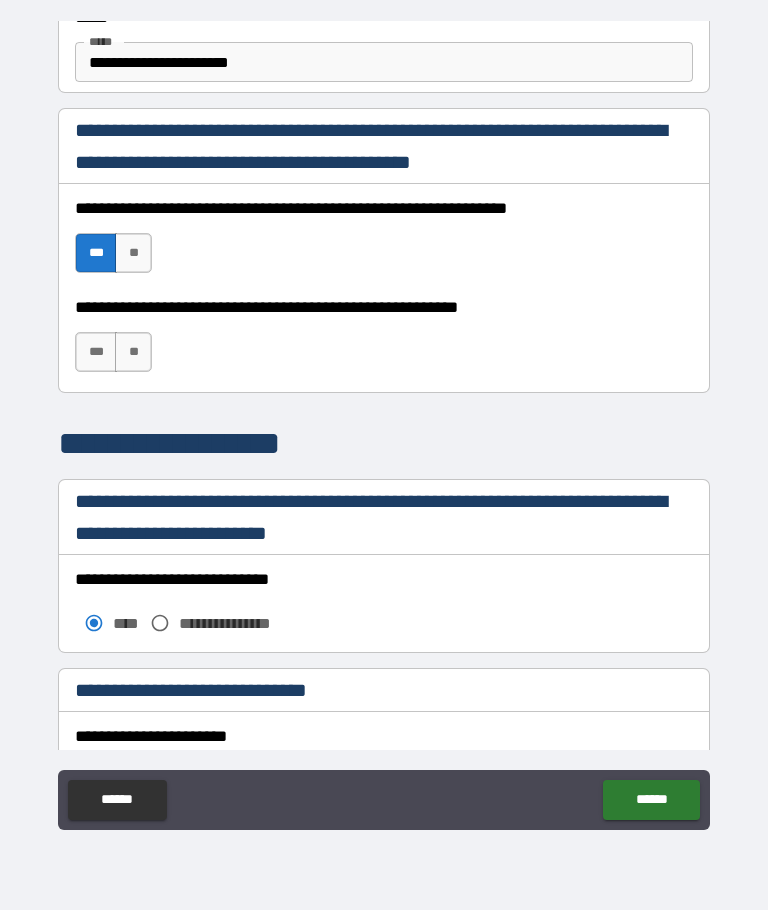 click on "***" at bounding box center (96, 352) 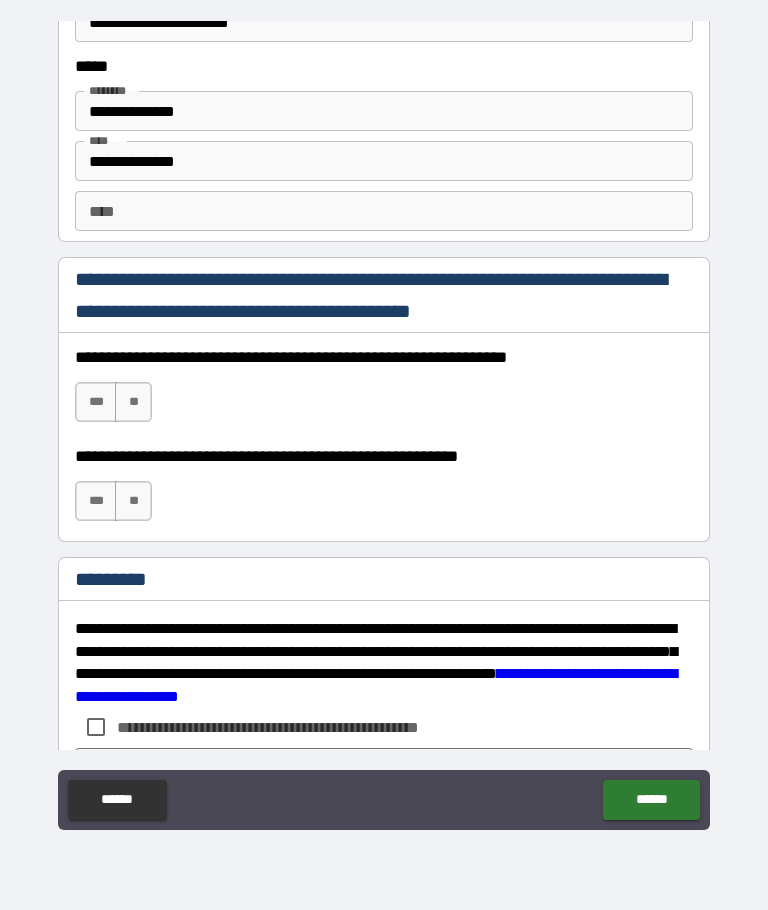scroll, scrollTop: 2825, scrollLeft: 0, axis: vertical 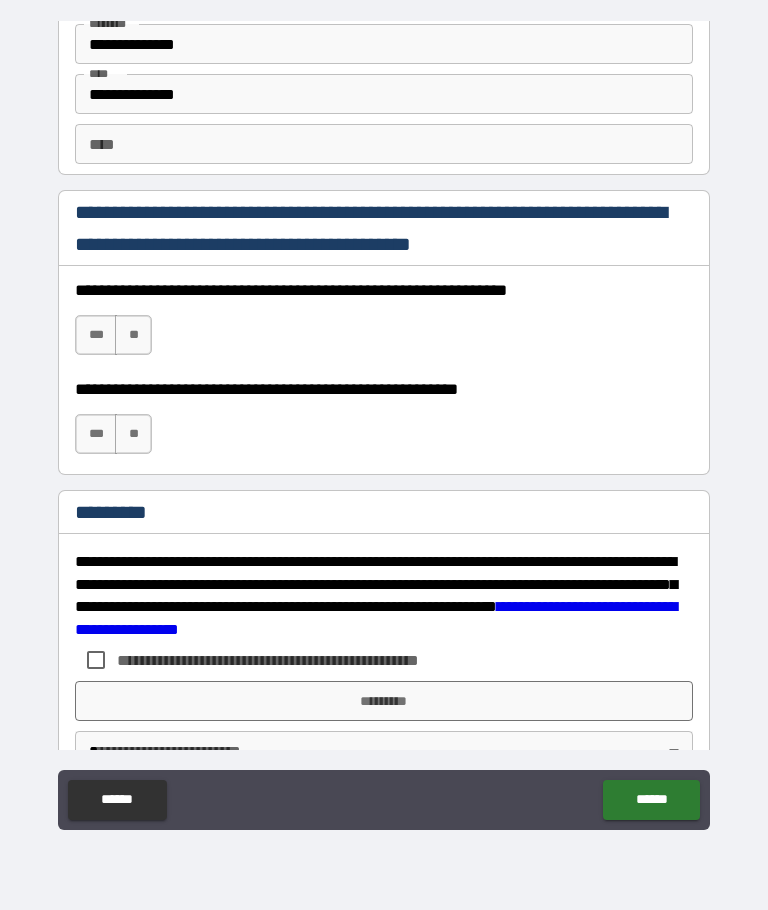 click on "***" at bounding box center (96, 335) 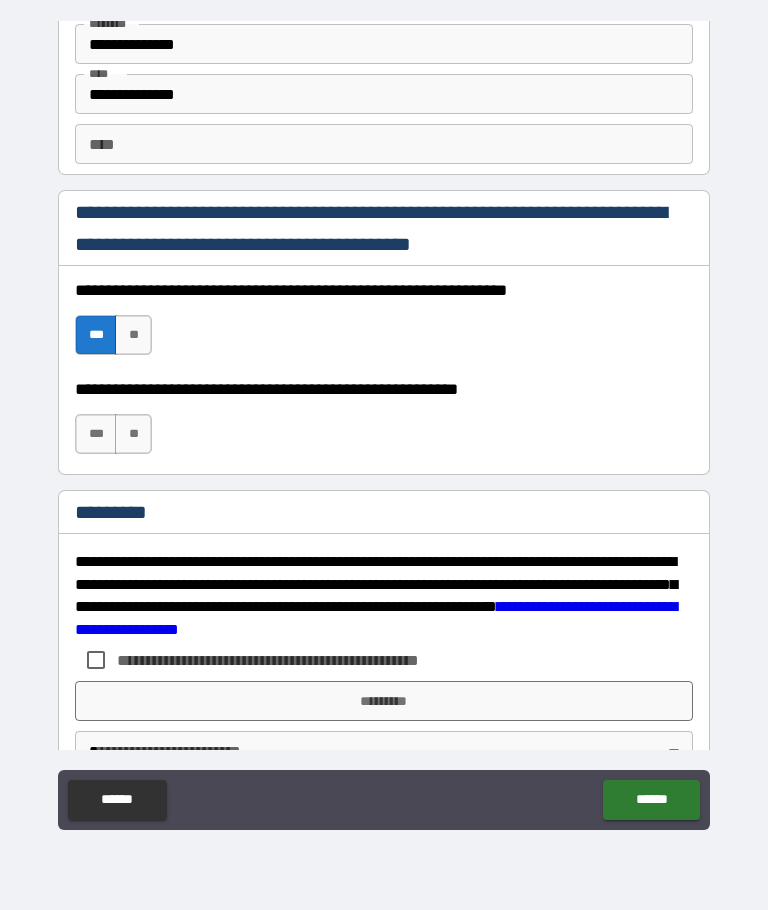 click on "***" at bounding box center (96, 434) 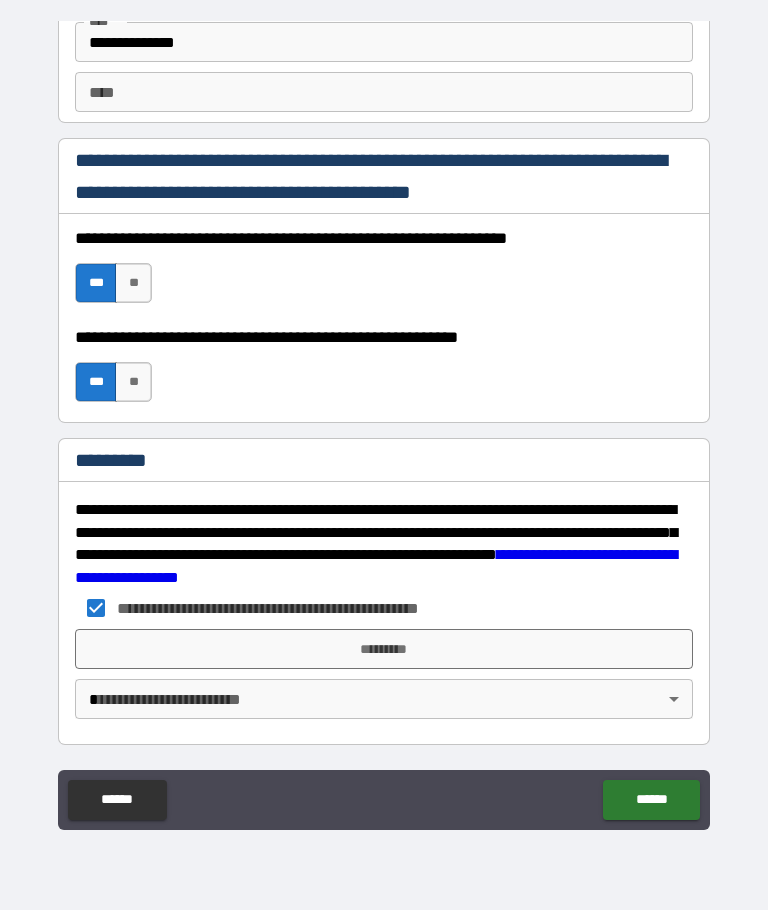 scroll, scrollTop: 2877, scrollLeft: 0, axis: vertical 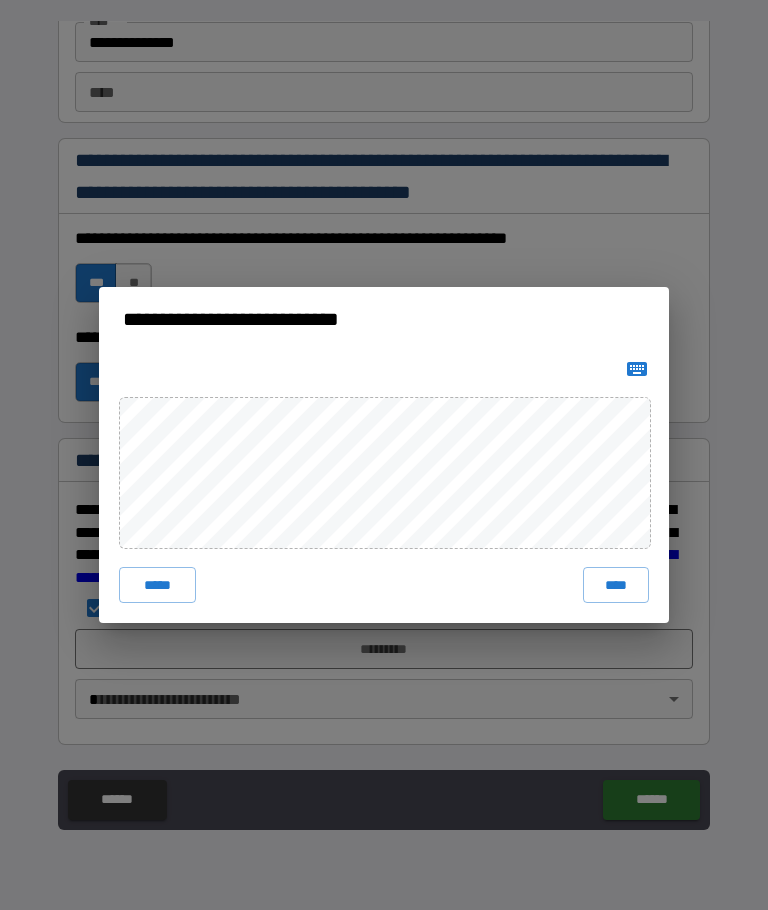 click on "****" at bounding box center [616, 585] 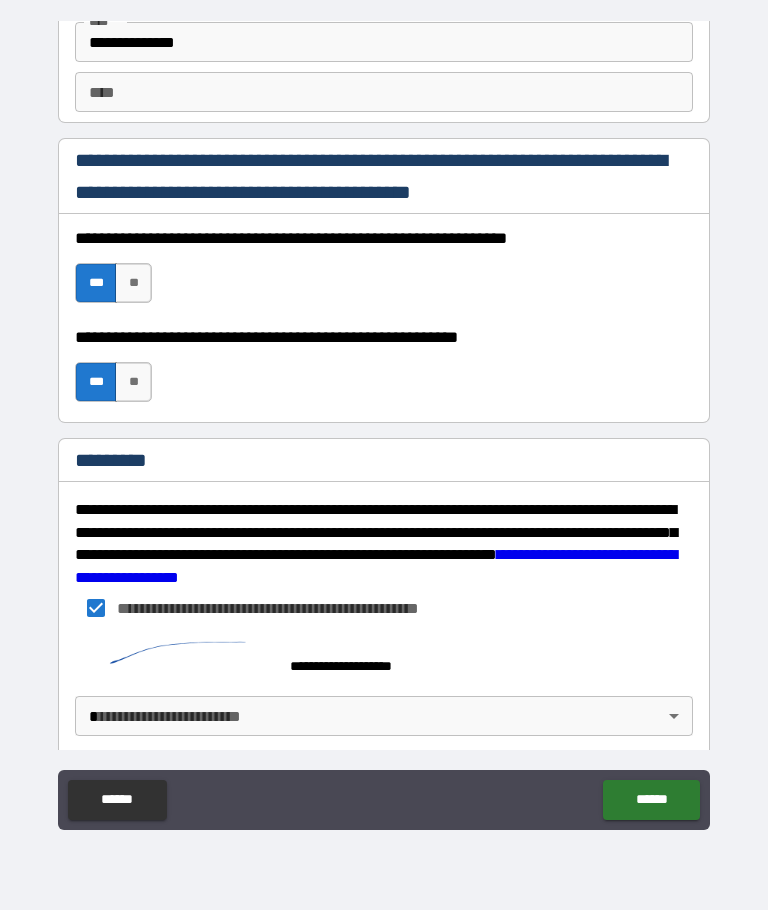 click on "******" at bounding box center [651, 800] 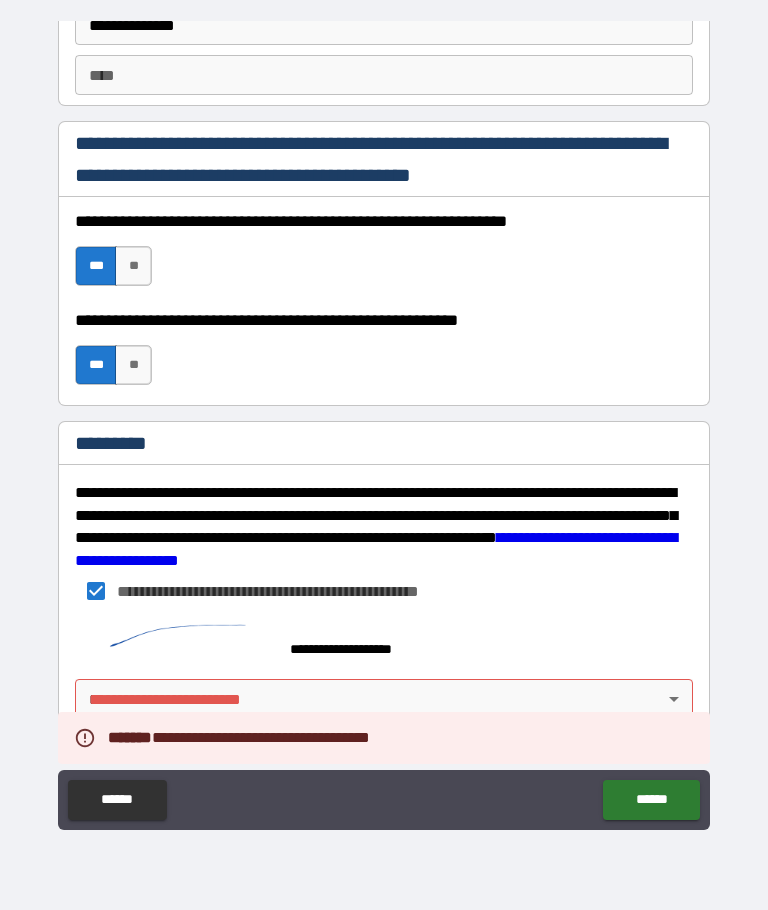 scroll, scrollTop: 2894, scrollLeft: 0, axis: vertical 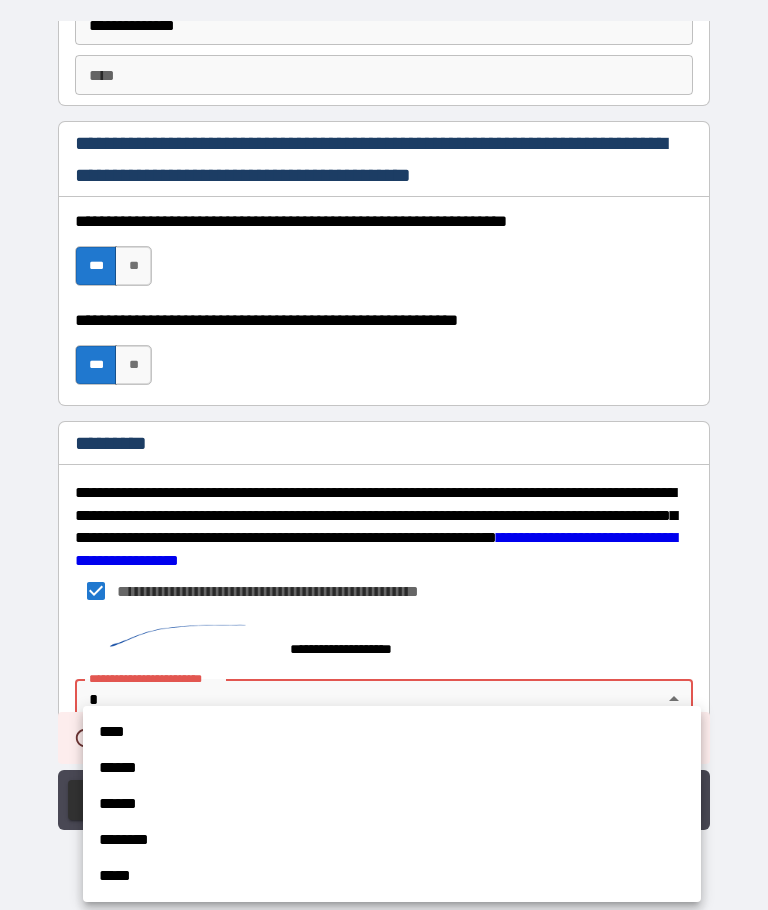 click on "****" at bounding box center (392, 732) 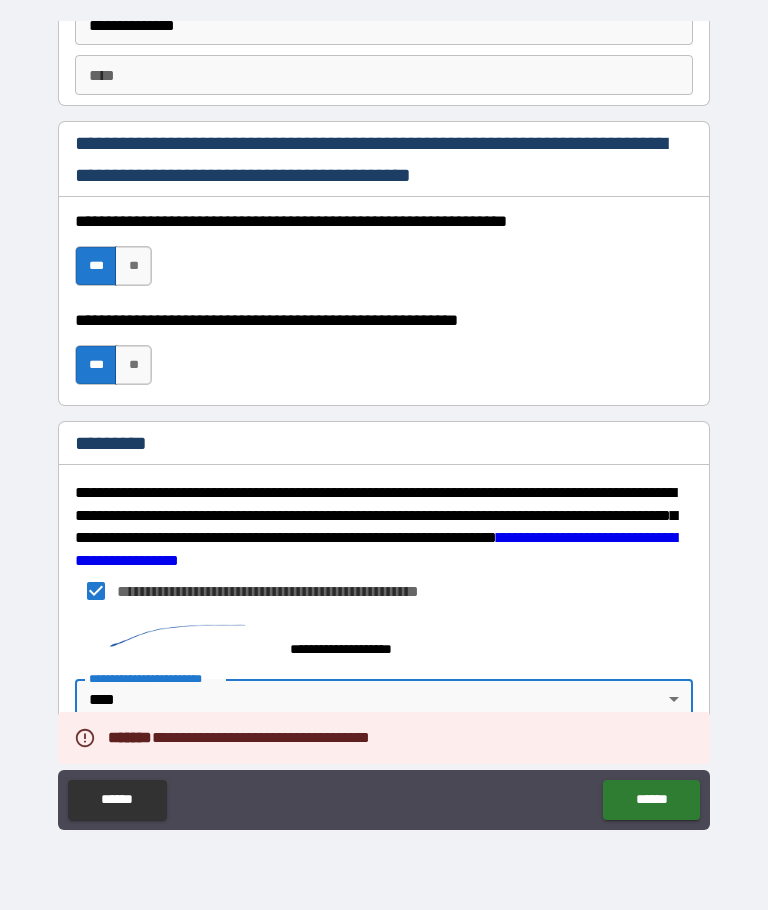 click on "******" at bounding box center [651, 800] 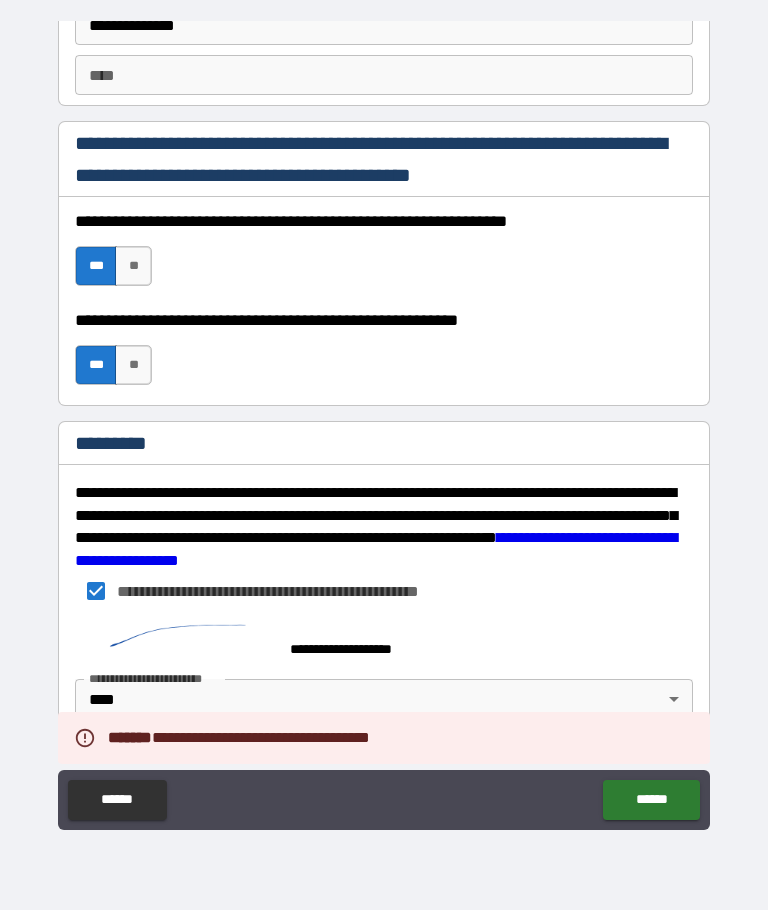 click on "******" at bounding box center [651, 800] 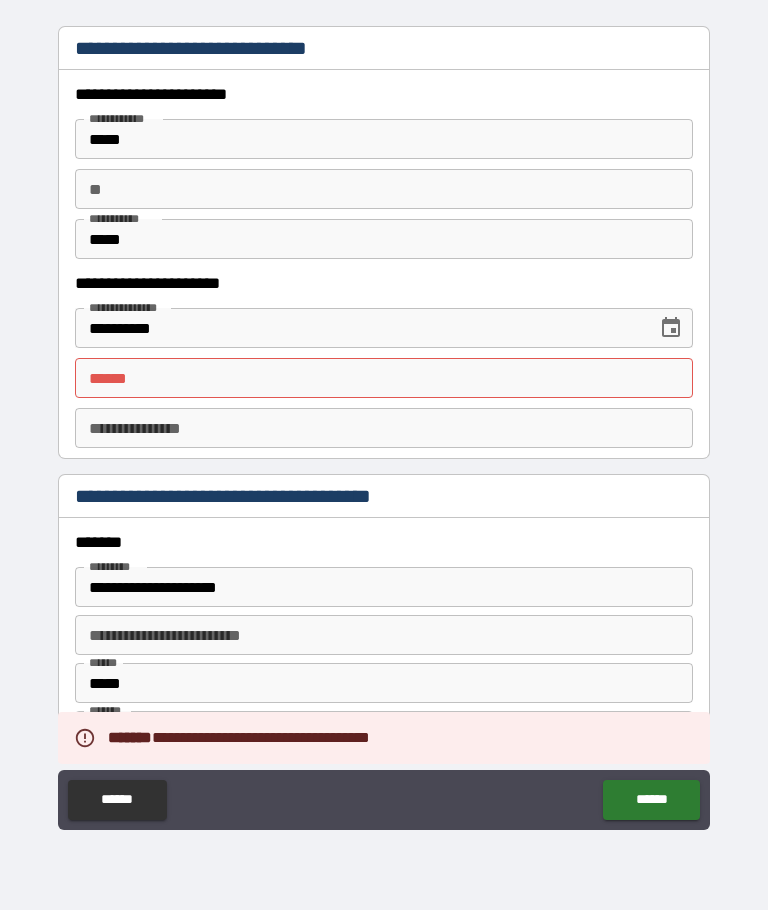 scroll, scrollTop: 1865, scrollLeft: 0, axis: vertical 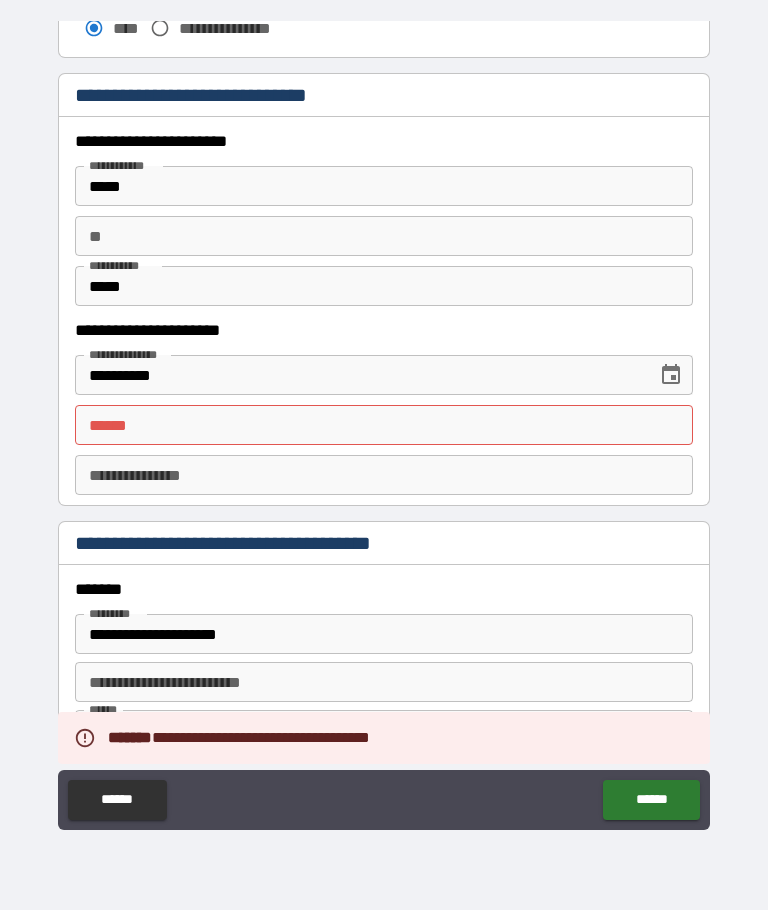click on "****   *" at bounding box center [384, 425] 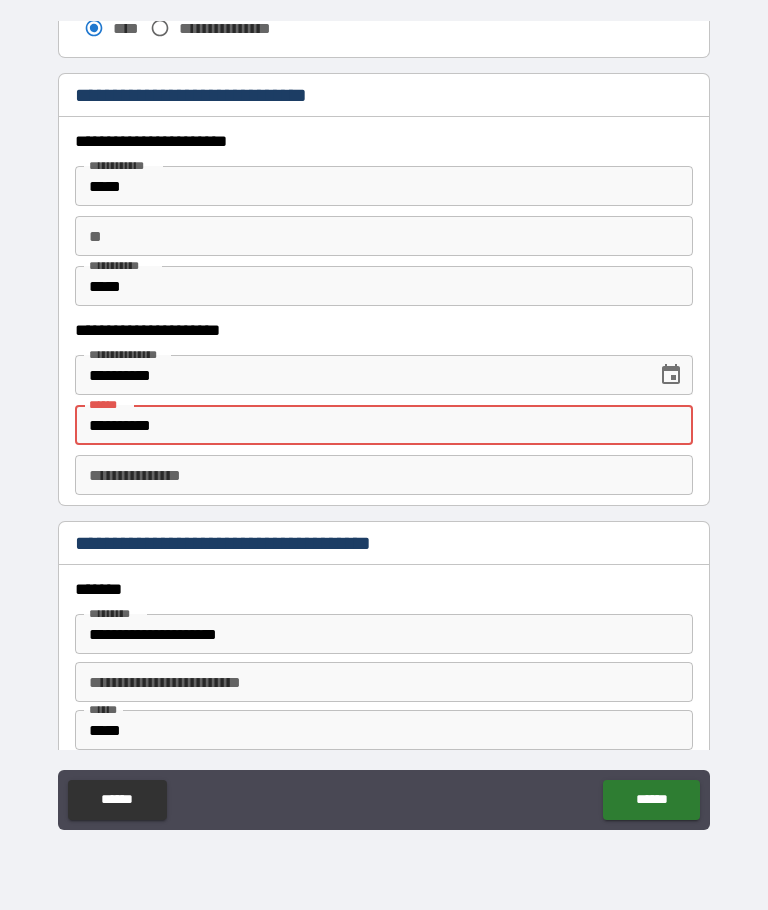 type on "**********" 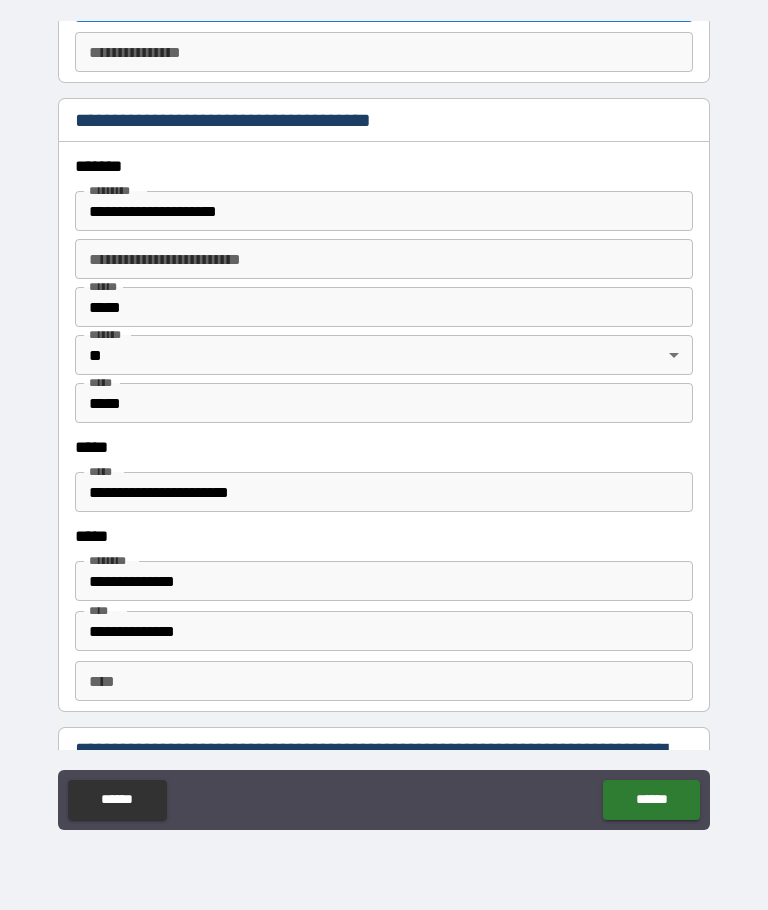 scroll, scrollTop: 2286, scrollLeft: 0, axis: vertical 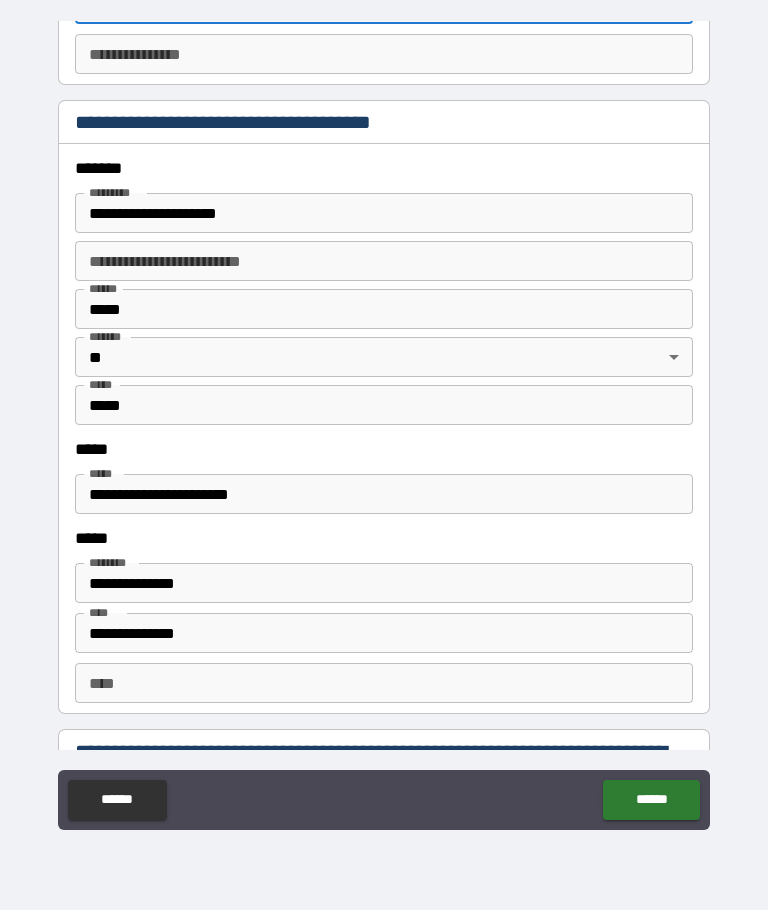 click on "******" at bounding box center (651, 800) 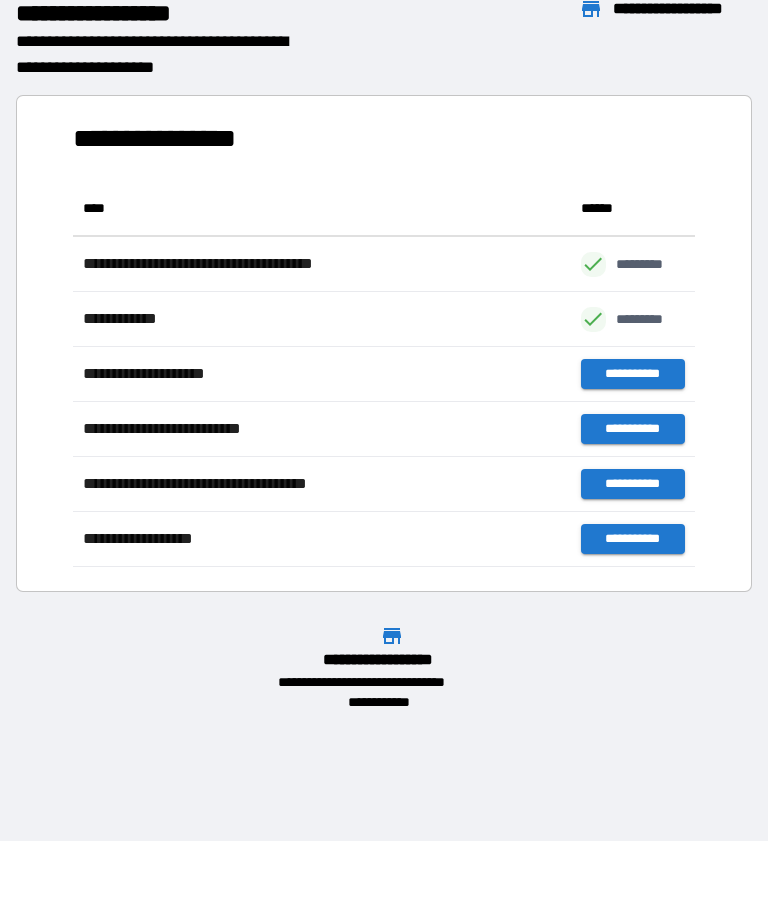 scroll, scrollTop: 1, scrollLeft: 1, axis: both 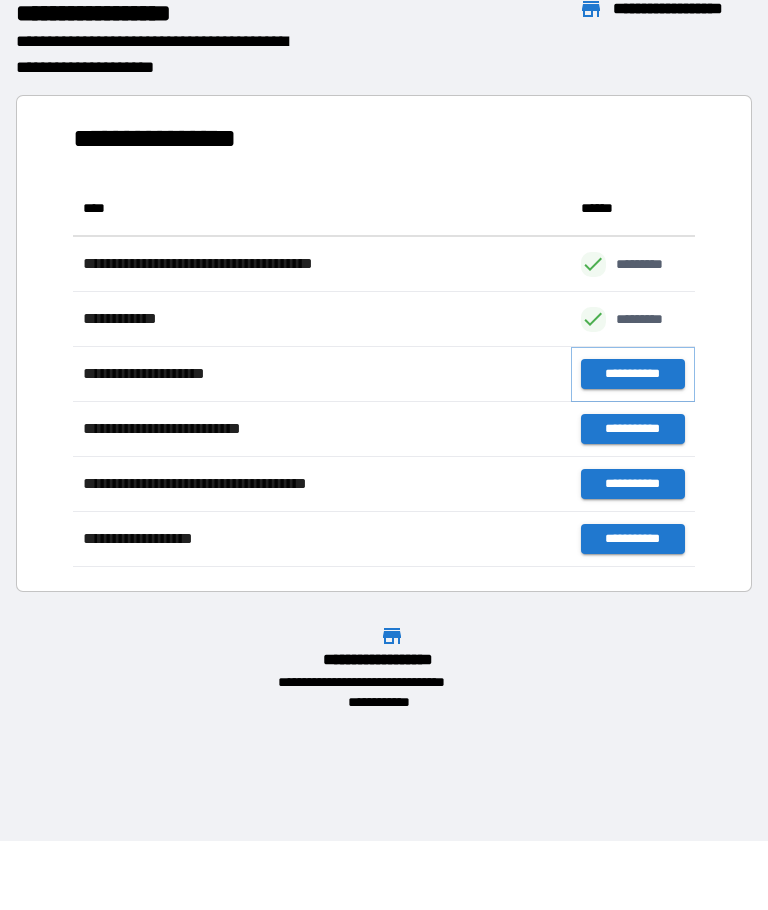 click on "**********" at bounding box center (633, 374) 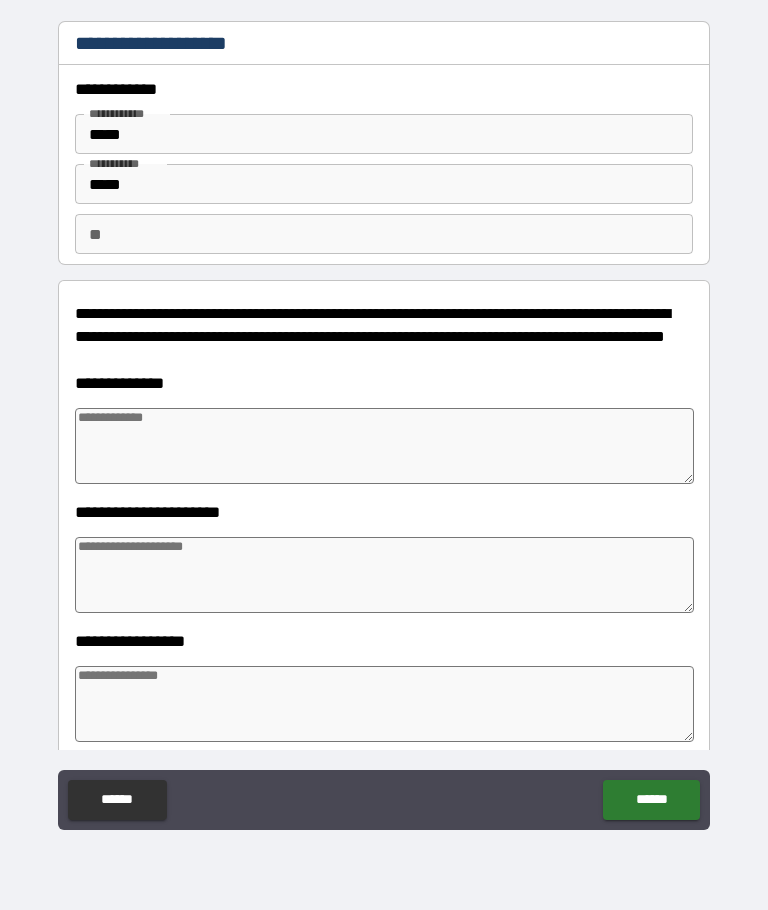 type on "*" 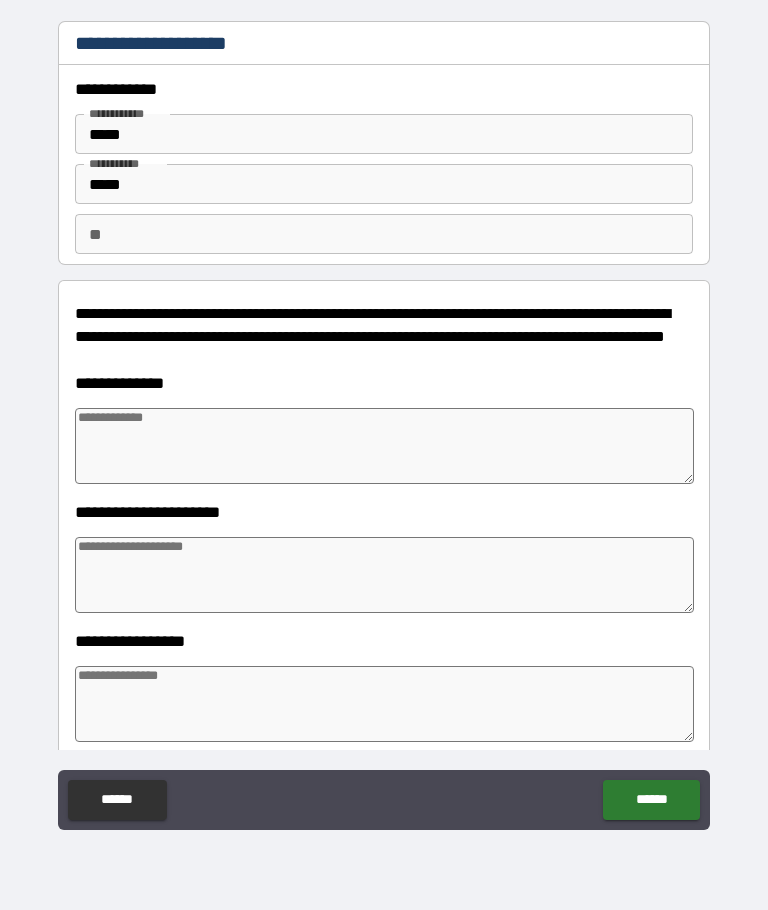 type on "*" 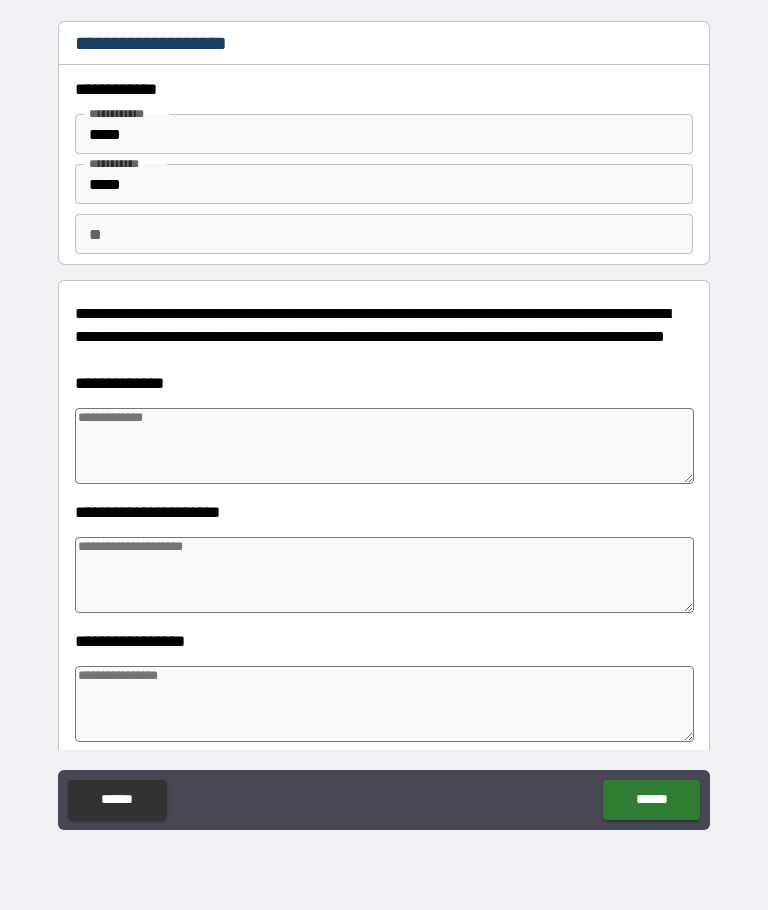 type on "*" 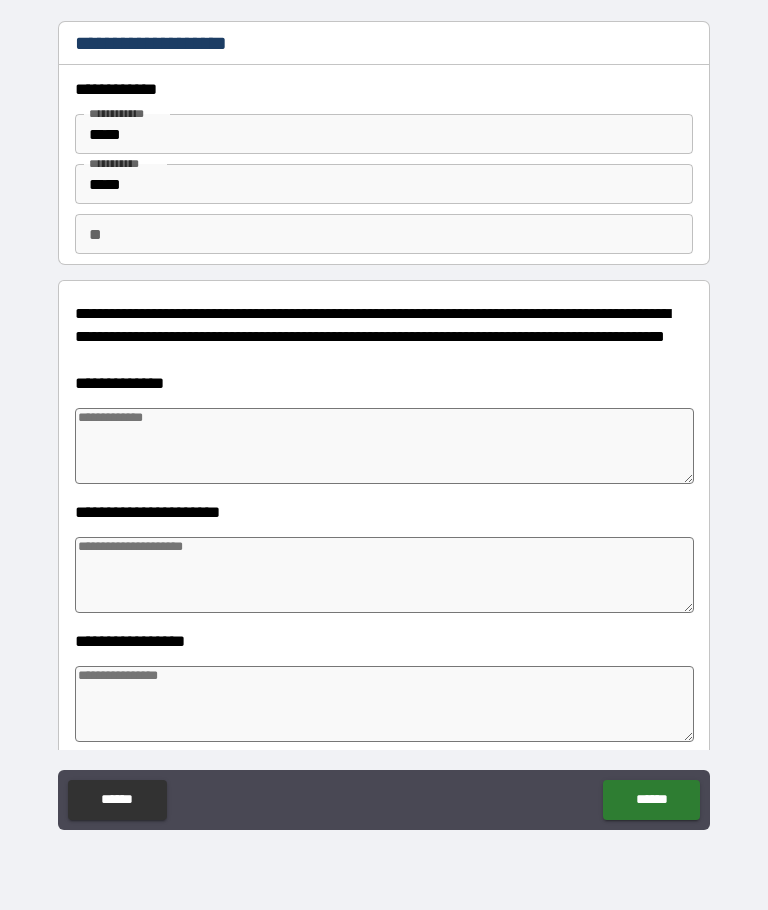 type on "*" 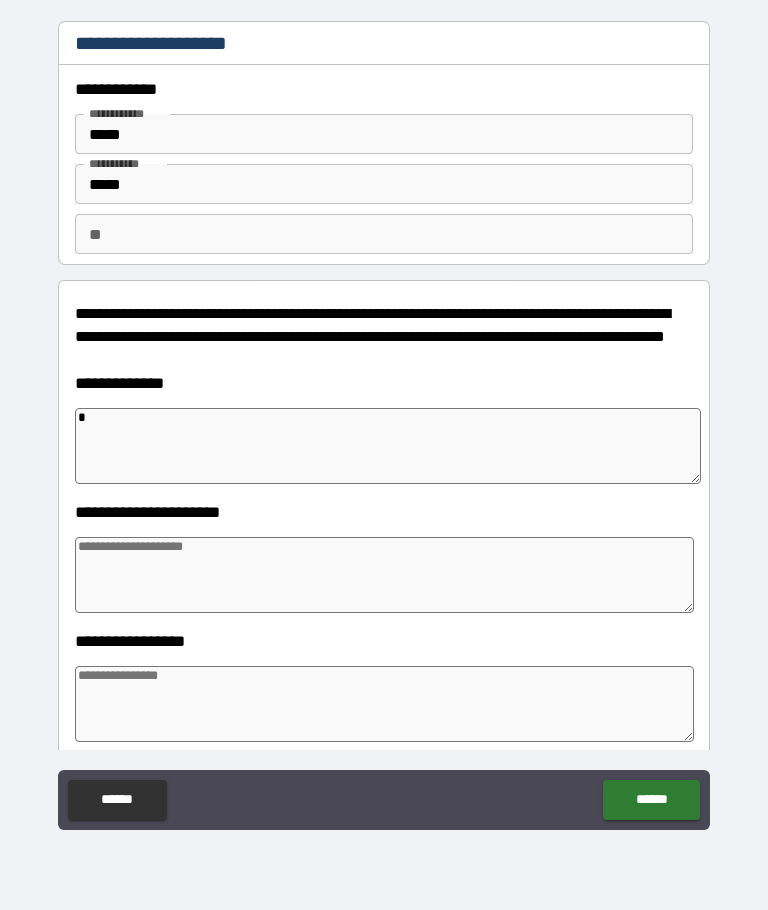type on "**" 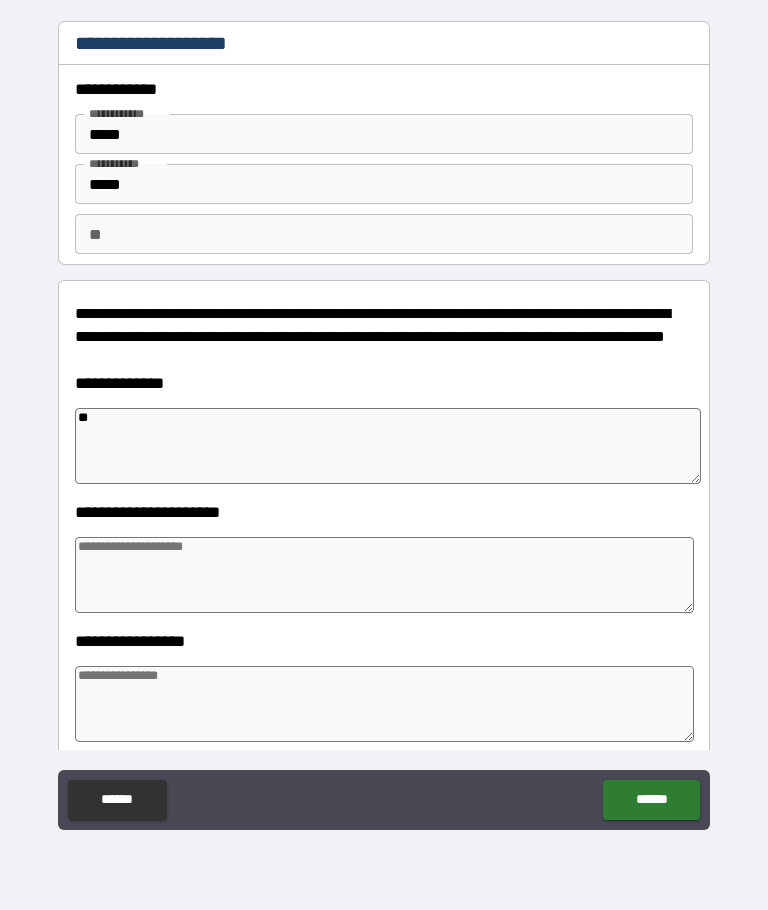 type on "*" 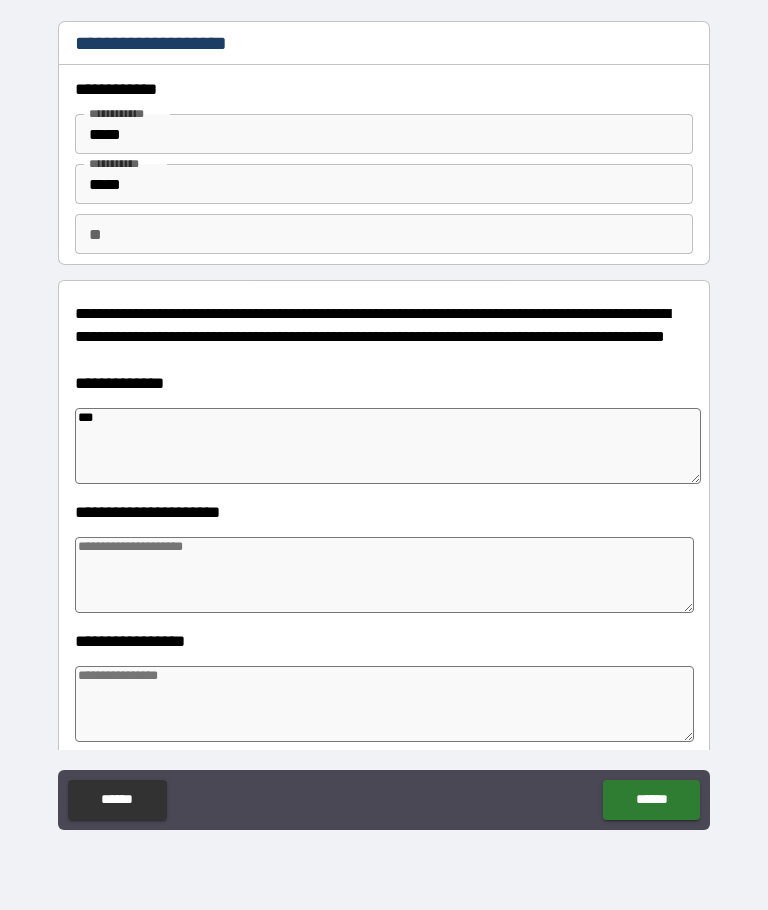 type on "*" 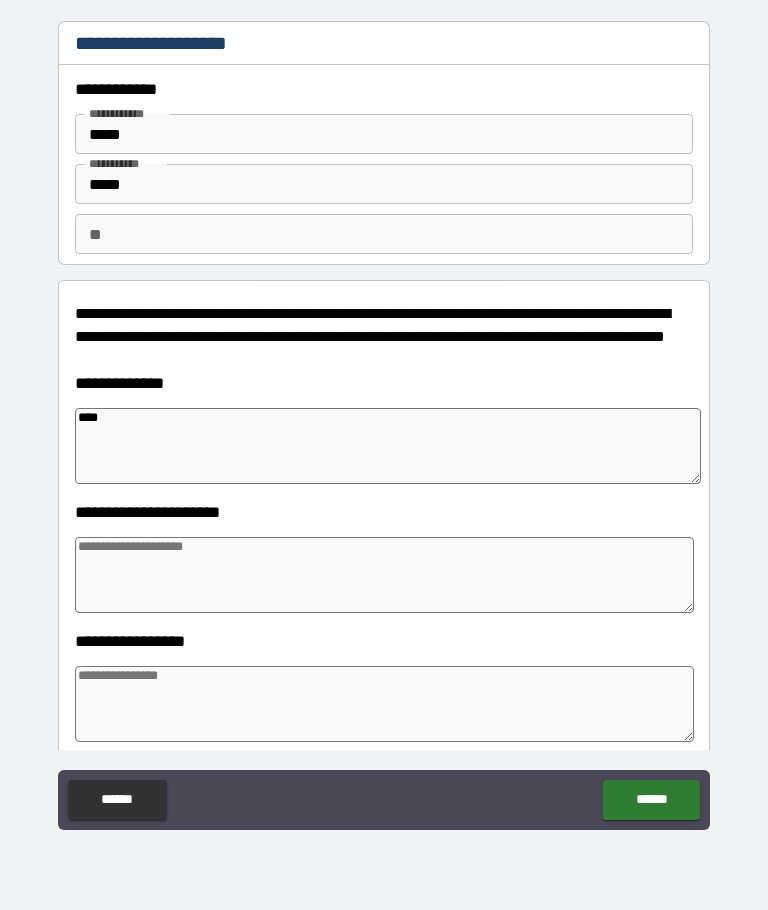type on "*" 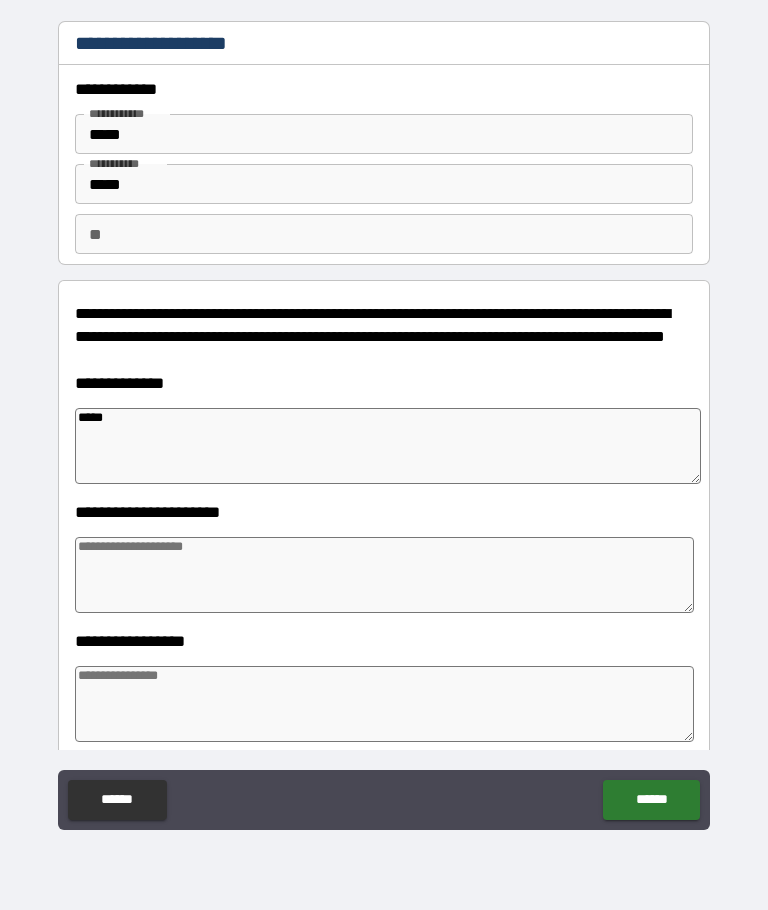 type on "*" 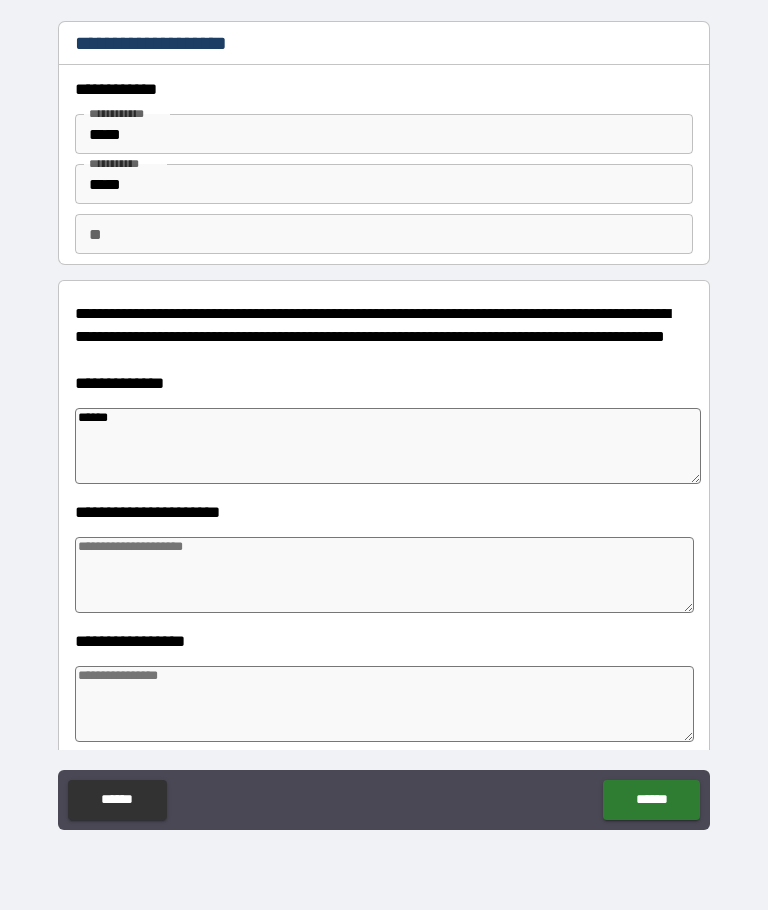 type on "*******" 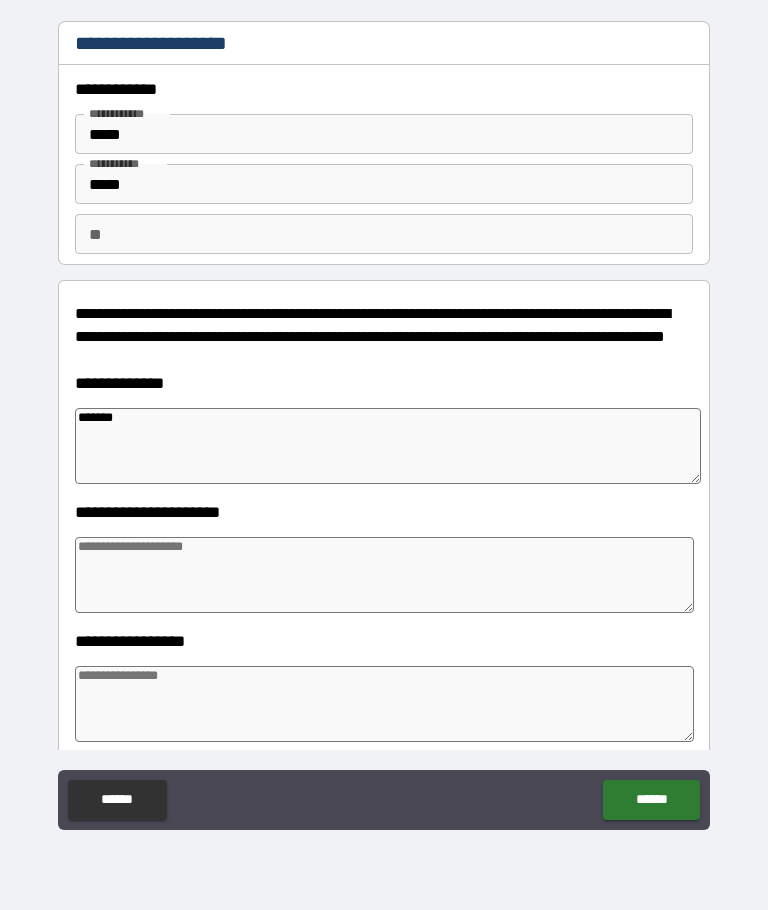 type on "*" 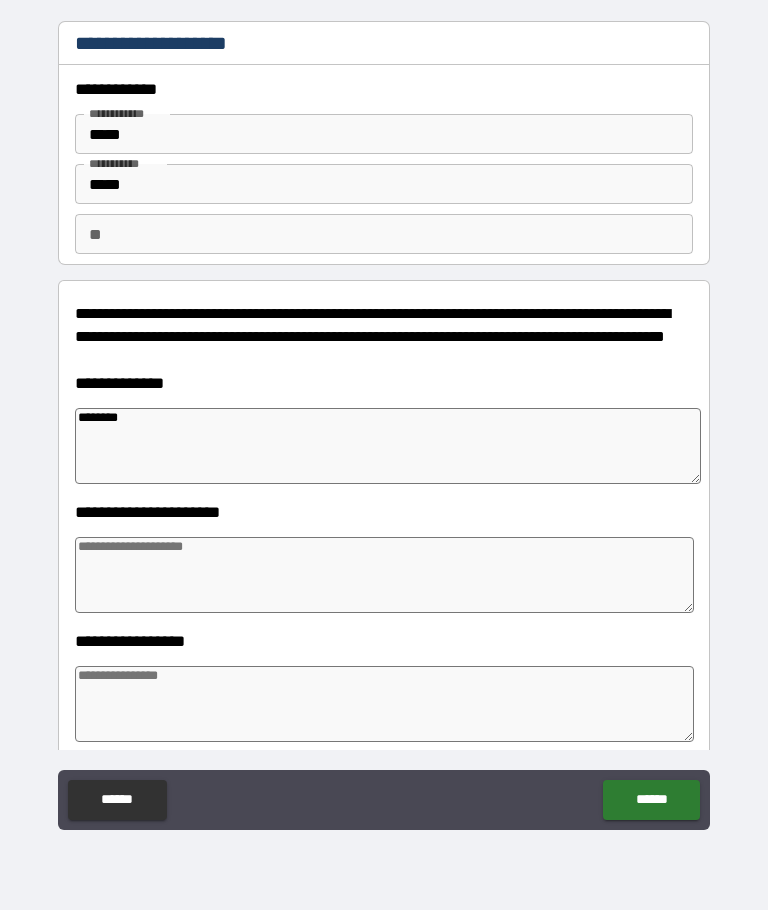type on "*" 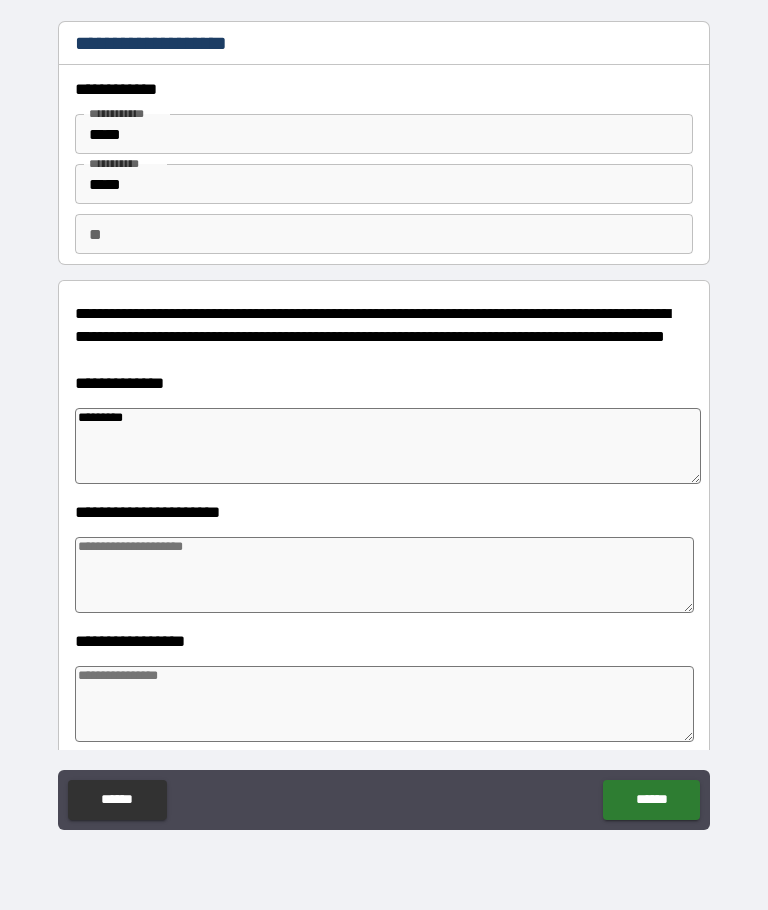 type on "*" 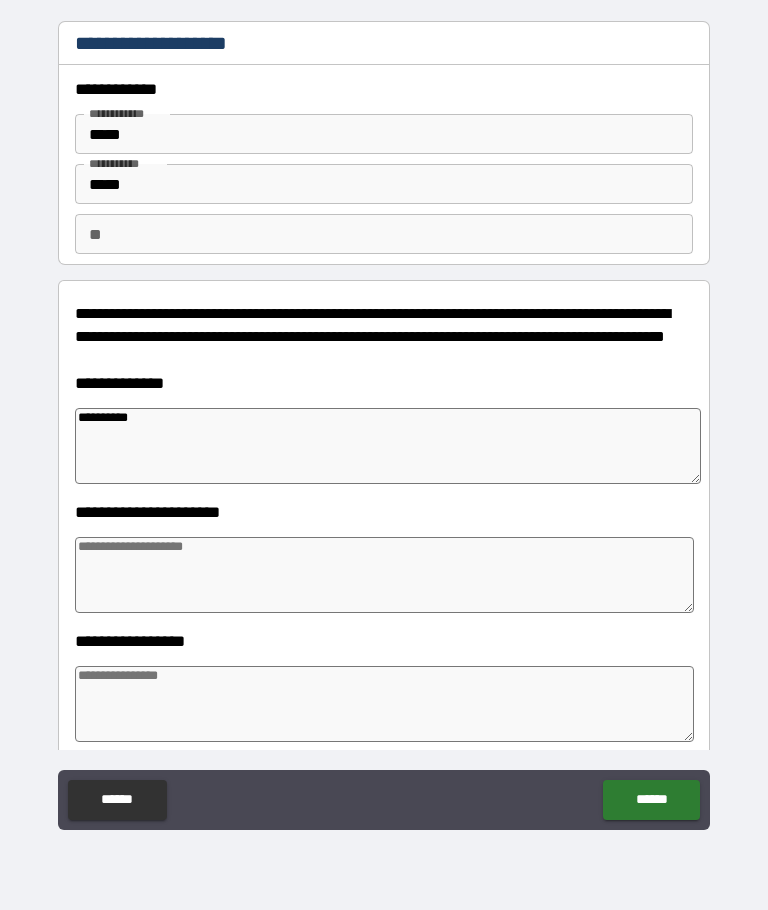 type on "*" 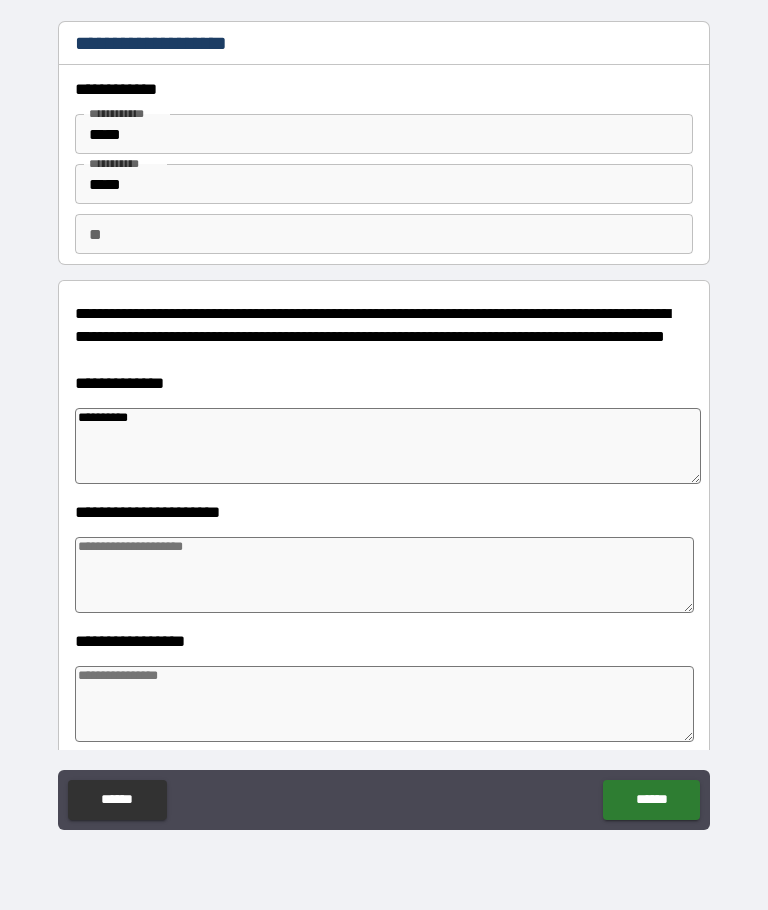 type on "**********" 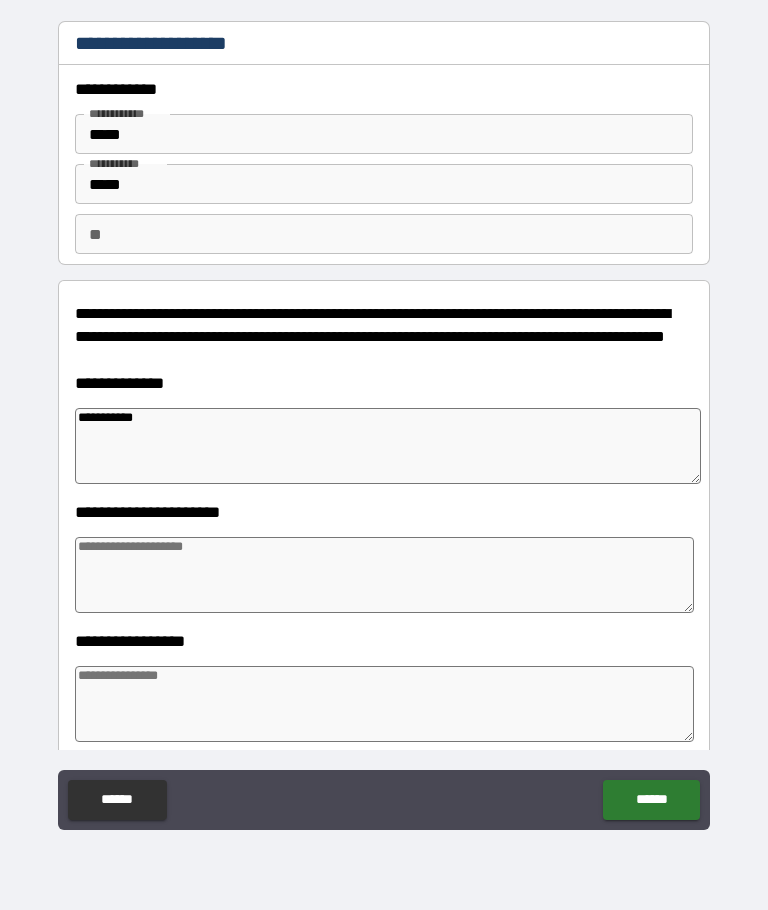 type on "*" 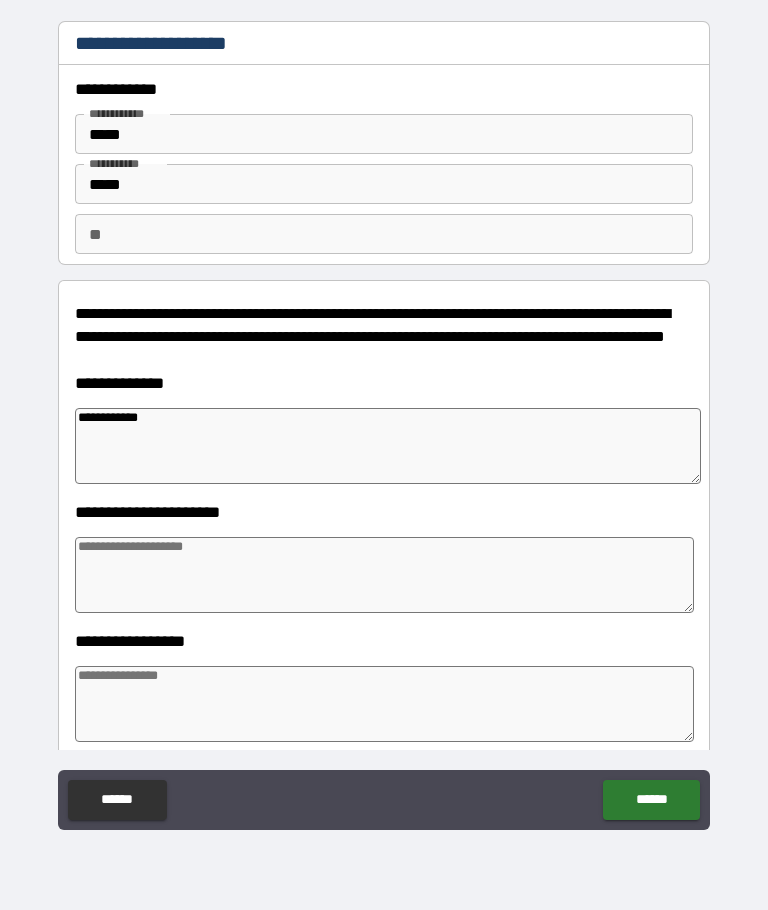 type on "*" 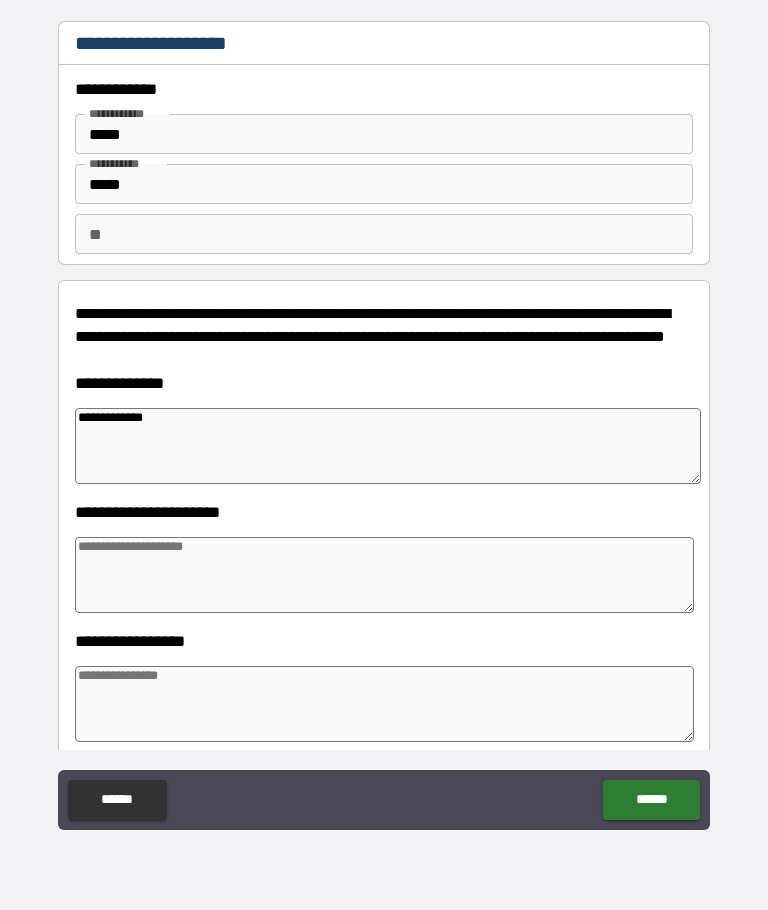 type on "*" 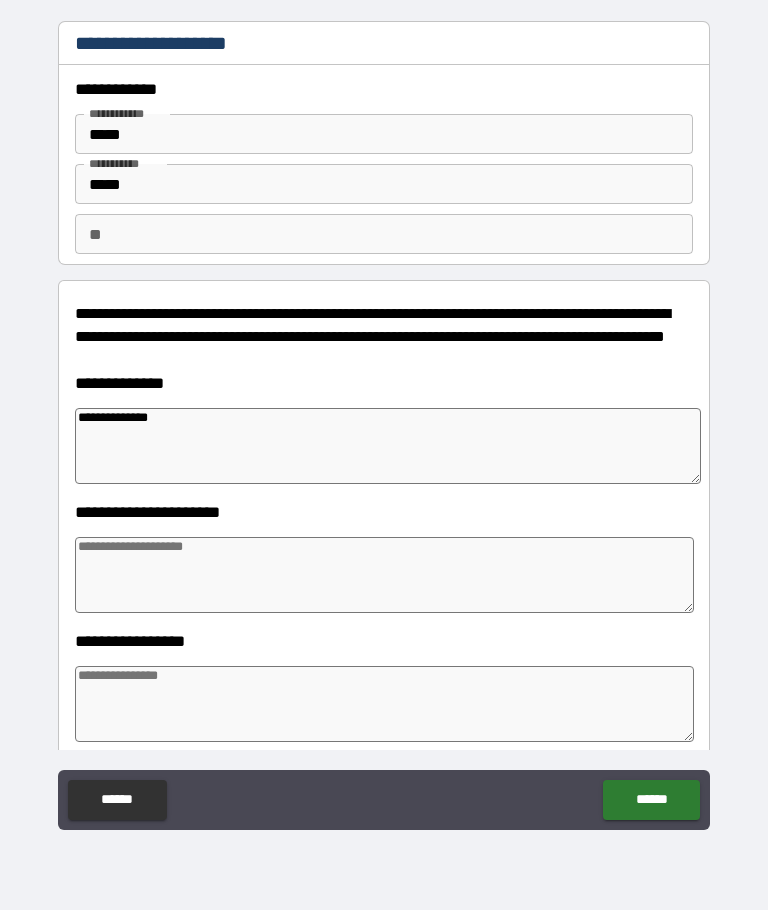 type on "*" 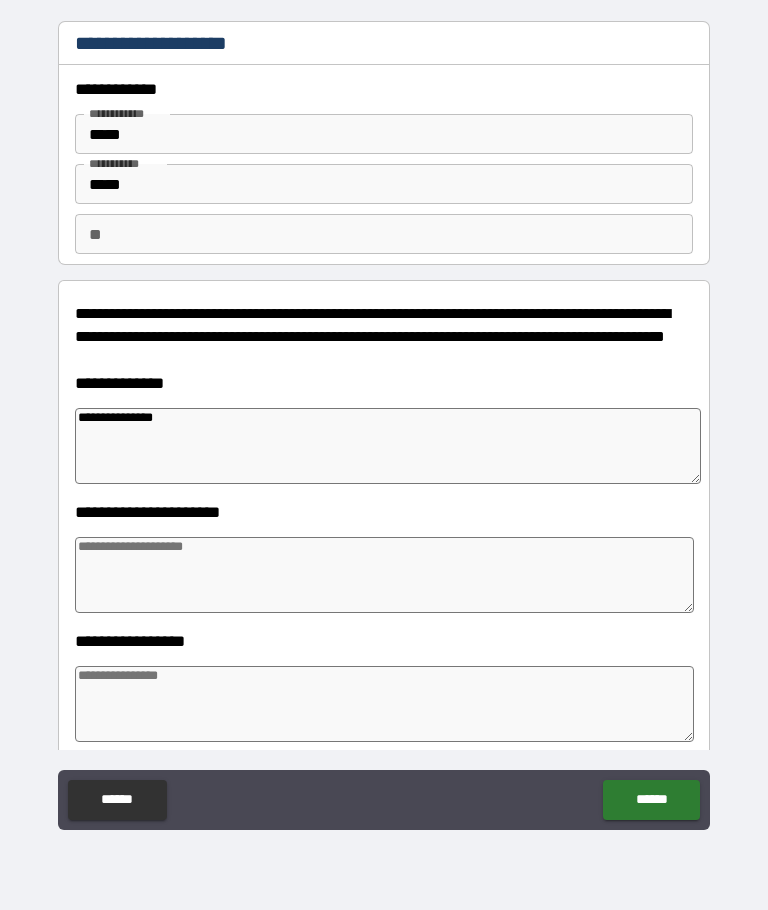 type on "*" 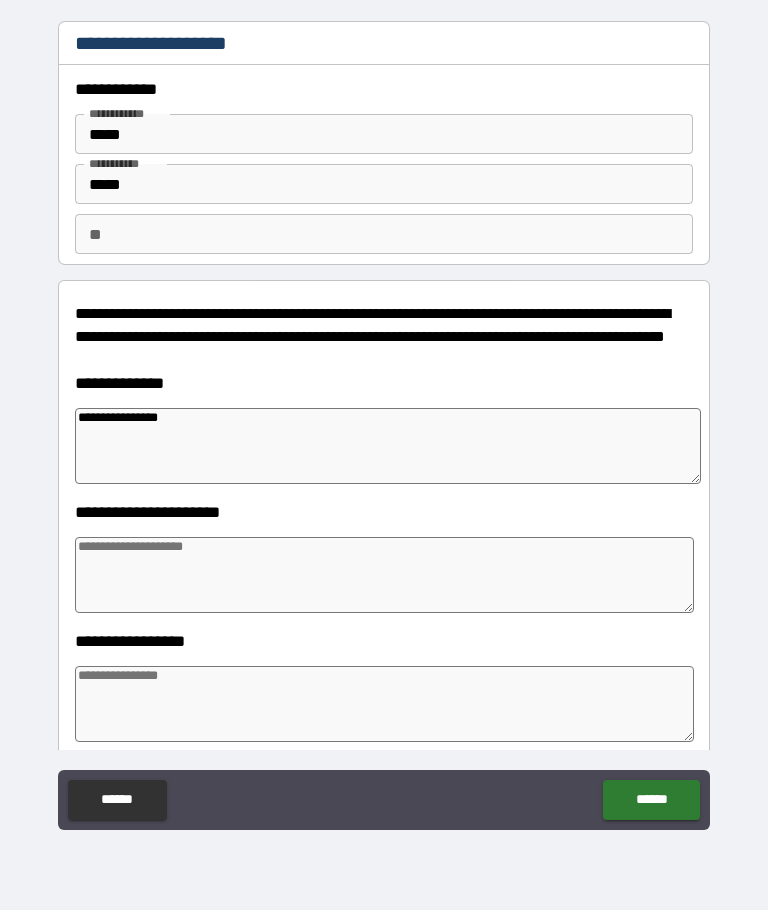 type on "*" 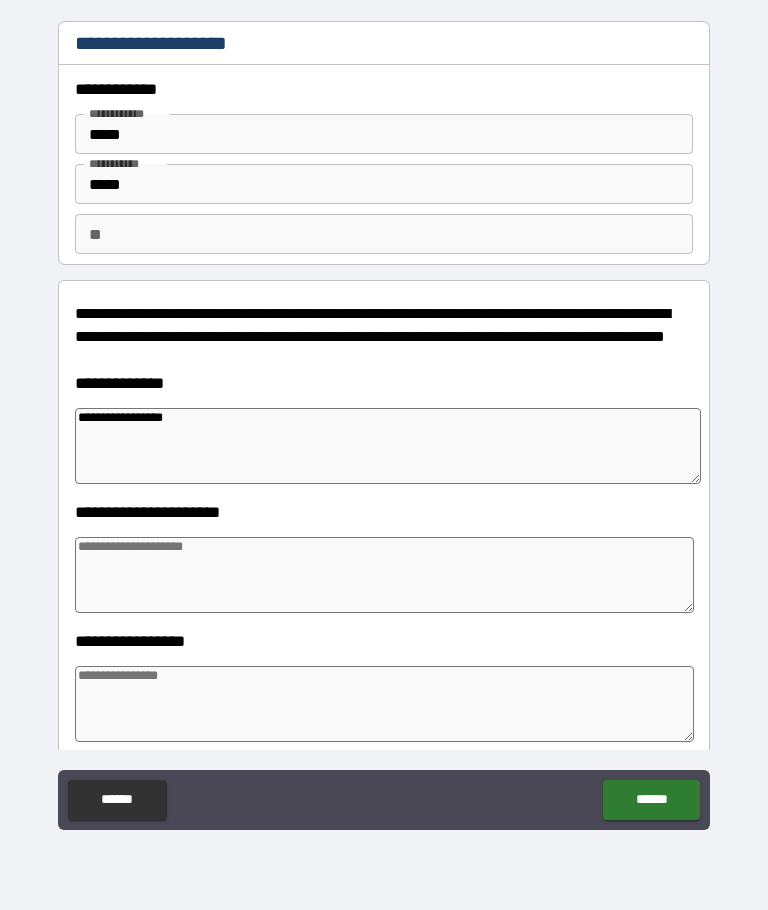 type on "*" 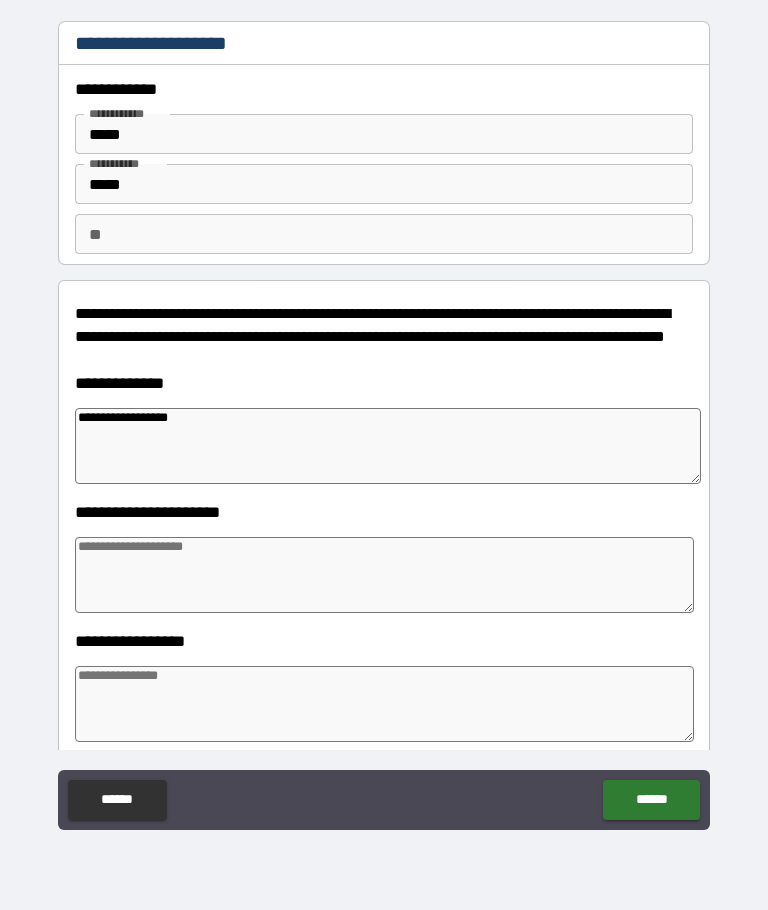 type on "*" 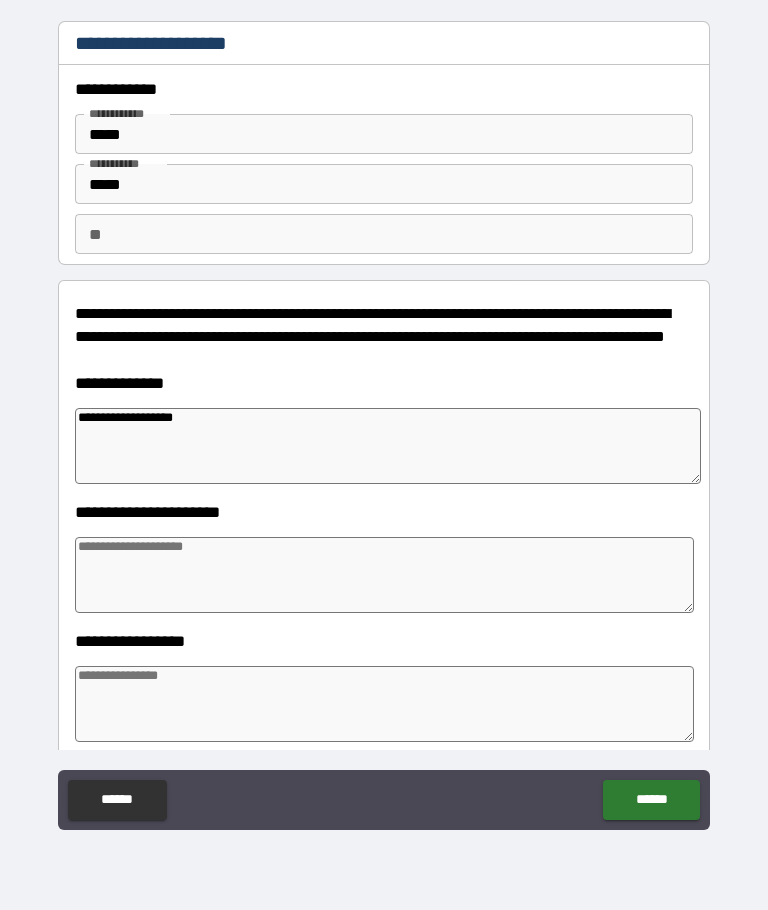 type on "*" 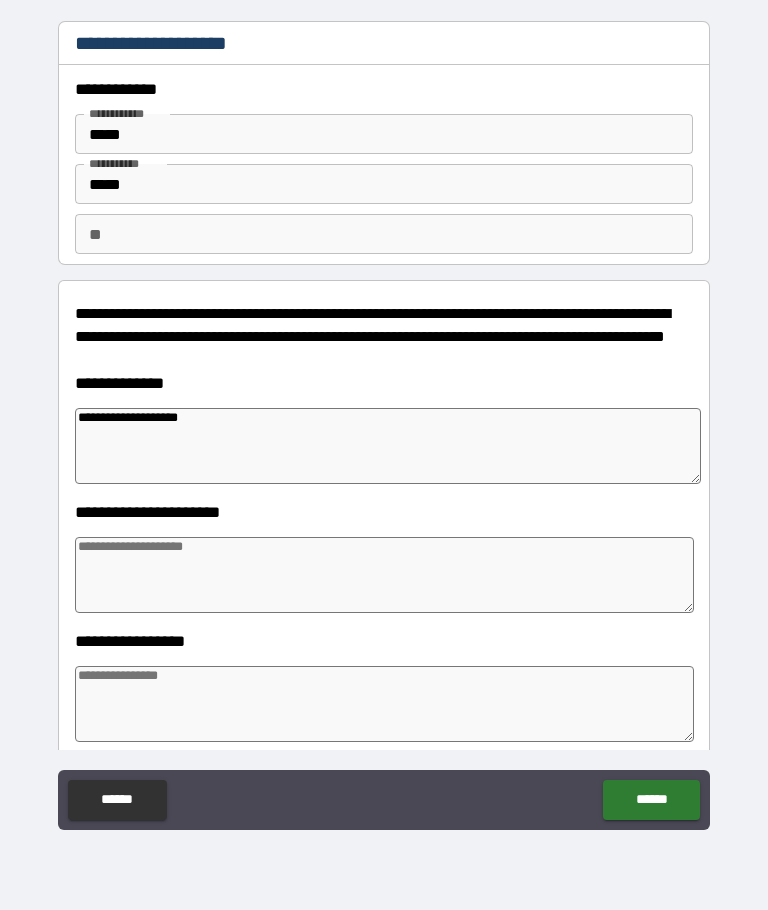 type on "*" 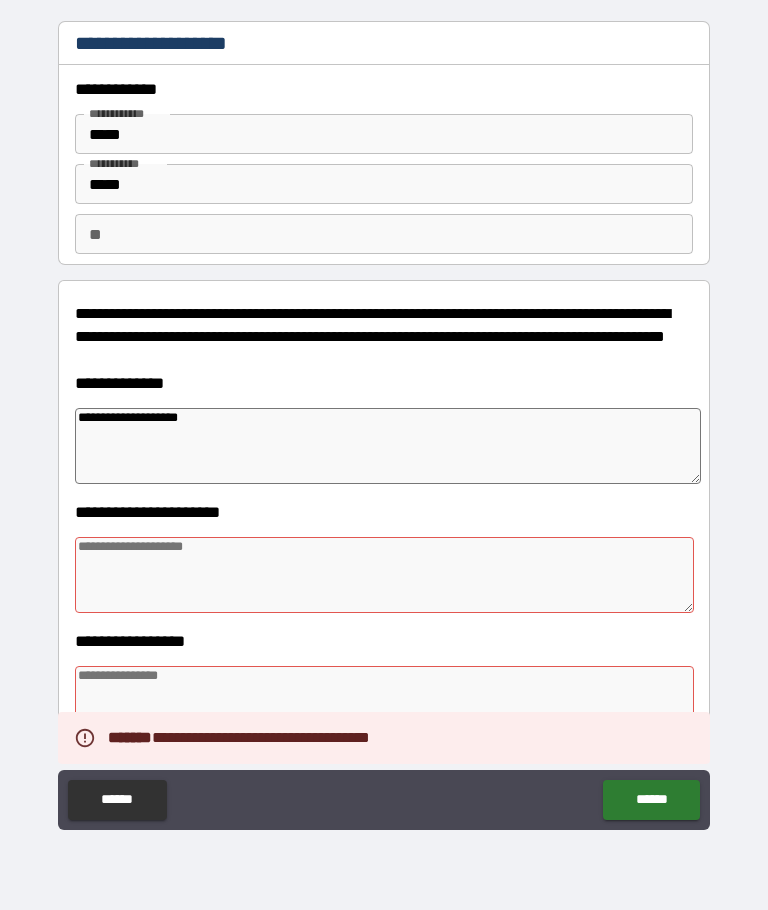 type on "*" 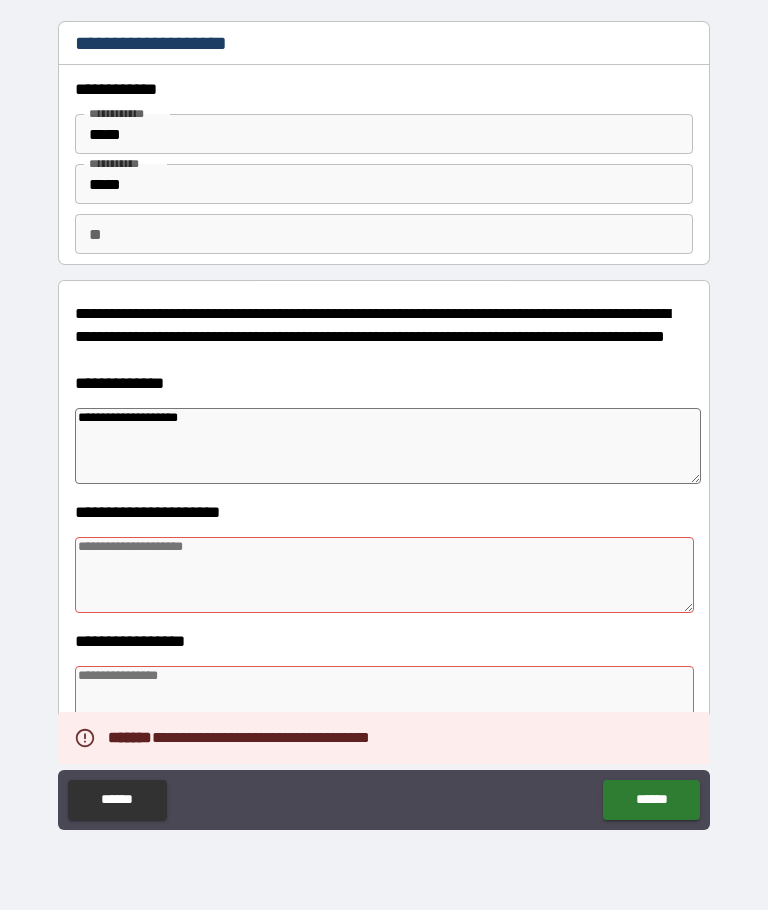 type on "*" 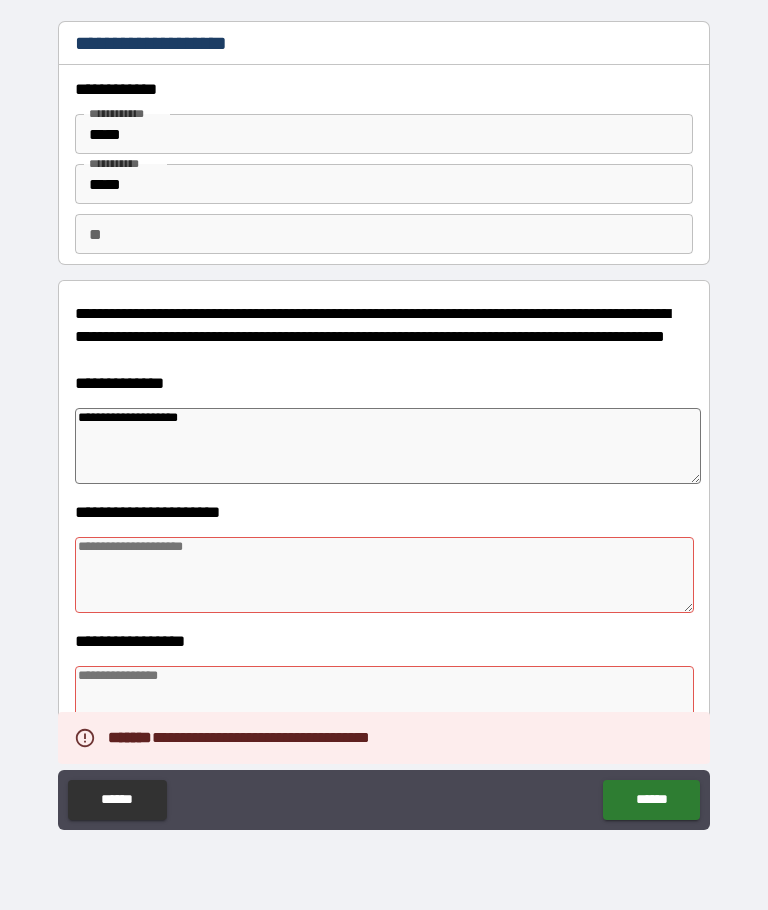 type on "*" 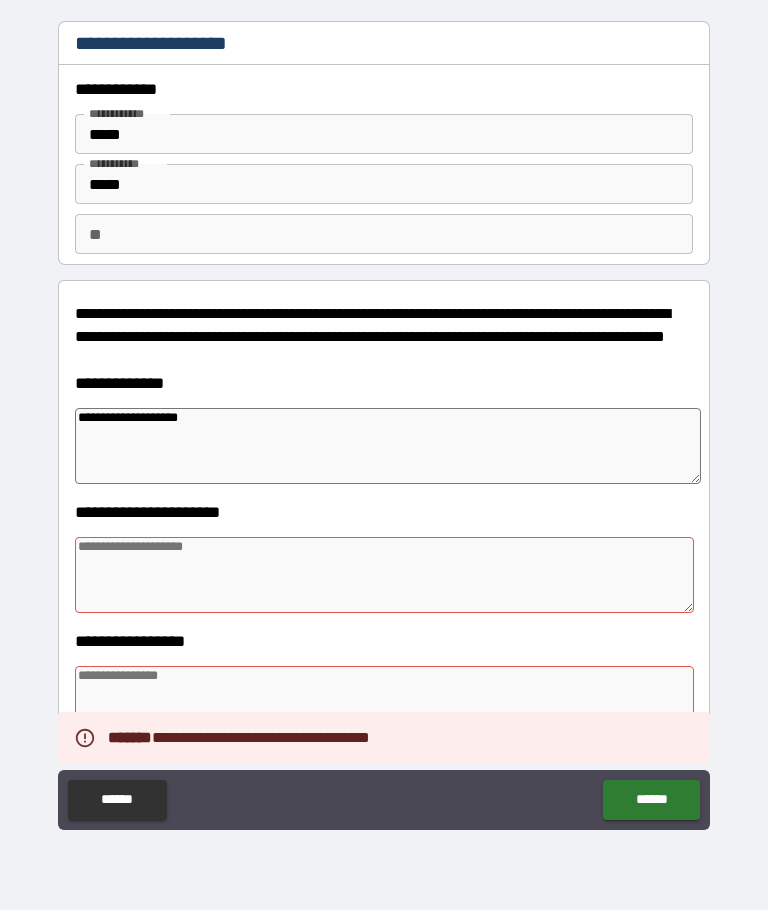 click at bounding box center (384, 575) 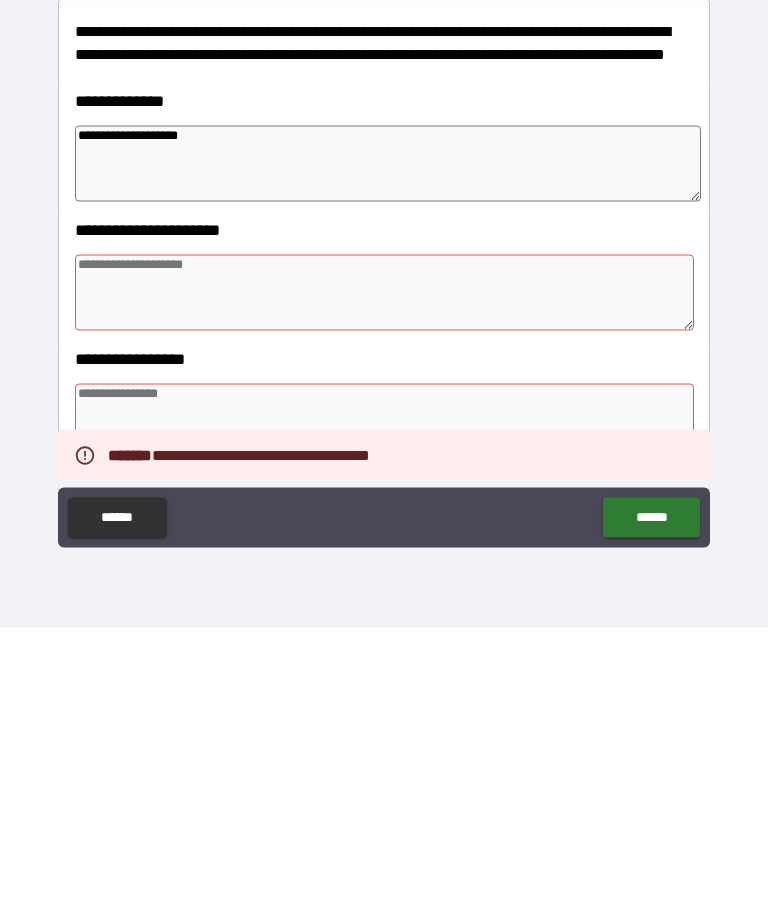 type on "*" 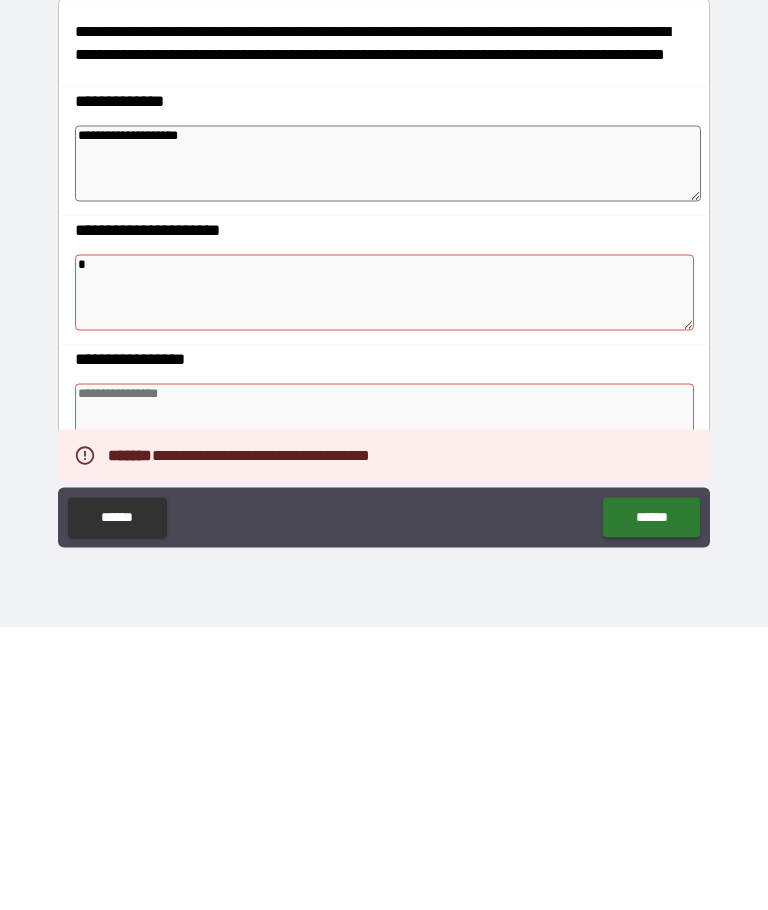 type on "*" 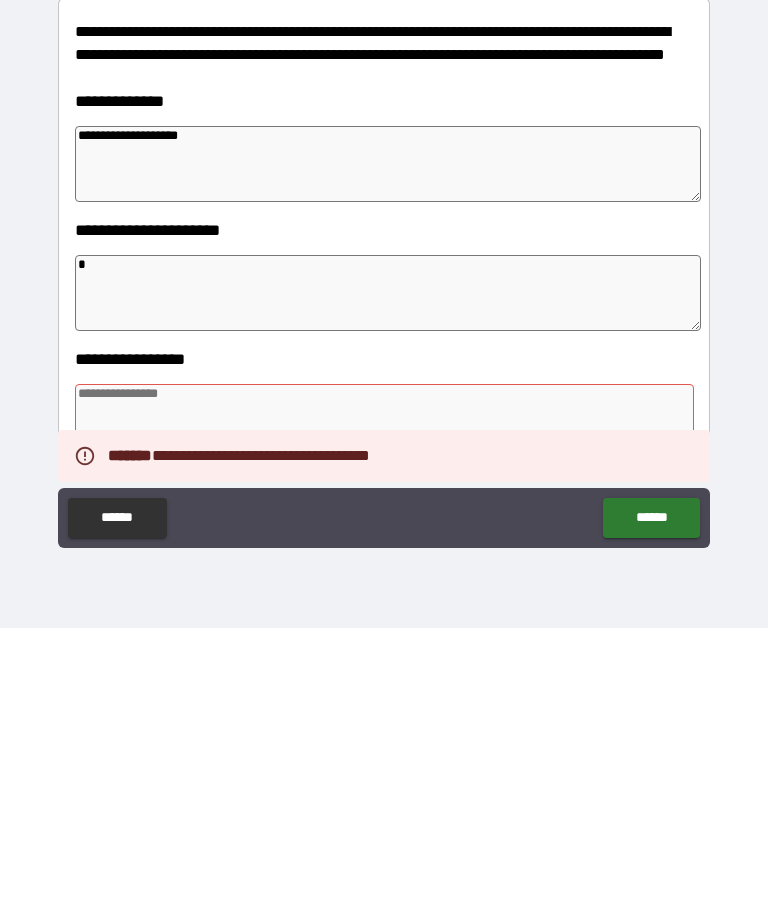 type on "**" 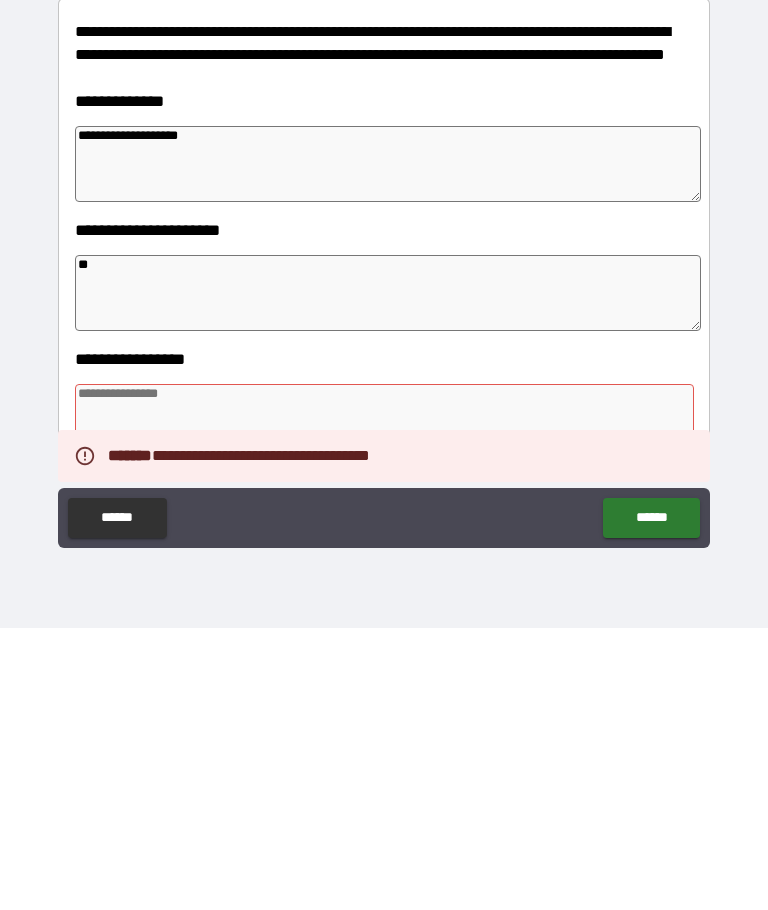 type on "*" 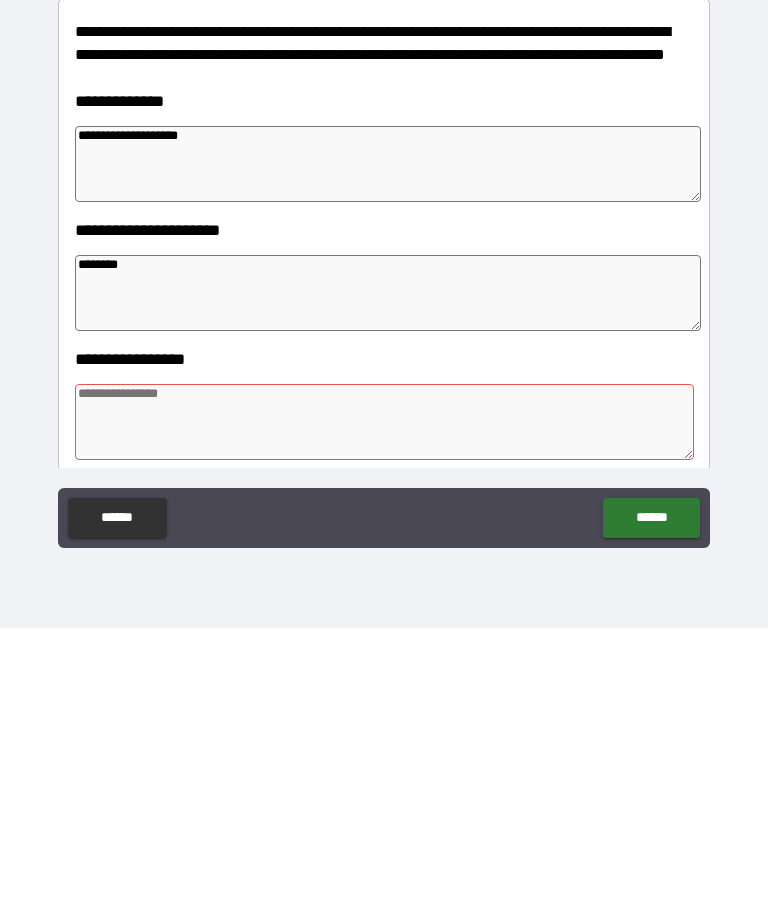 click at bounding box center (384, 704) 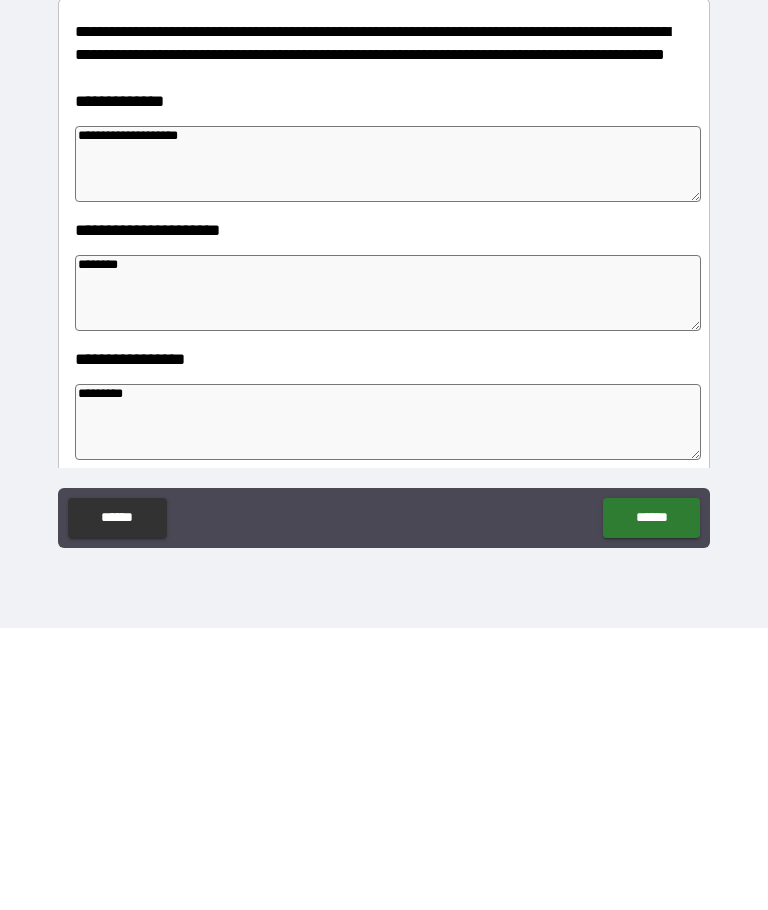 click on "******" at bounding box center [651, 800] 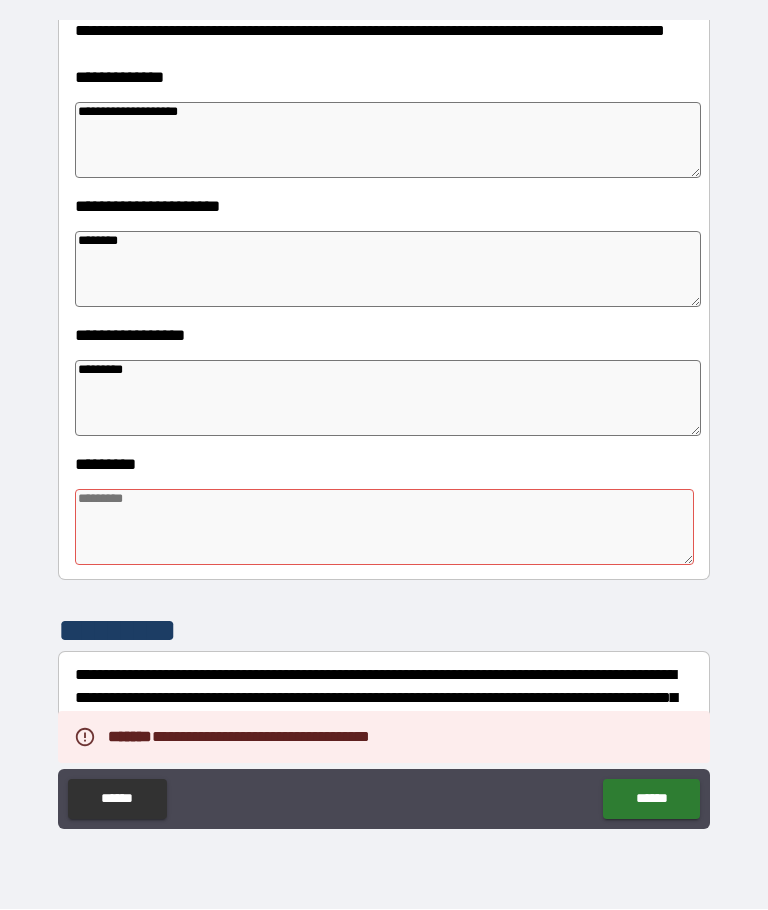 scroll, scrollTop: 357, scrollLeft: 0, axis: vertical 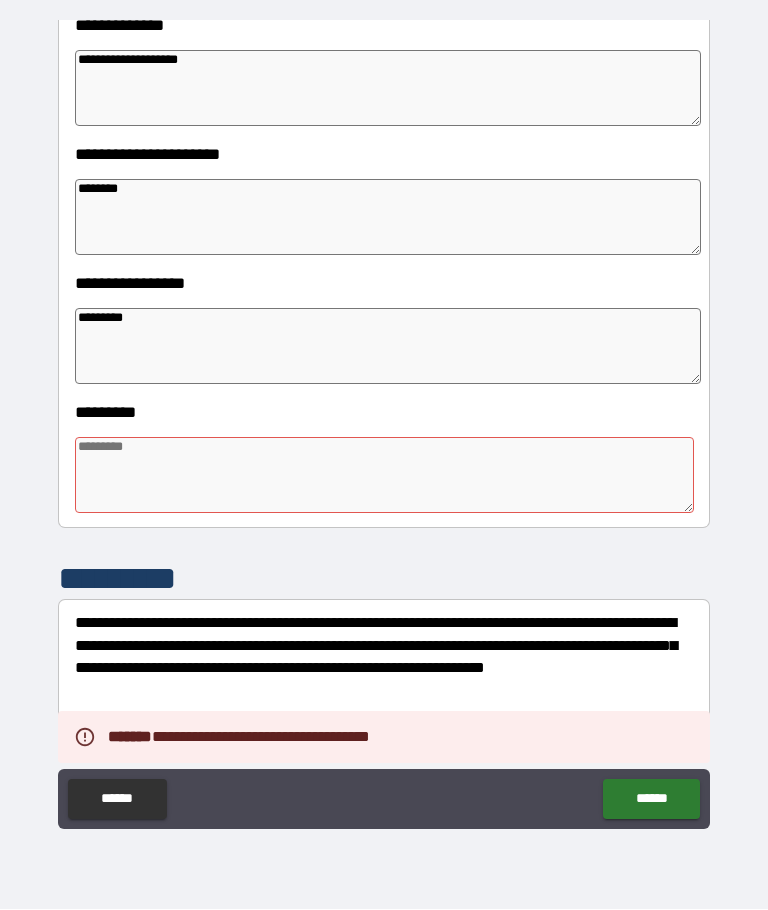 click at bounding box center [384, 476] 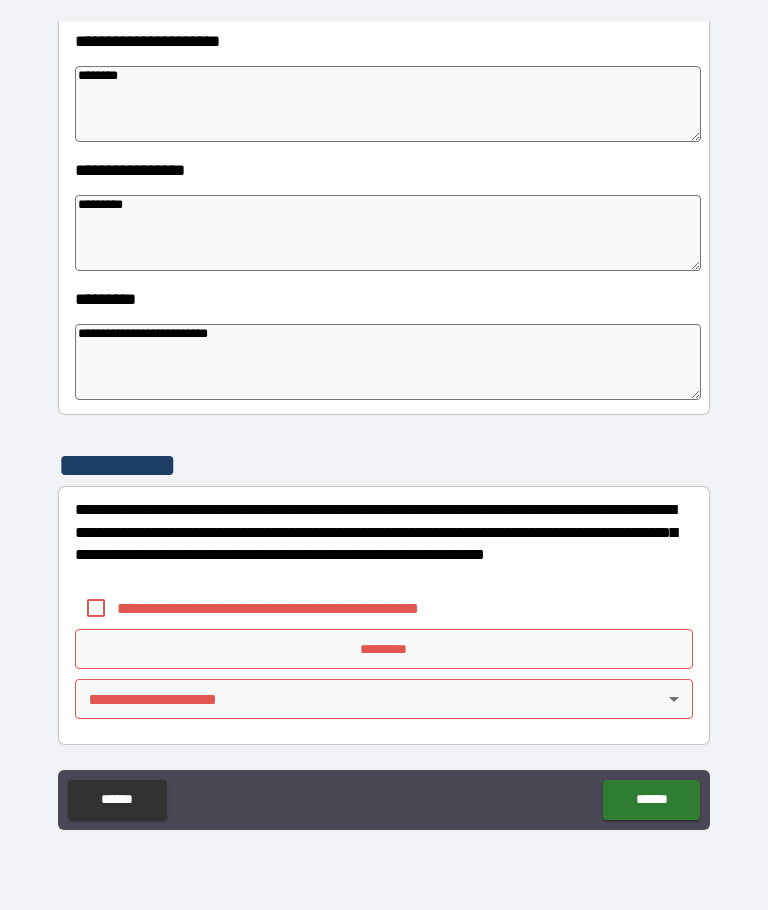 scroll, scrollTop: 471, scrollLeft: 0, axis: vertical 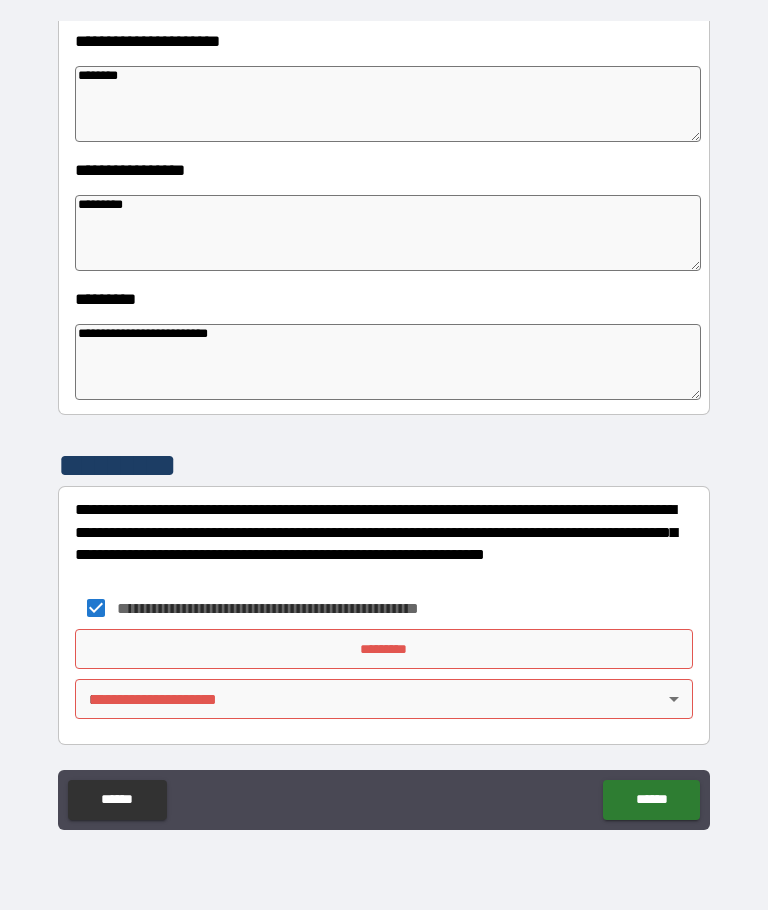 click on "*********" at bounding box center [384, 649] 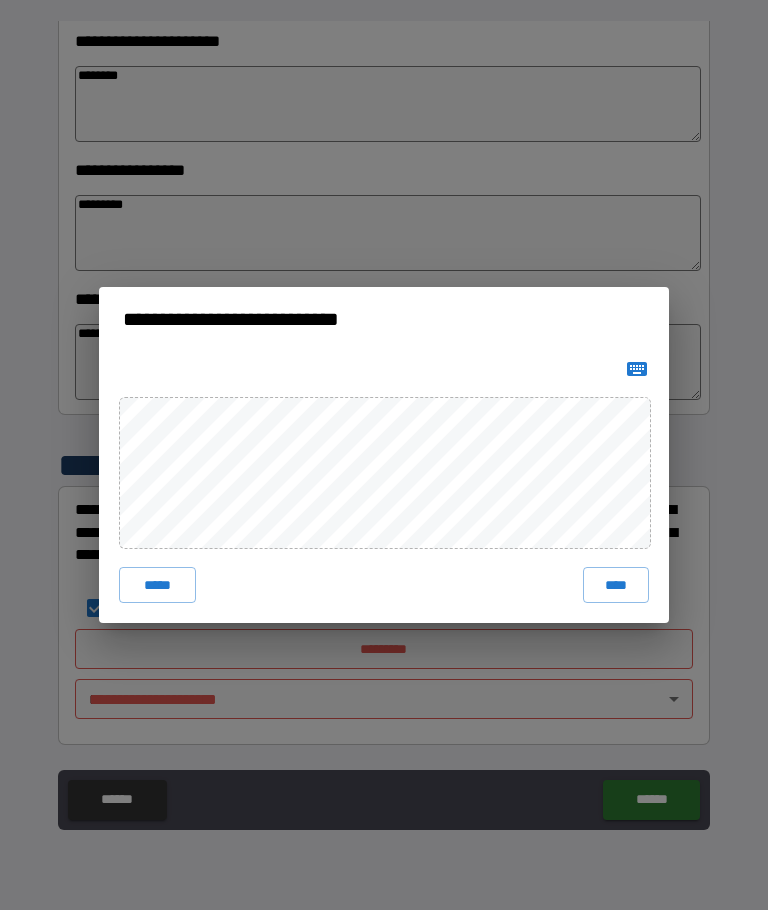 click on "****" at bounding box center (616, 585) 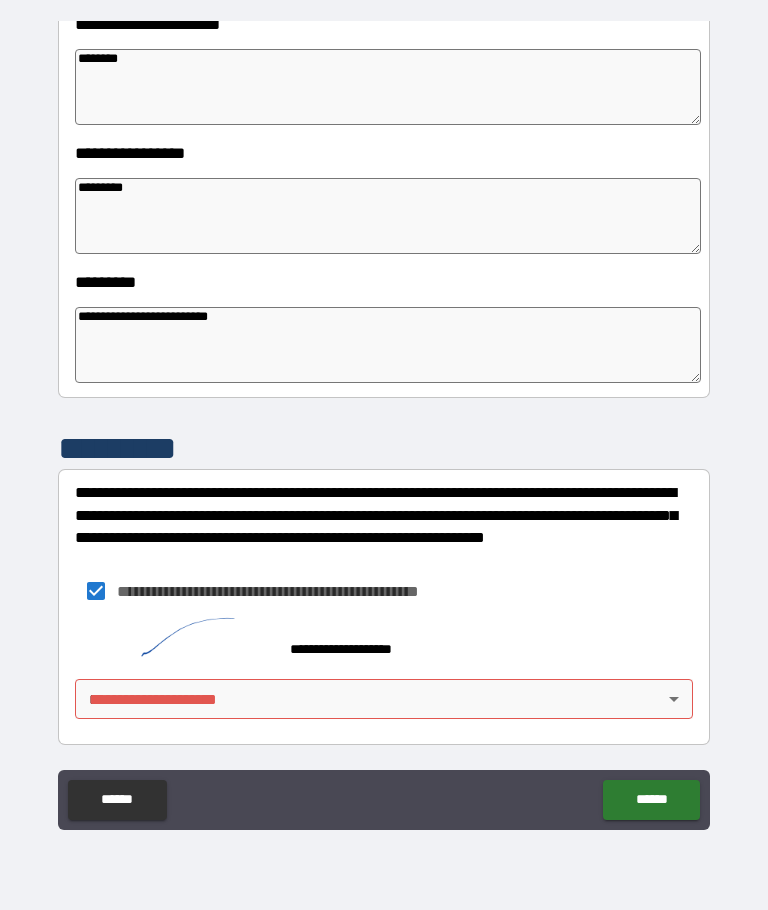 scroll, scrollTop: 488, scrollLeft: 0, axis: vertical 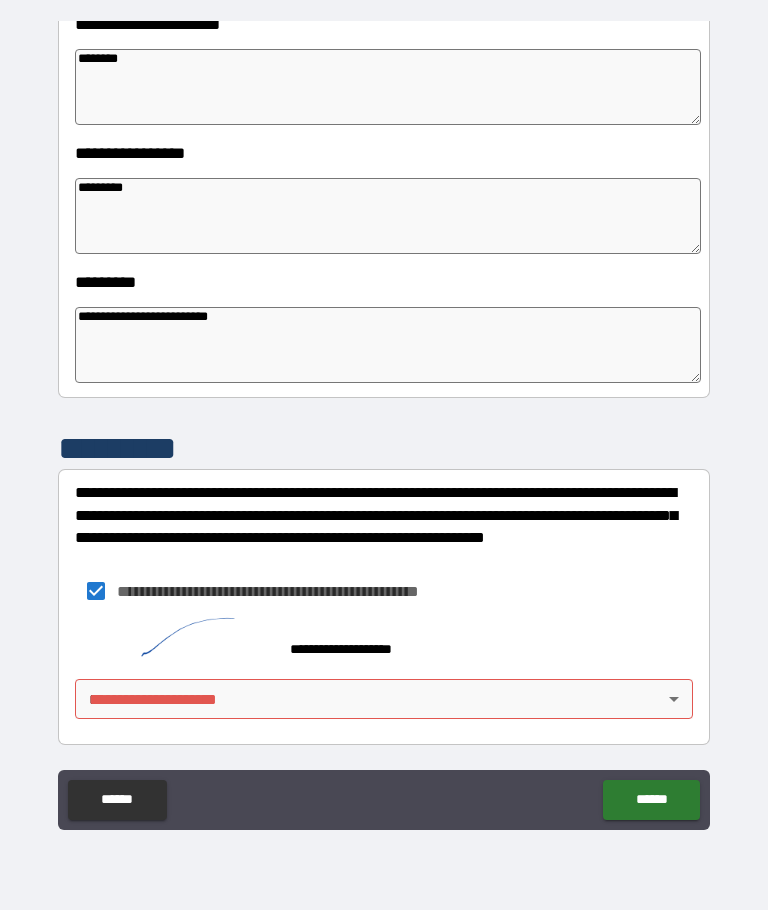 click on "[FIRST] [LAST] [STREET] [CITY] [STATE] [ZIP] [COUNTRY] [PHONE] [EMAIL]" at bounding box center (384, 420) 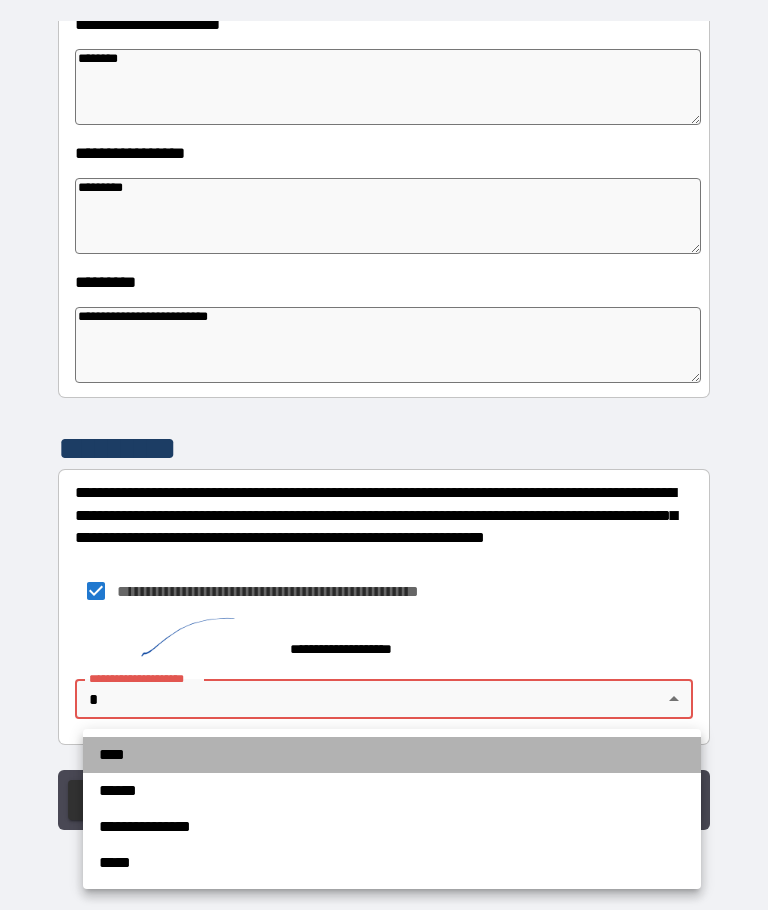 click on "****" at bounding box center (392, 755) 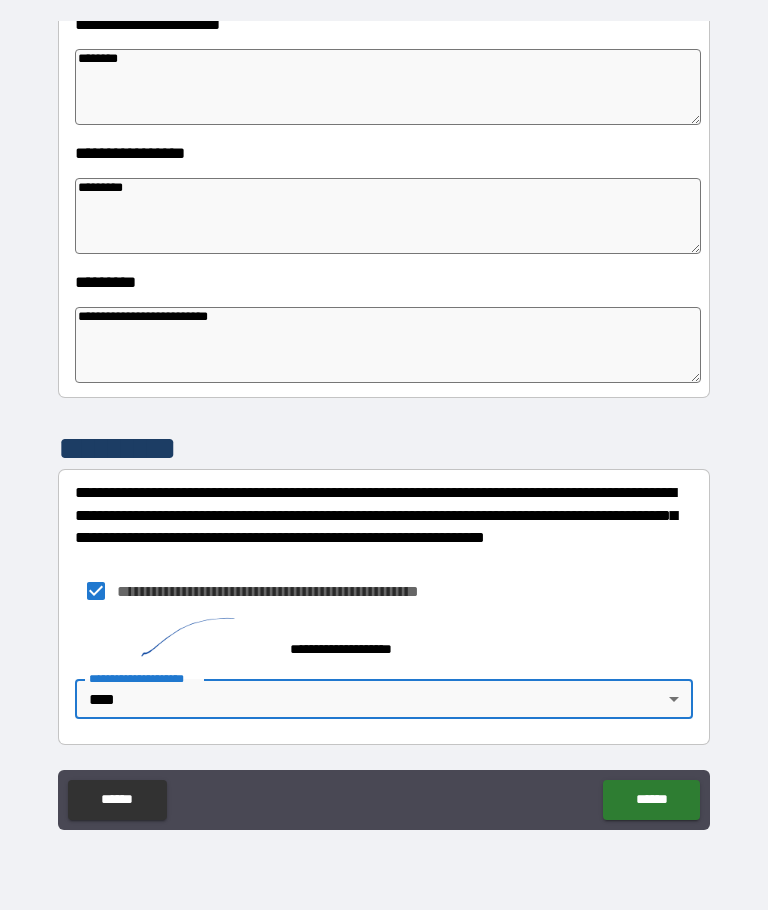 click on "******   ******" at bounding box center [384, 802] 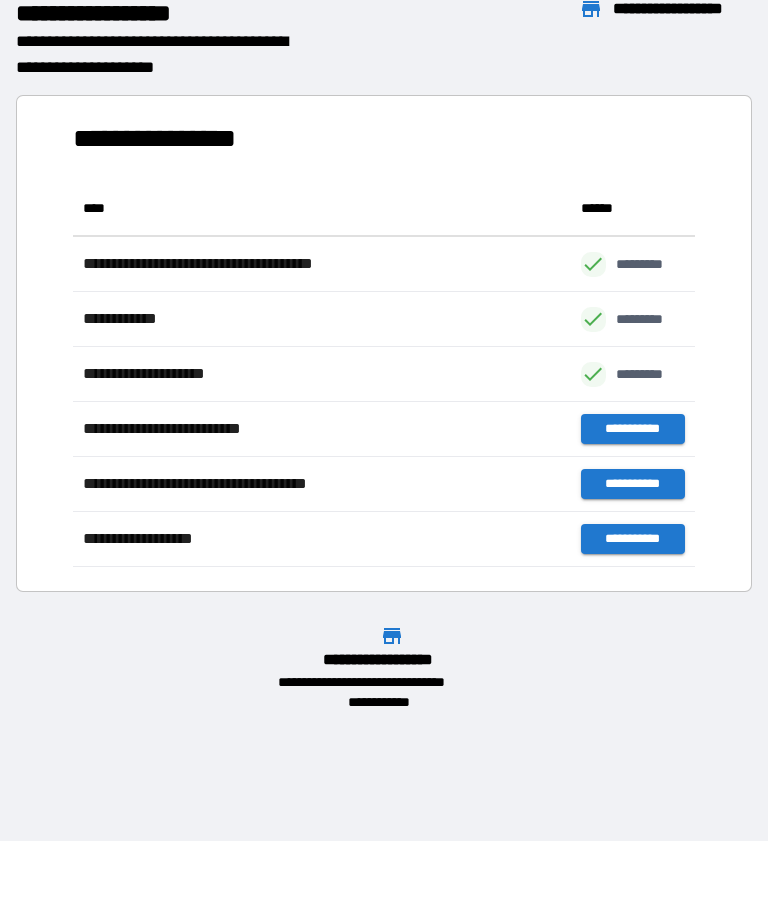 scroll, scrollTop: 1, scrollLeft: 1, axis: both 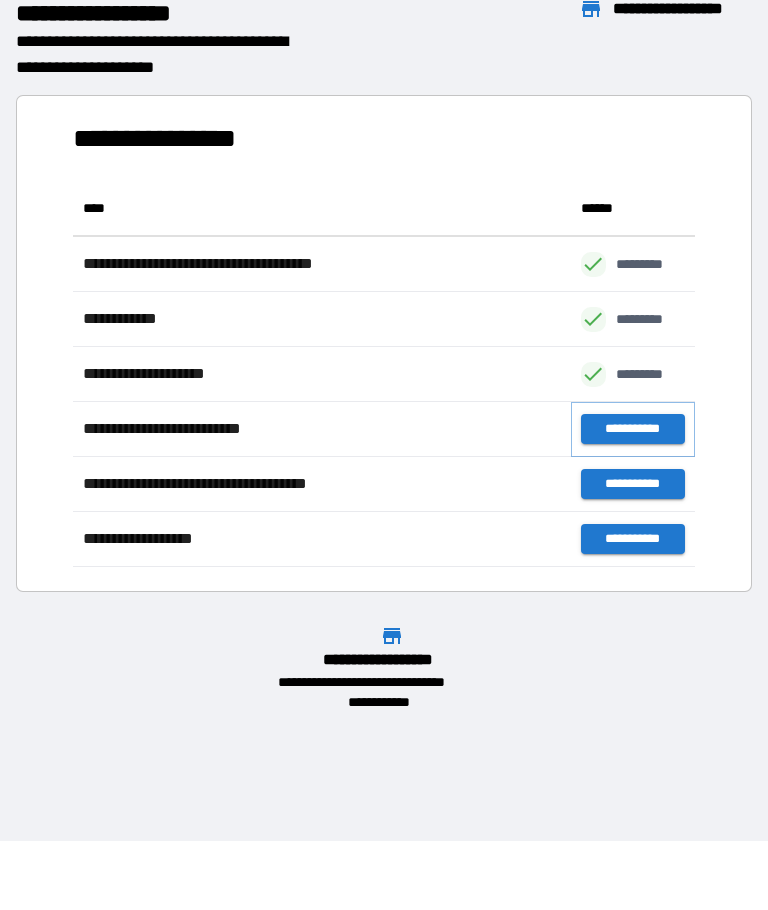 click on "**********" at bounding box center [633, 429] 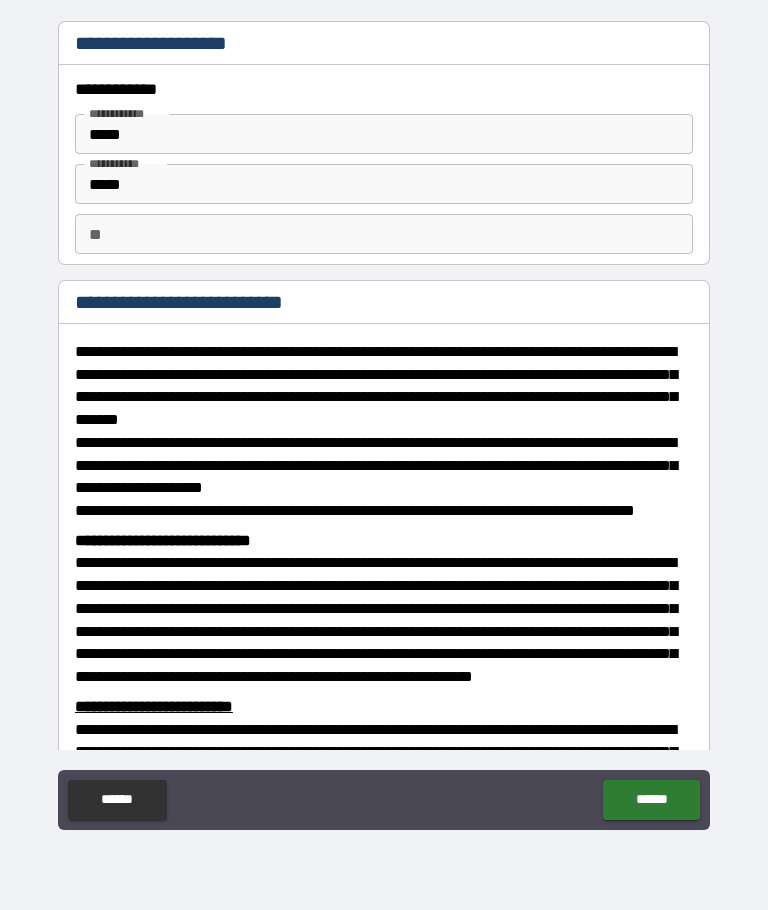 click on "******" at bounding box center [651, 800] 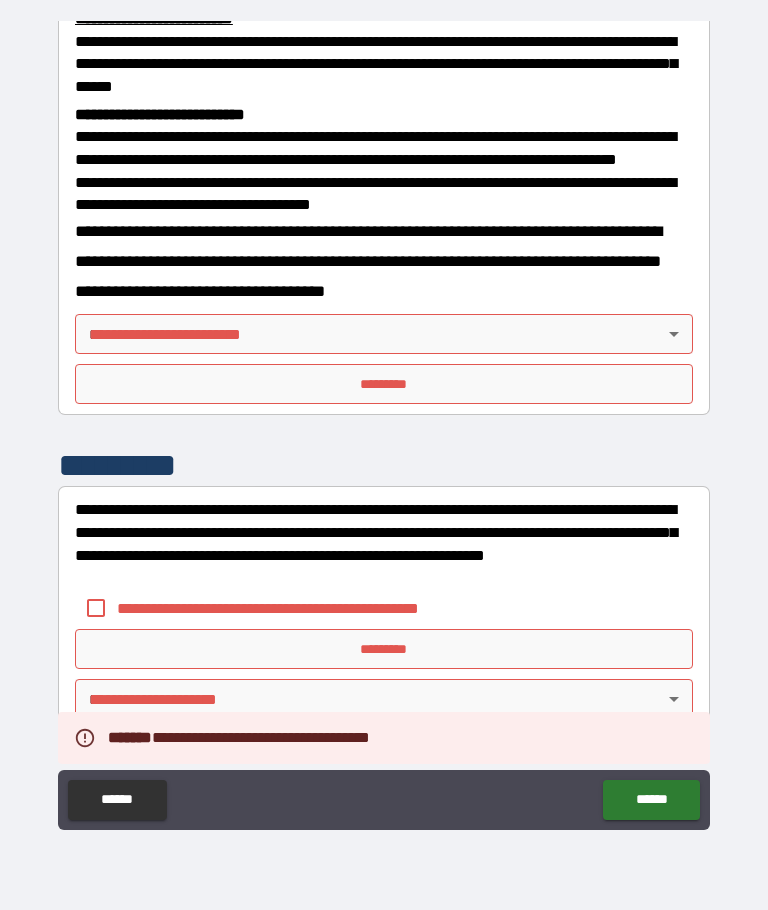 scroll, scrollTop: 739, scrollLeft: 0, axis: vertical 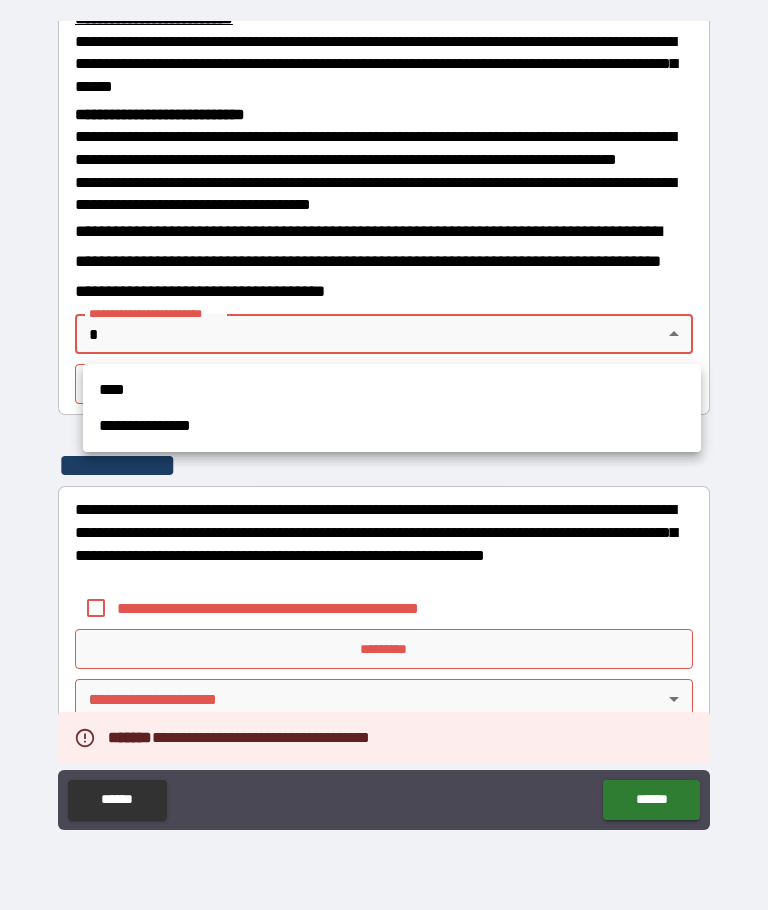 click on "****" at bounding box center [392, 390] 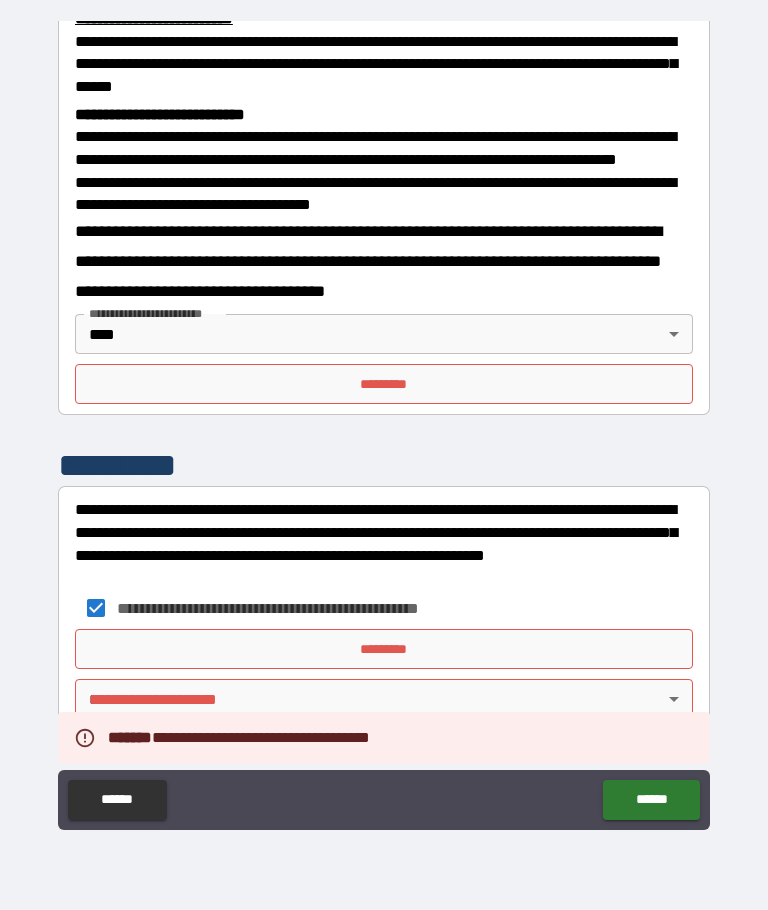 click on "*********" at bounding box center [384, 649] 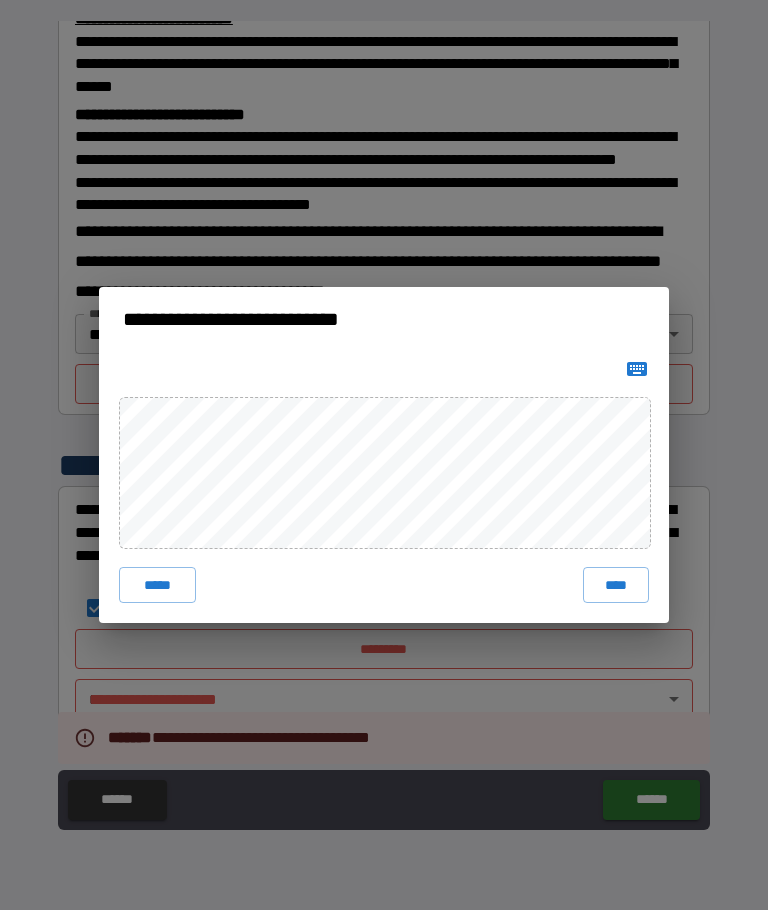 click on "****" at bounding box center (616, 585) 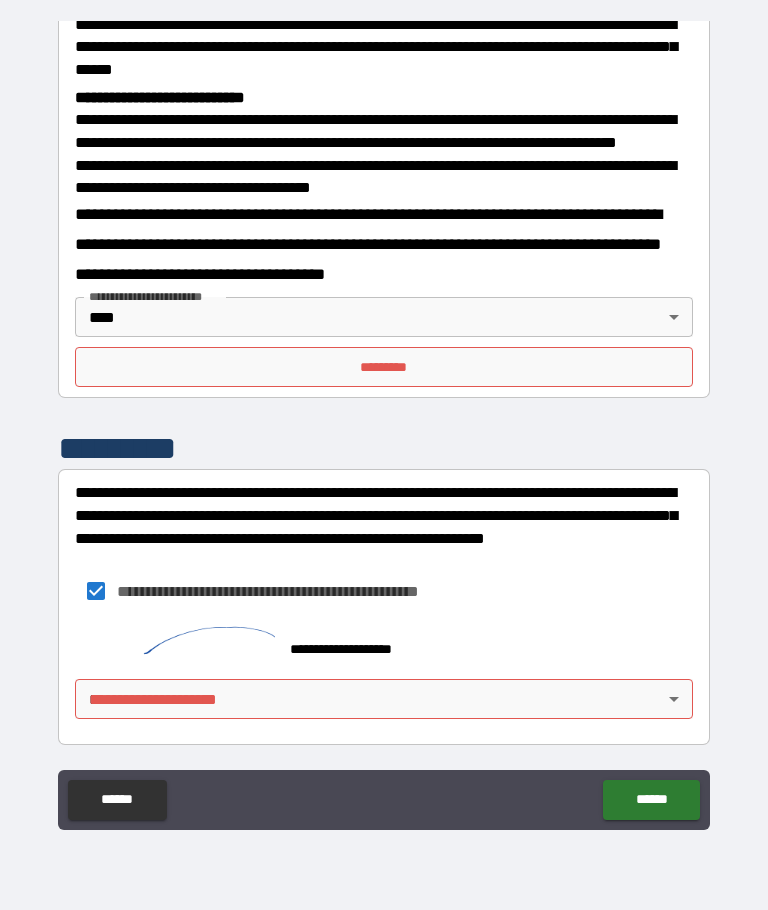 scroll, scrollTop: 756, scrollLeft: 0, axis: vertical 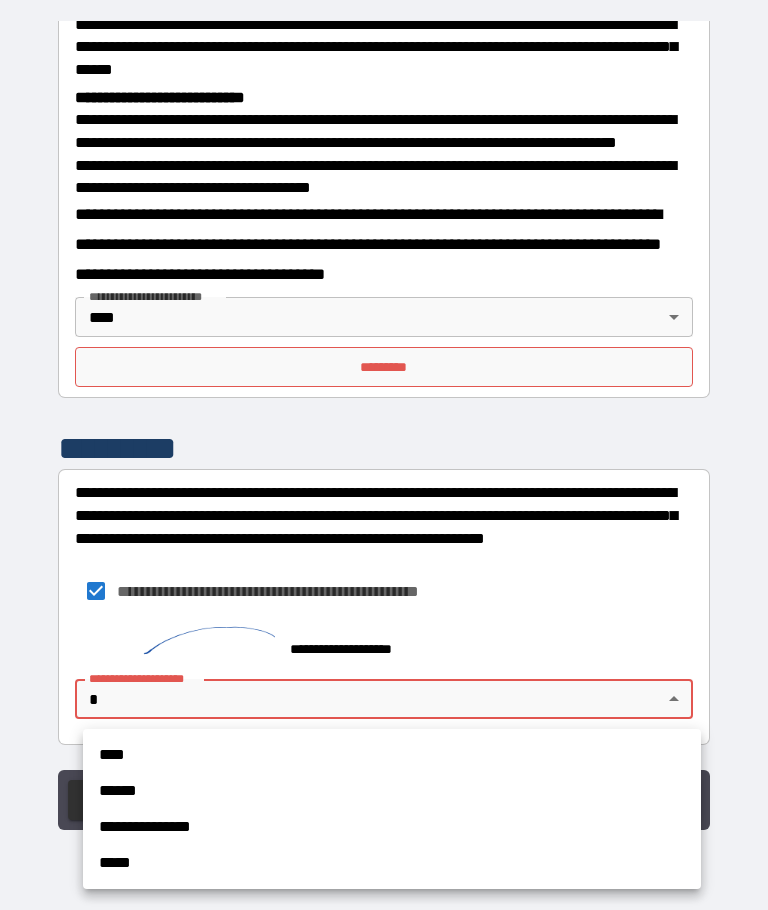 click on "****" at bounding box center [392, 755] 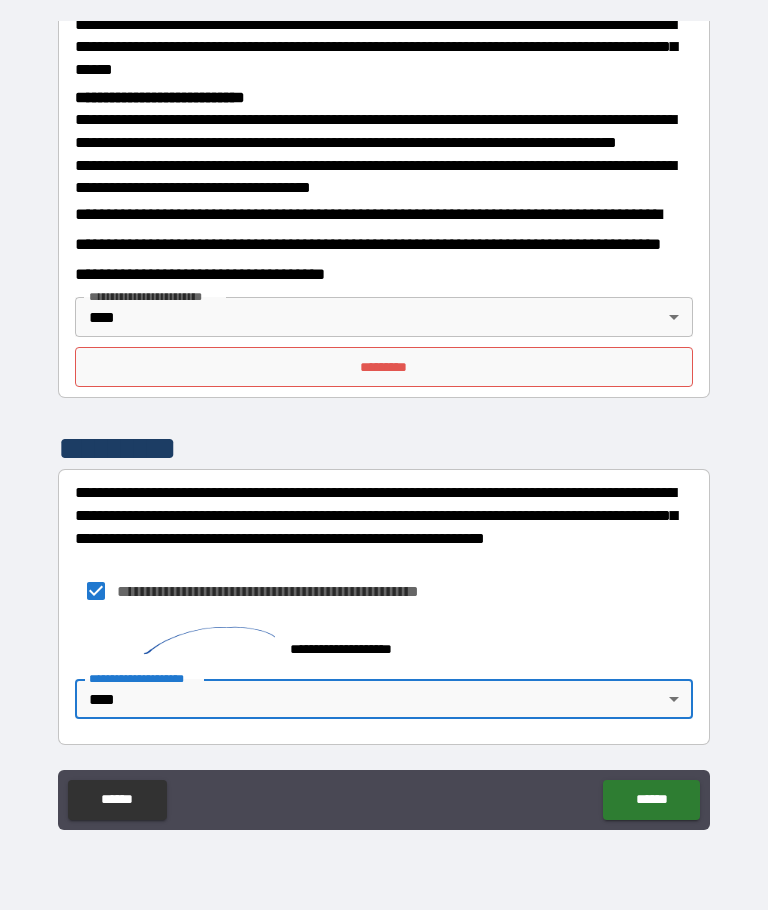 click on "*********" at bounding box center [384, 367] 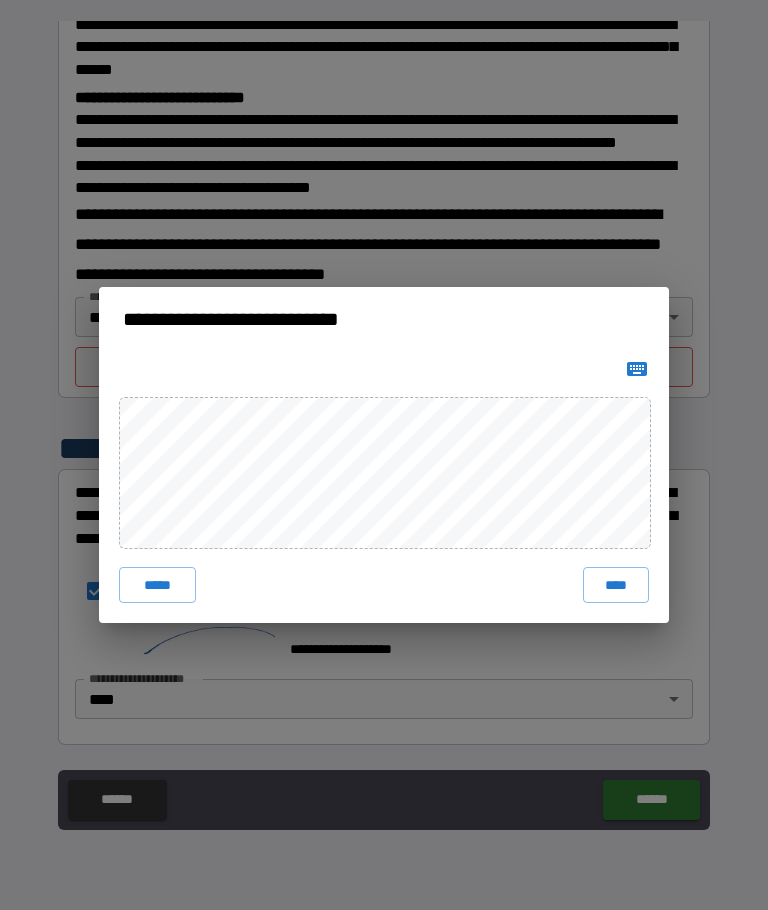 click on "****" at bounding box center (616, 585) 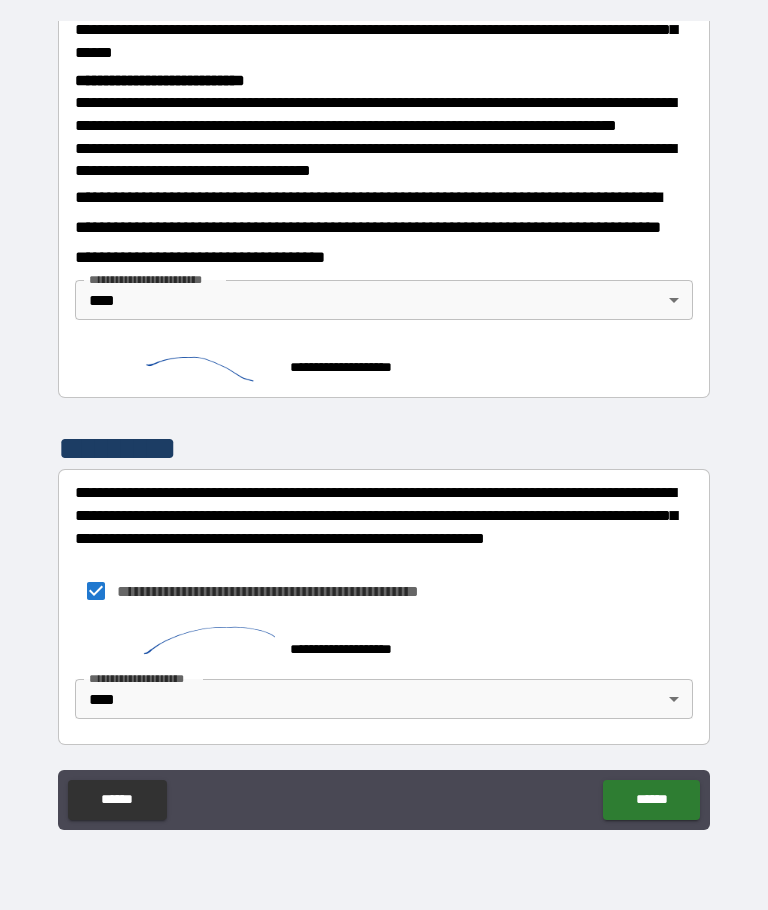 click on "******" at bounding box center [651, 800] 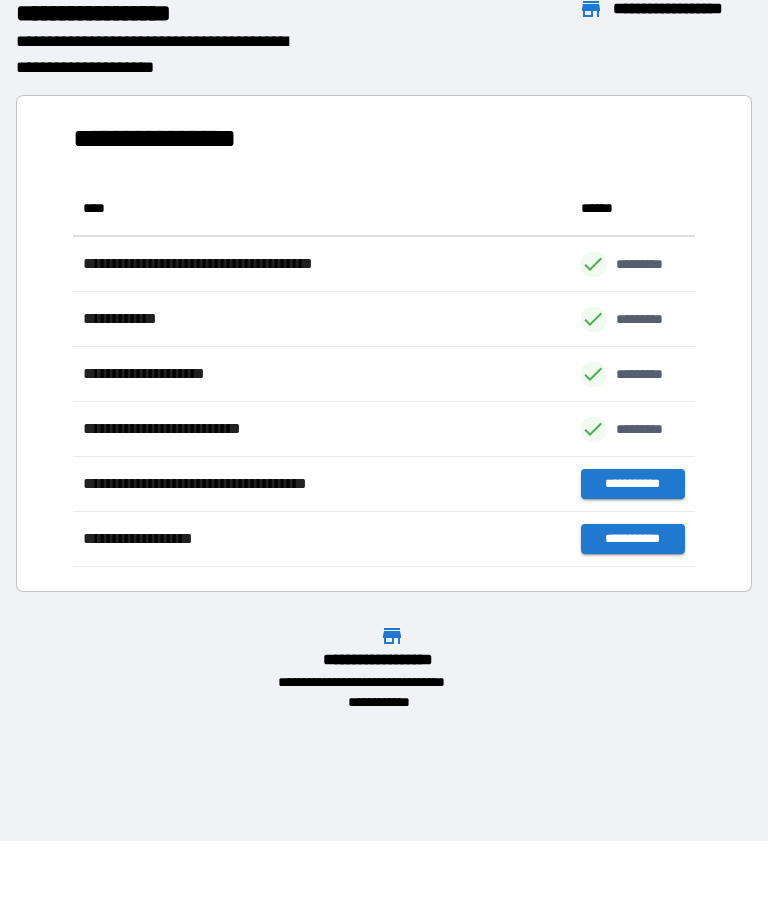 scroll, scrollTop: 1, scrollLeft: 1, axis: both 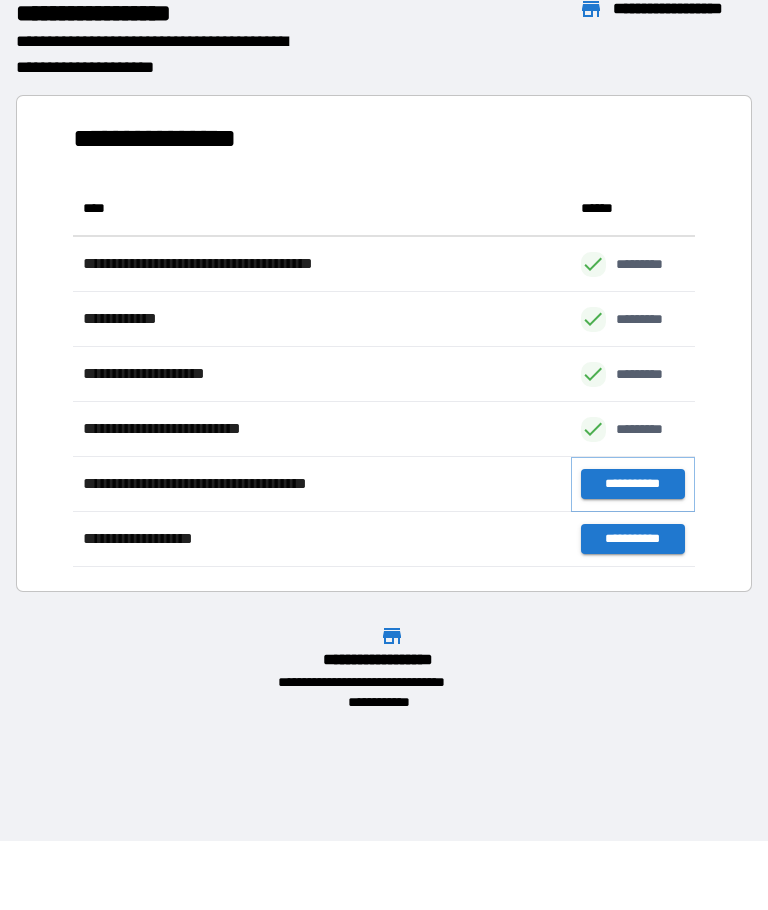 click on "**********" at bounding box center (633, 484) 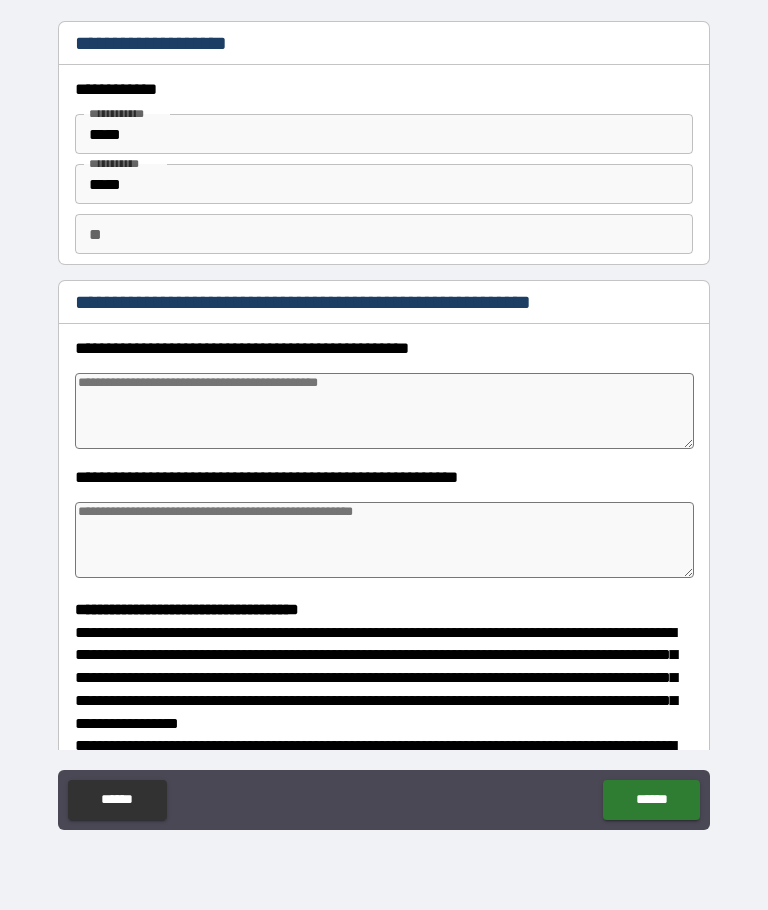 click at bounding box center (384, 411) 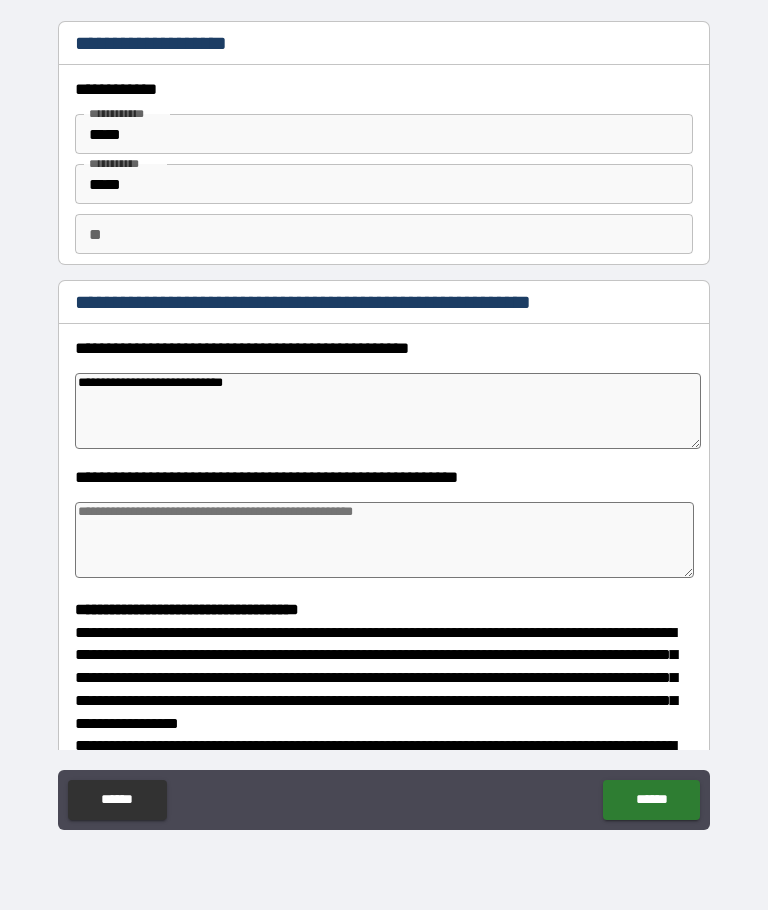 click at bounding box center (384, 540) 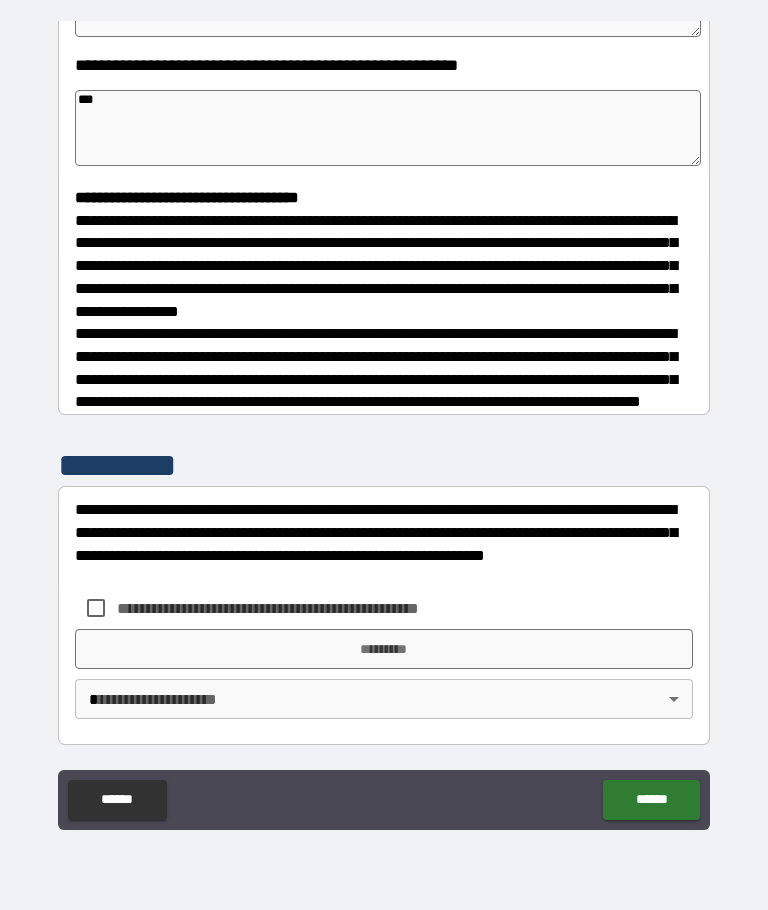 scroll, scrollTop: 427, scrollLeft: 0, axis: vertical 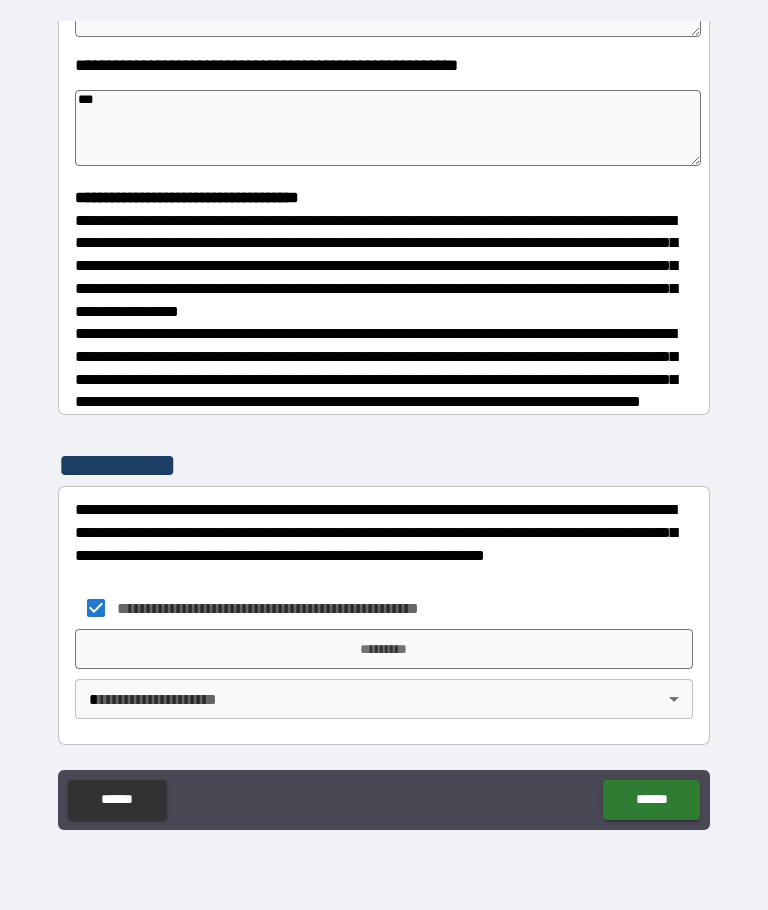 click on "*********" at bounding box center (384, 649) 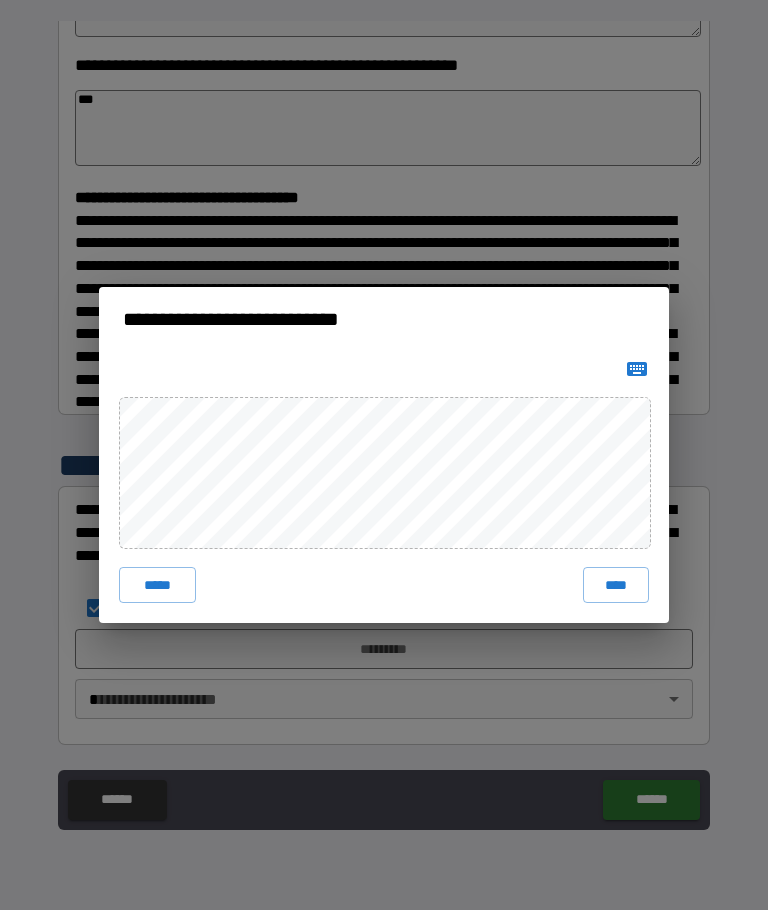 click on "****" at bounding box center [616, 585] 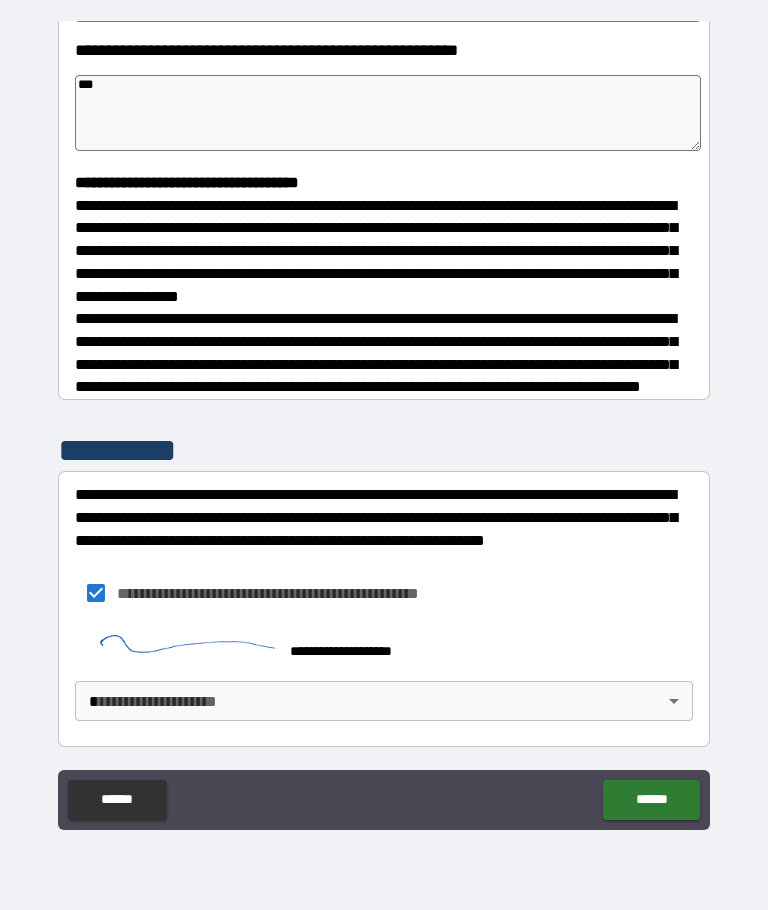scroll, scrollTop: 417, scrollLeft: 0, axis: vertical 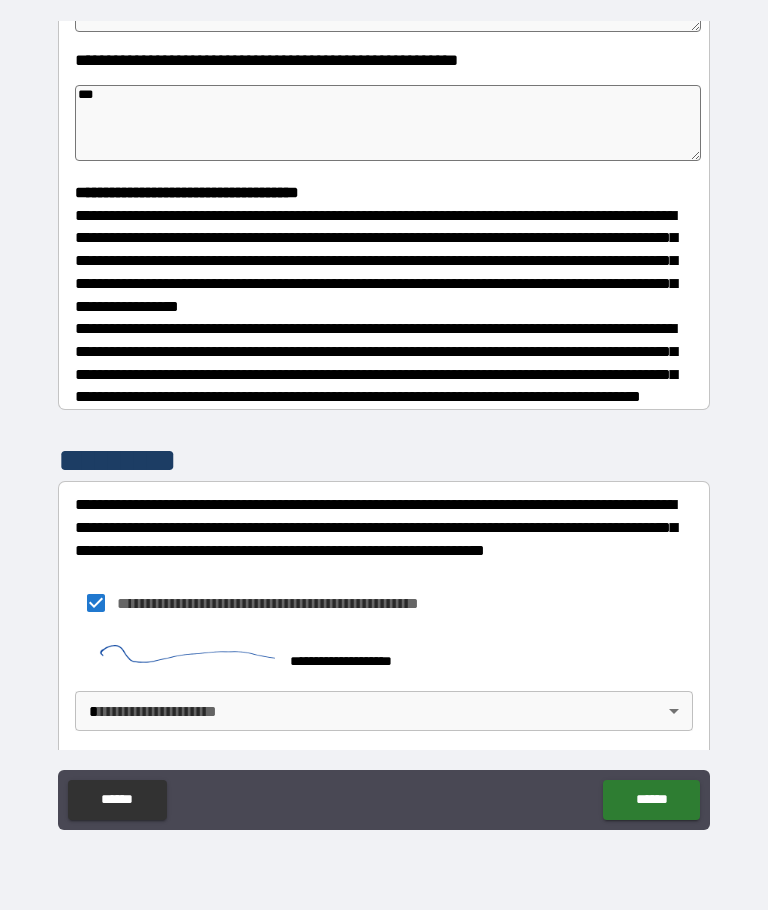 click on "[FIRST] [LAST] [STREET] [CITY] [STATE] [ZIP] [COUNTRY] [PHONE] [EMAIL]" at bounding box center [384, 420] 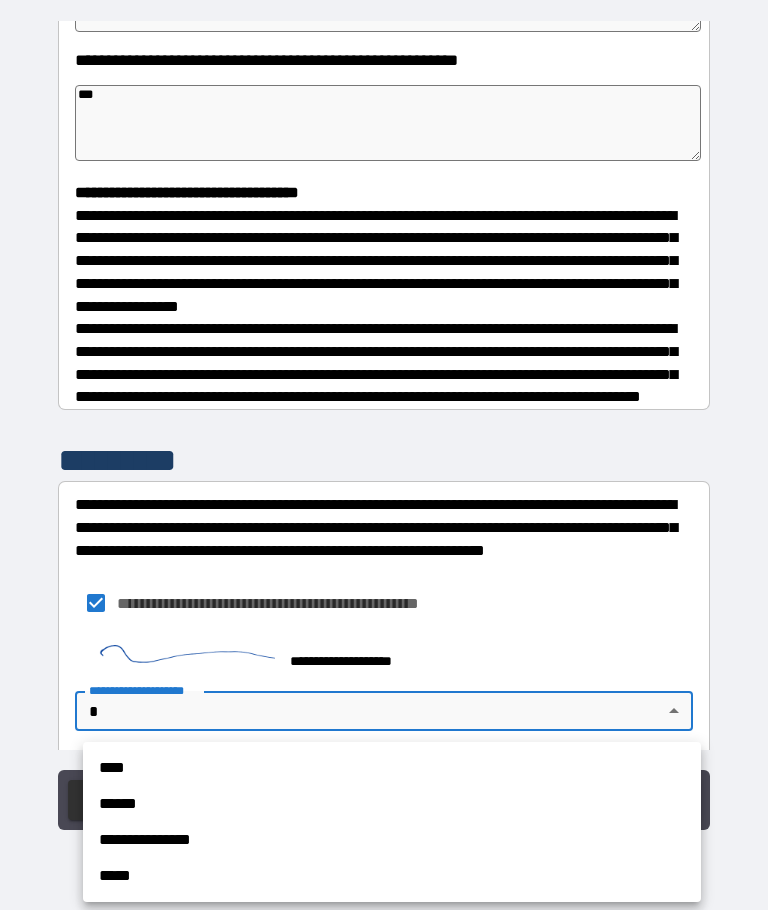 click on "****" at bounding box center (392, 768) 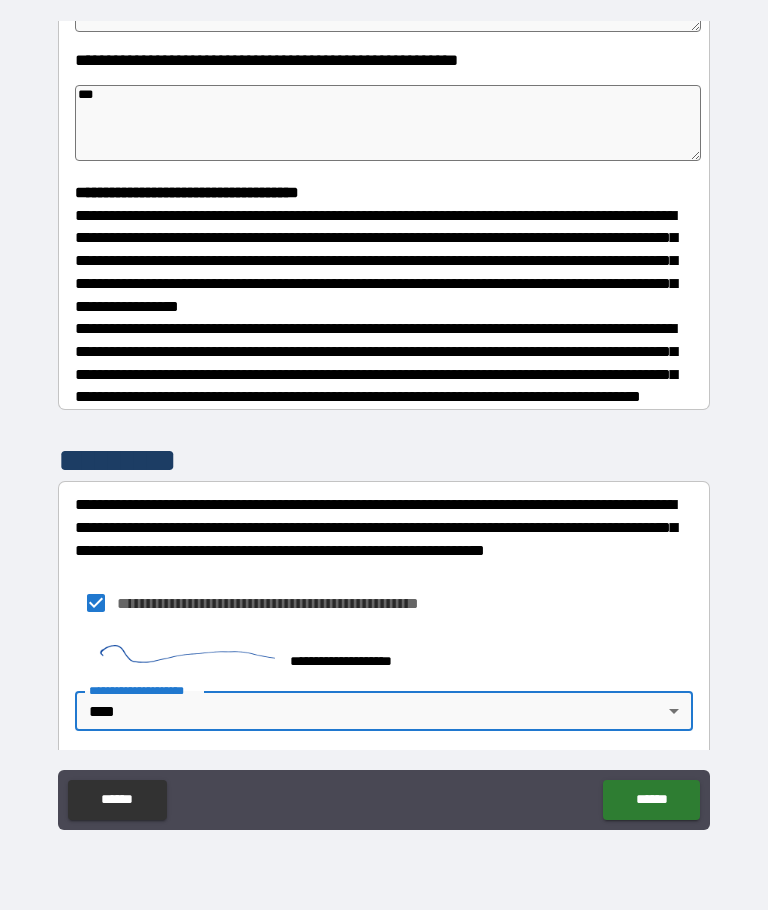 click on "******" at bounding box center [651, 800] 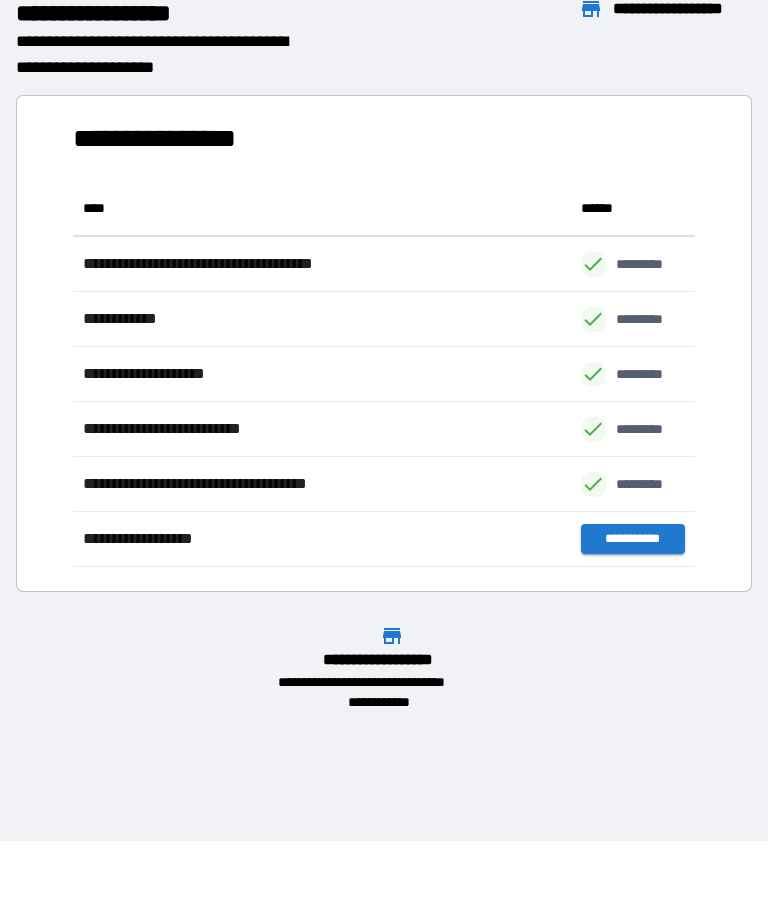 scroll, scrollTop: 1, scrollLeft: 1, axis: both 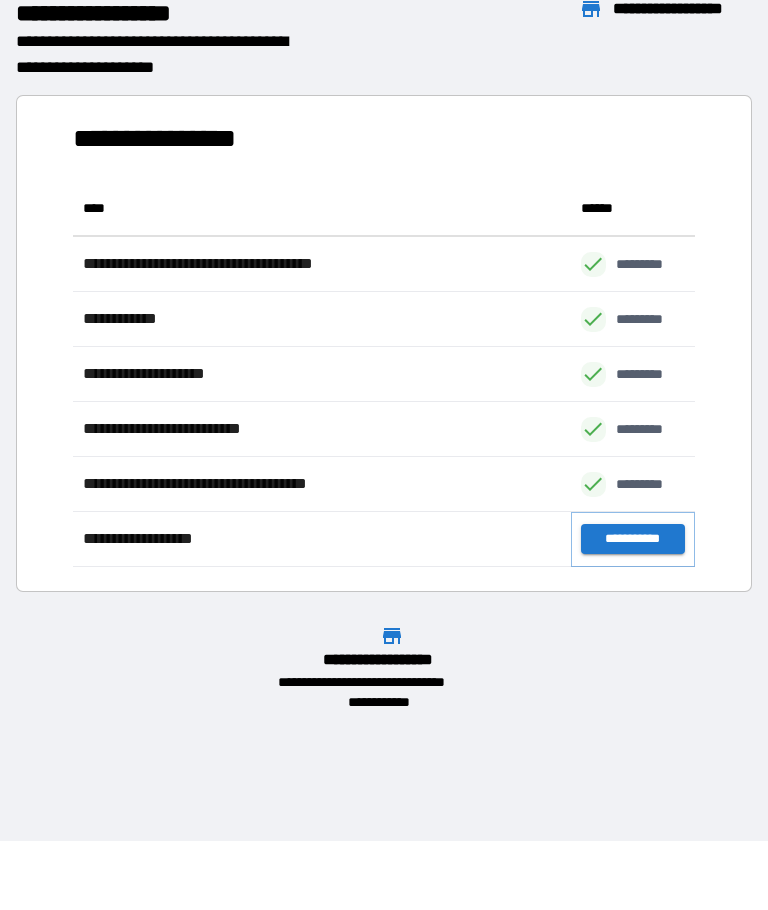 click on "**********" at bounding box center (633, 539) 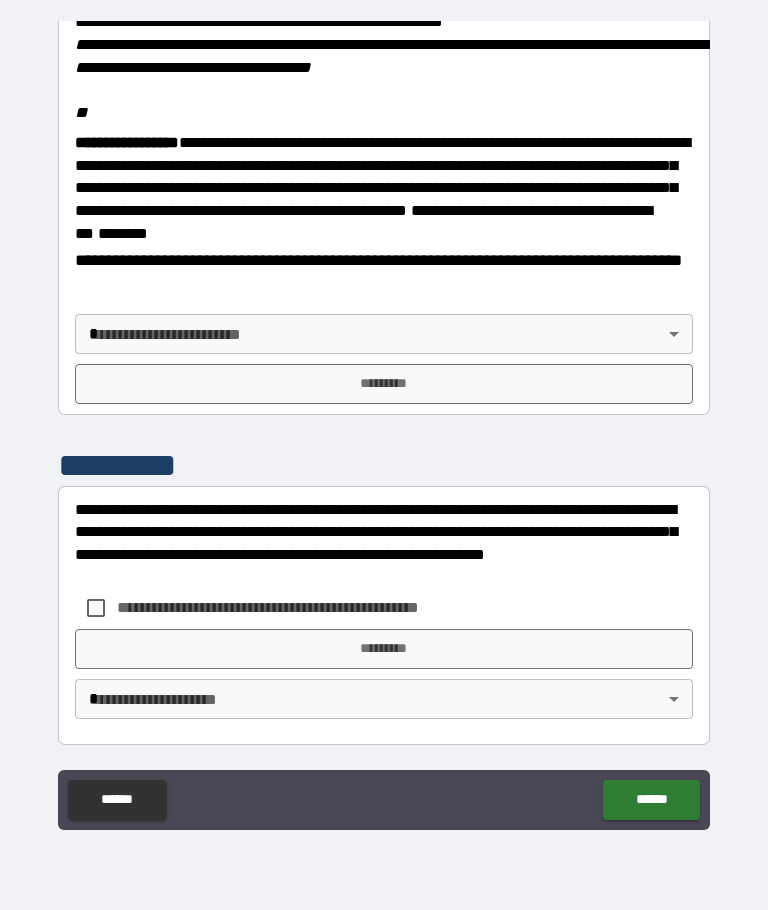 scroll, scrollTop: 2453, scrollLeft: 0, axis: vertical 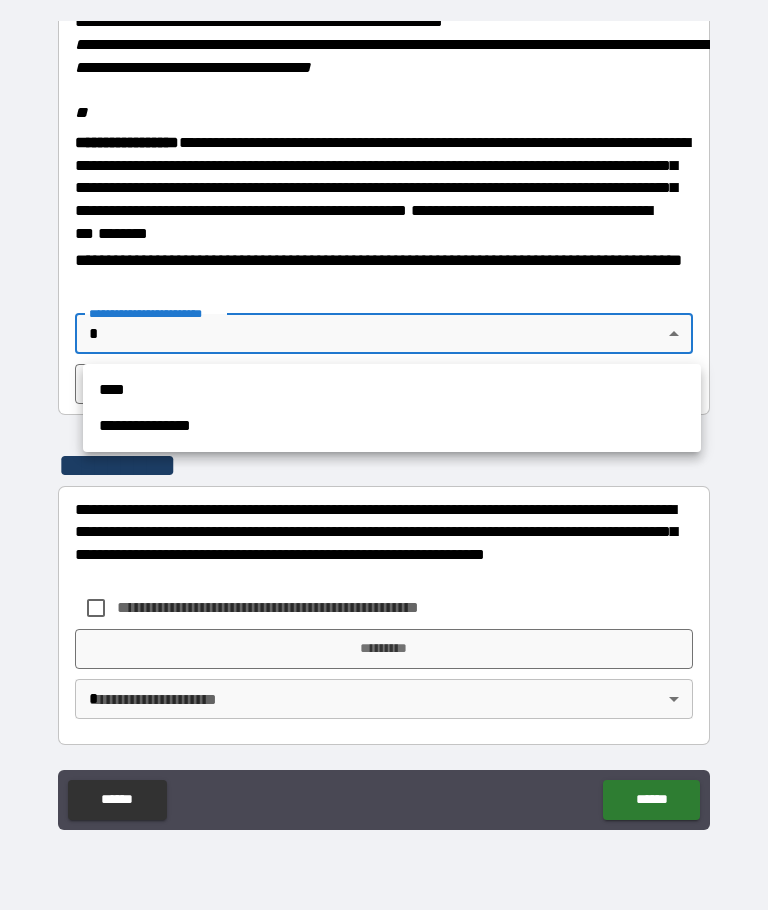 click on "****" at bounding box center [392, 390] 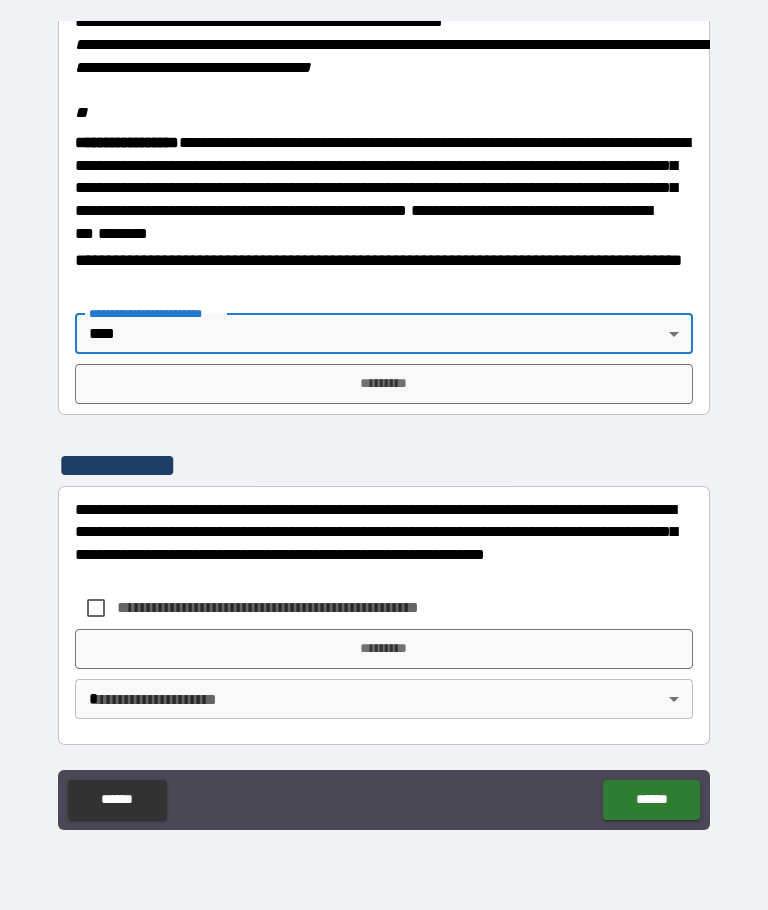click on "*********" at bounding box center (384, 384) 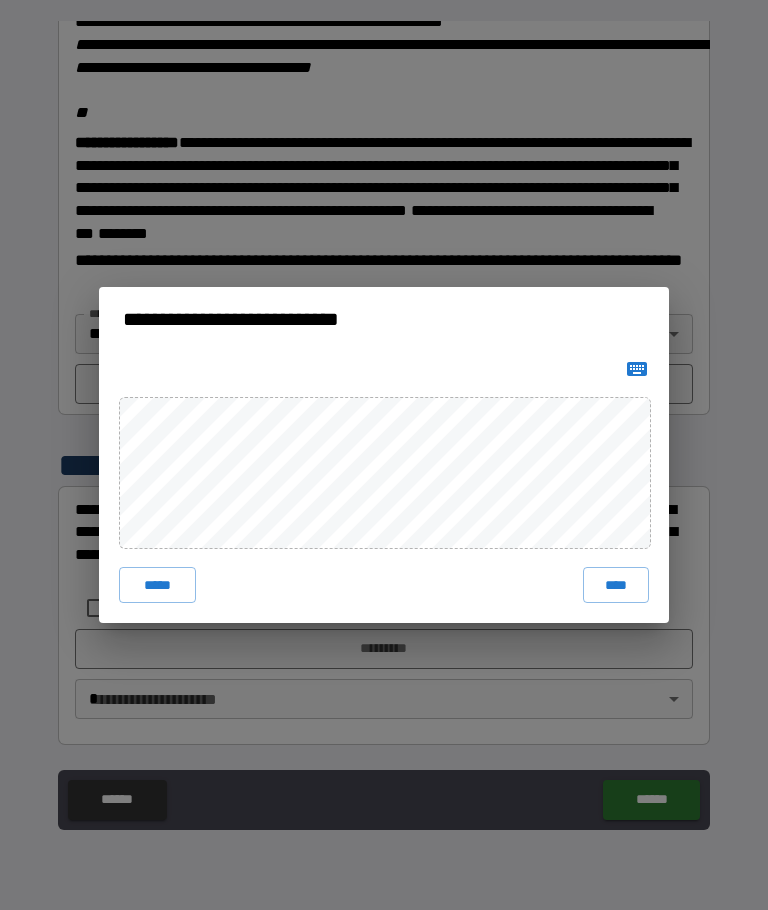 click on "****" at bounding box center [616, 585] 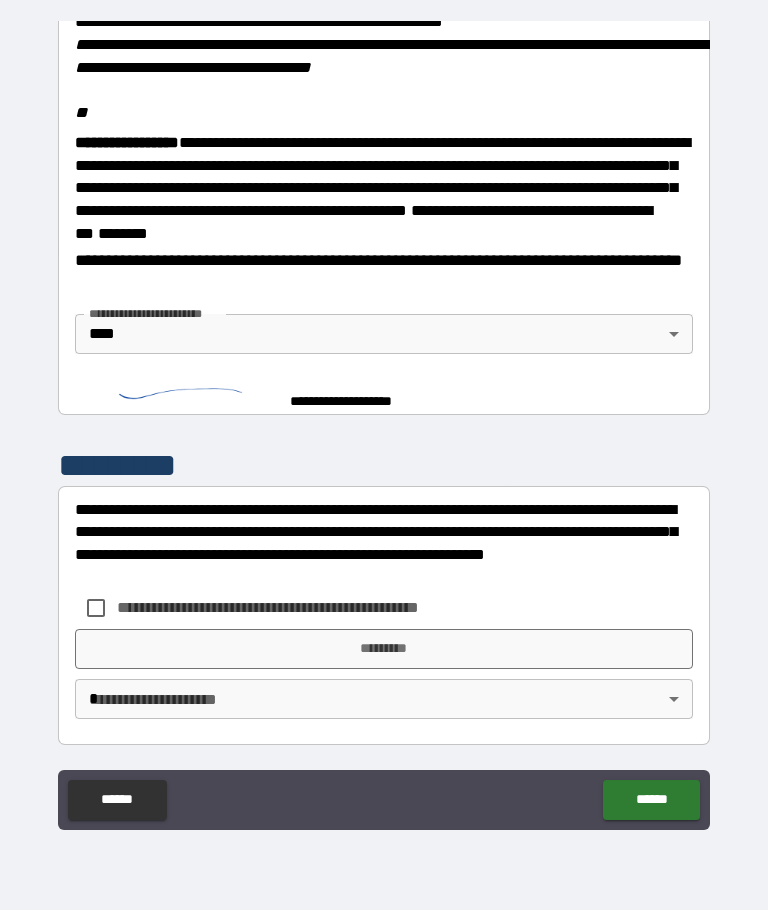 scroll, scrollTop: 2443, scrollLeft: 0, axis: vertical 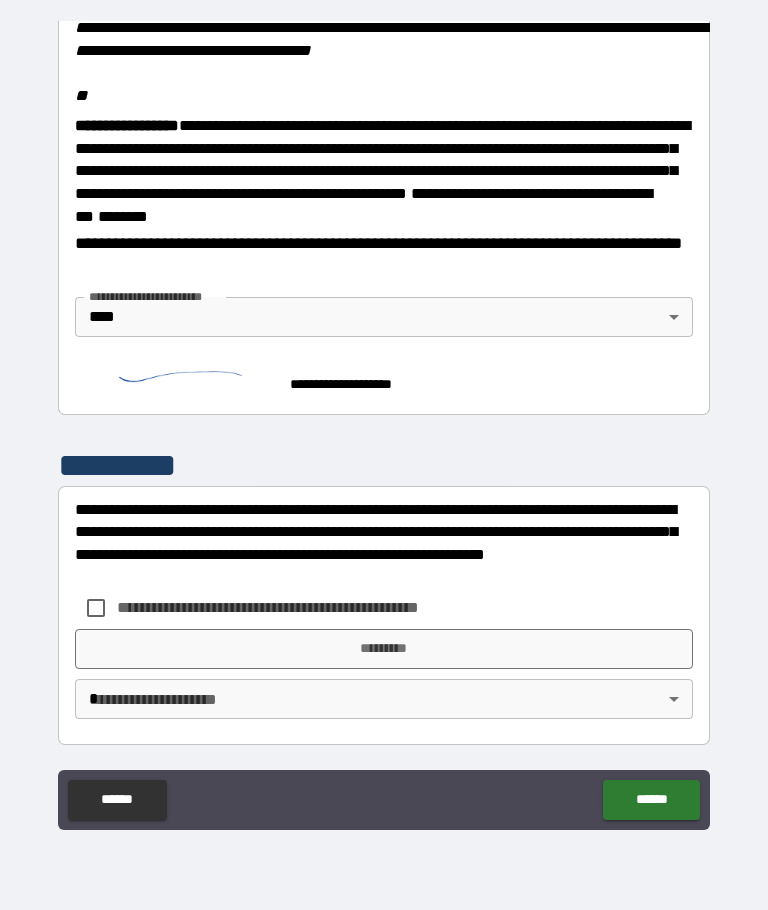 click on "*********" at bounding box center (384, 649) 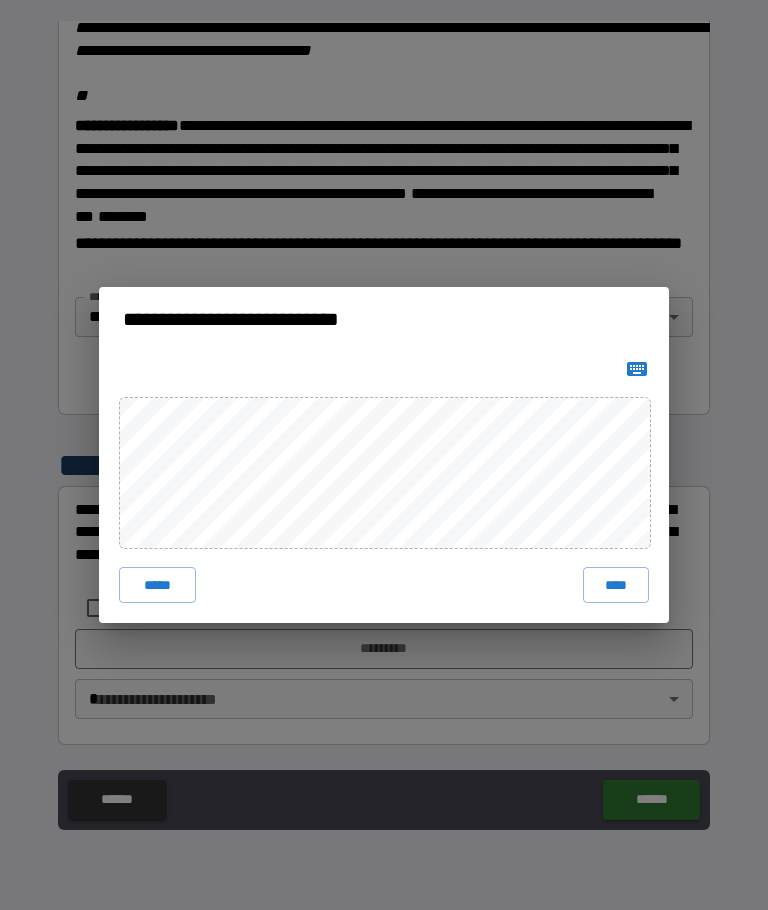 click on "****" at bounding box center (616, 585) 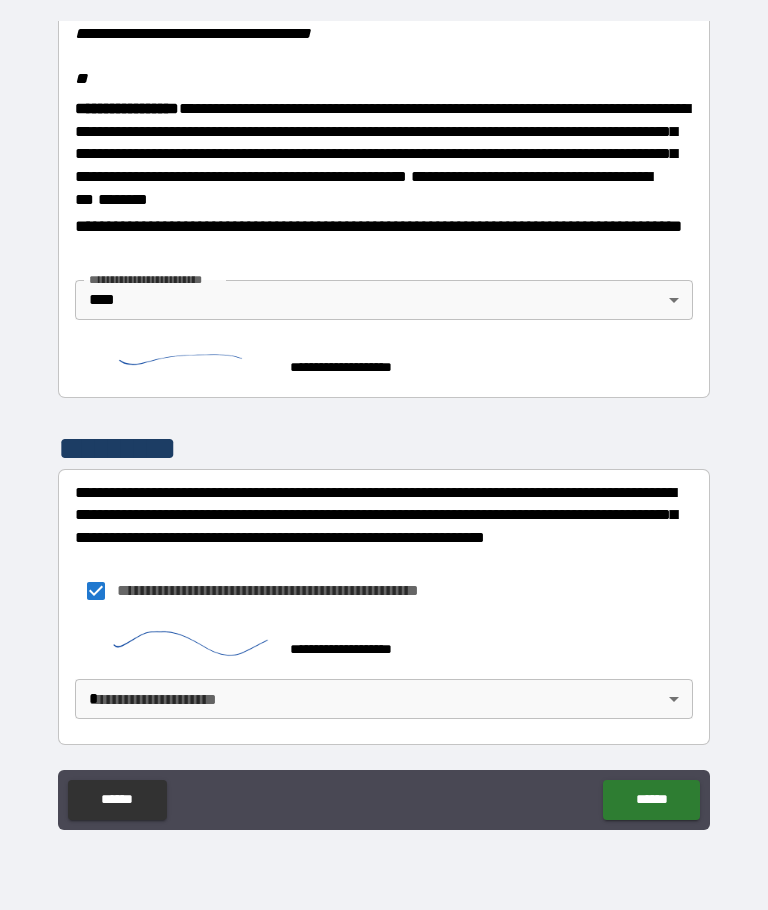 scroll, scrollTop: 2487, scrollLeft: 0, axis: vertical 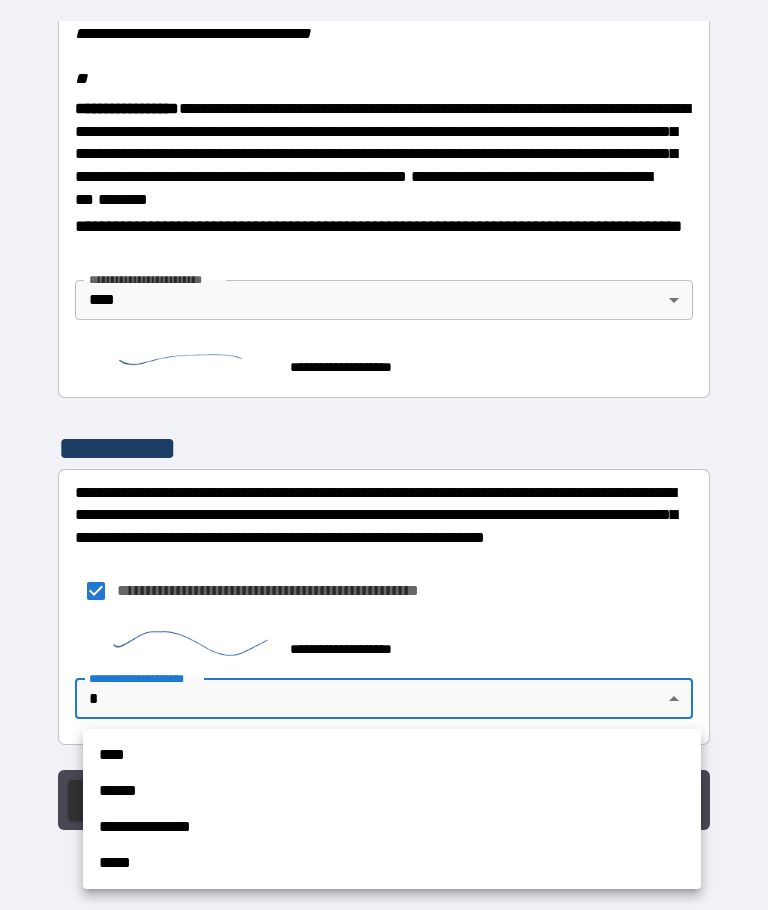 click on "****" at bounding box center (392, 755) 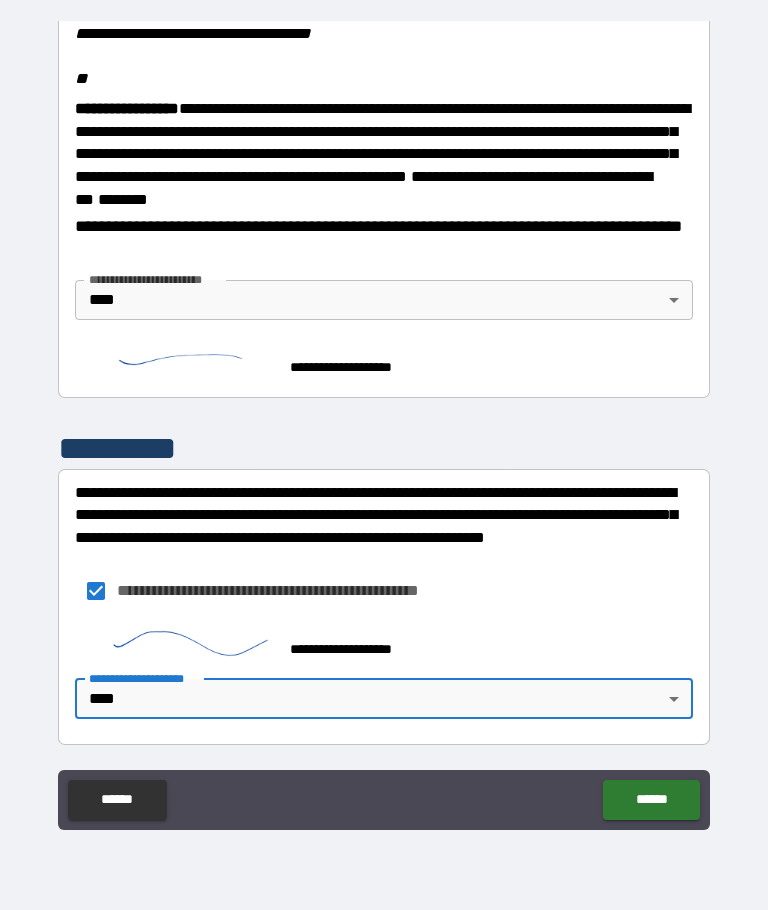 click on "******" at bounding box center (651, 800) 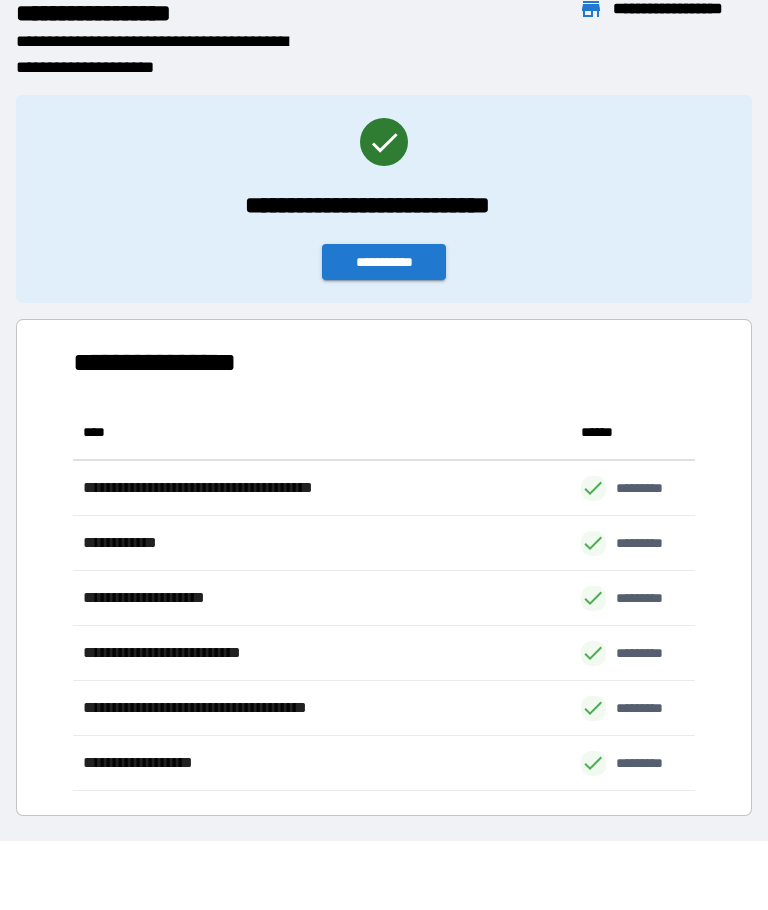 scroll, scrollTop: 1, scrollLeft: 1, axis: both 